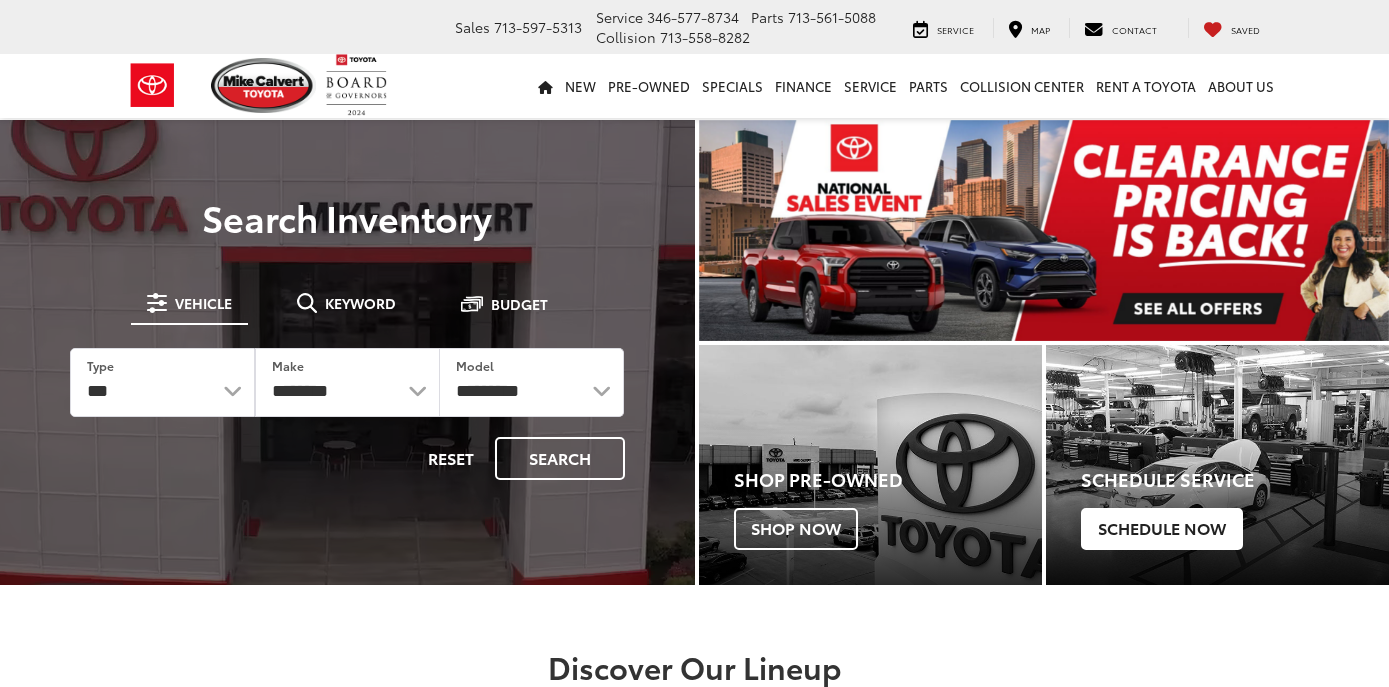 scroll, scrollTop: 0, scrollLeft: 0, axis: both 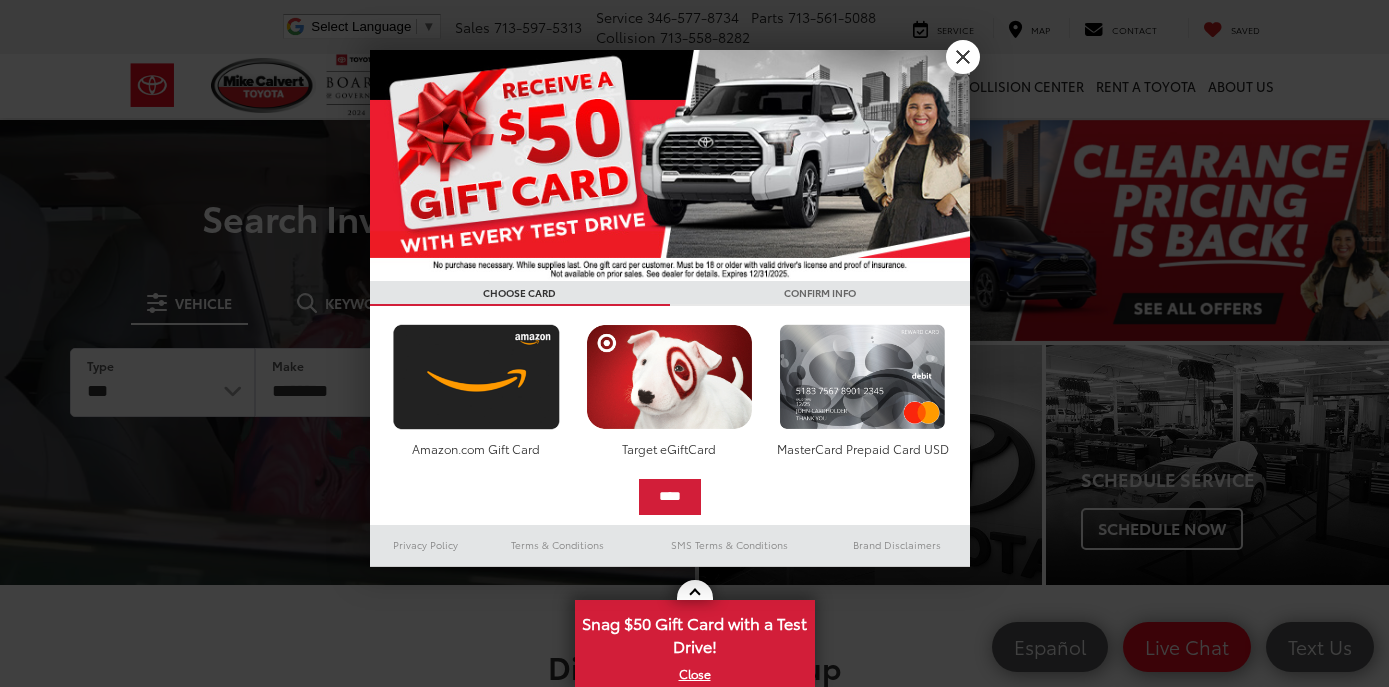 click at bounding box center (694, 343) 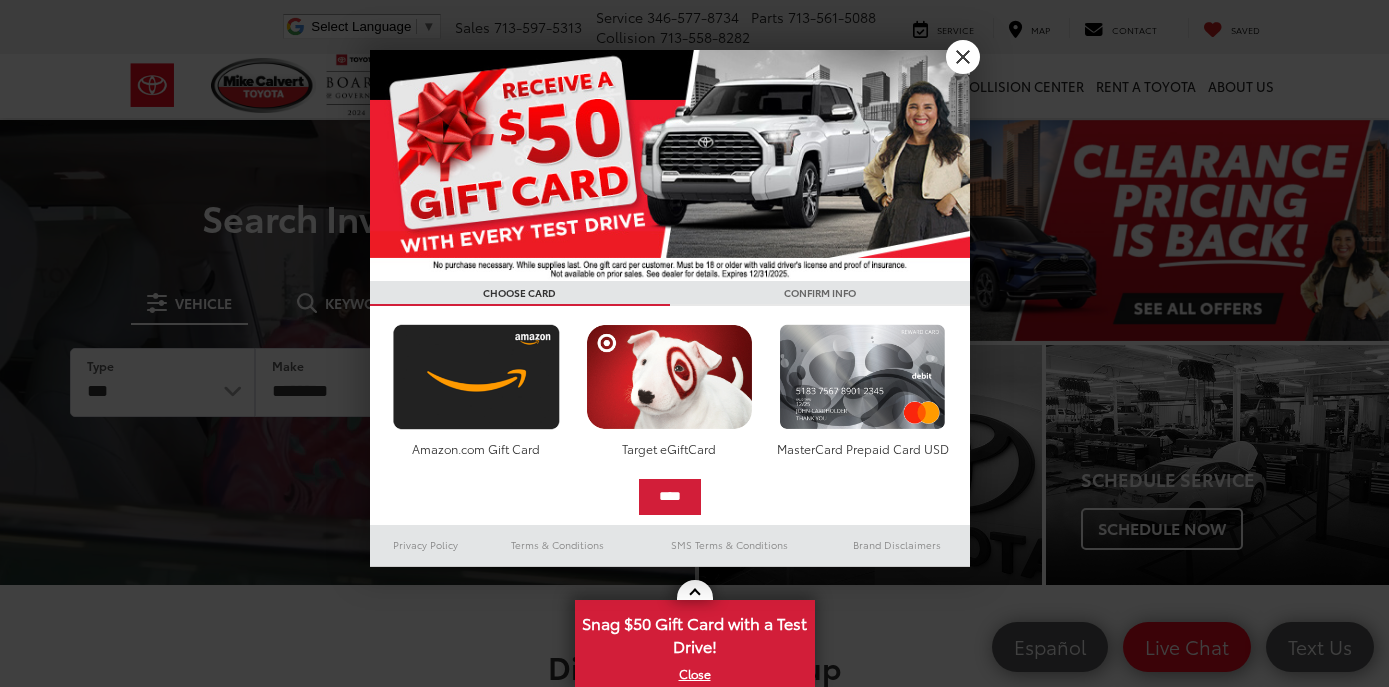 scroll, scrollTop: 0, scrollLeft: 0, axis: both 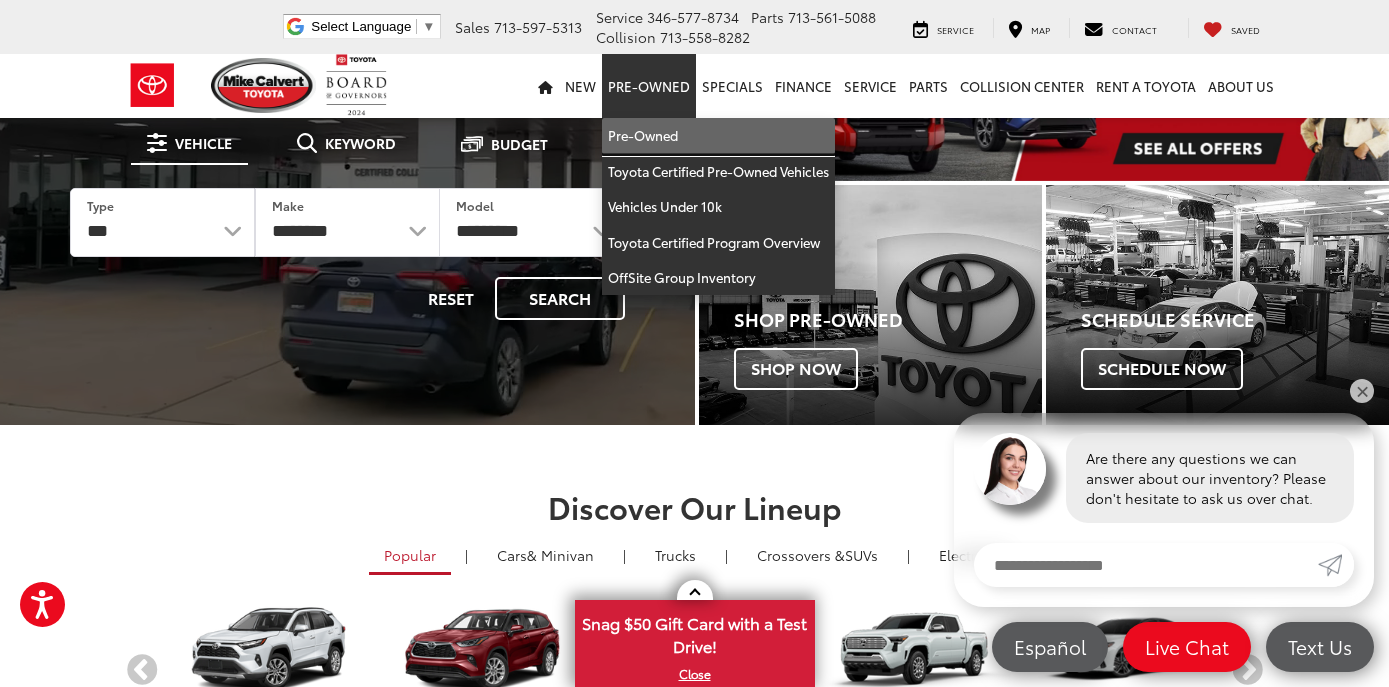 click on "Pre-Owned" at bounding box center (718, 136) 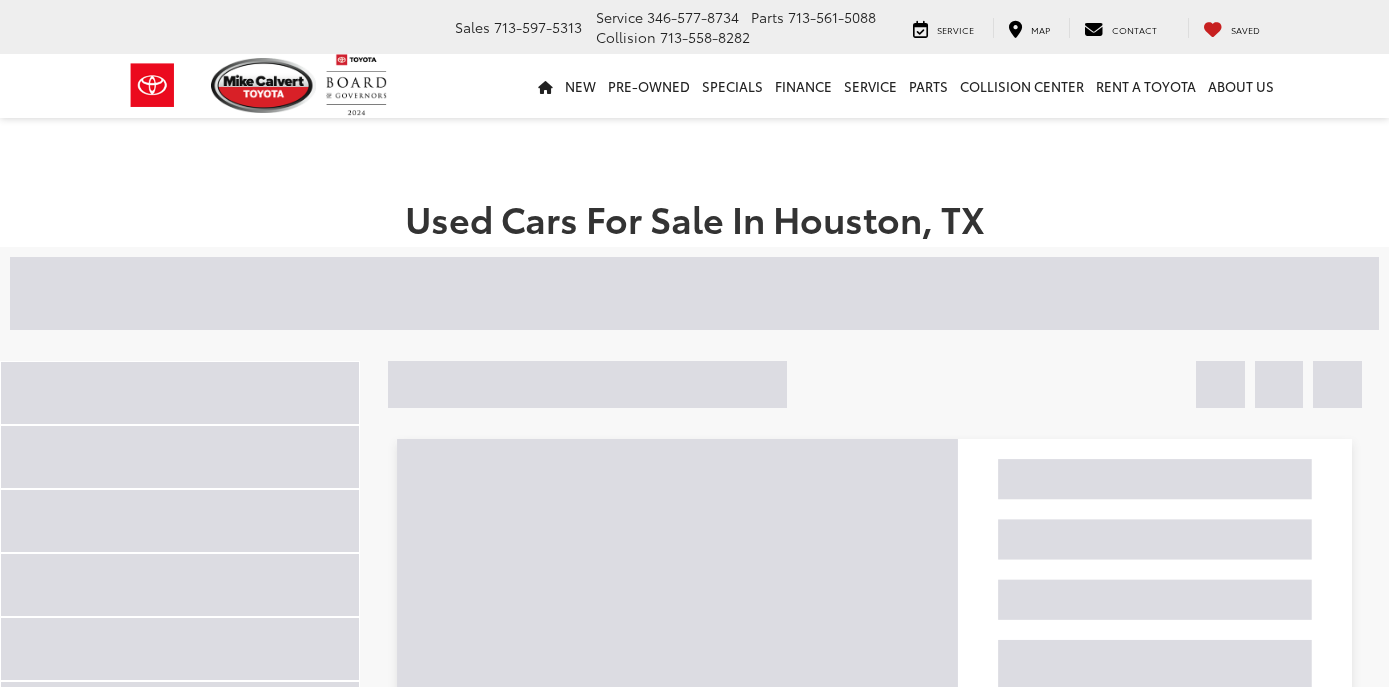scroll, scrollTop: 0, scrollLeft: 0, axis: both 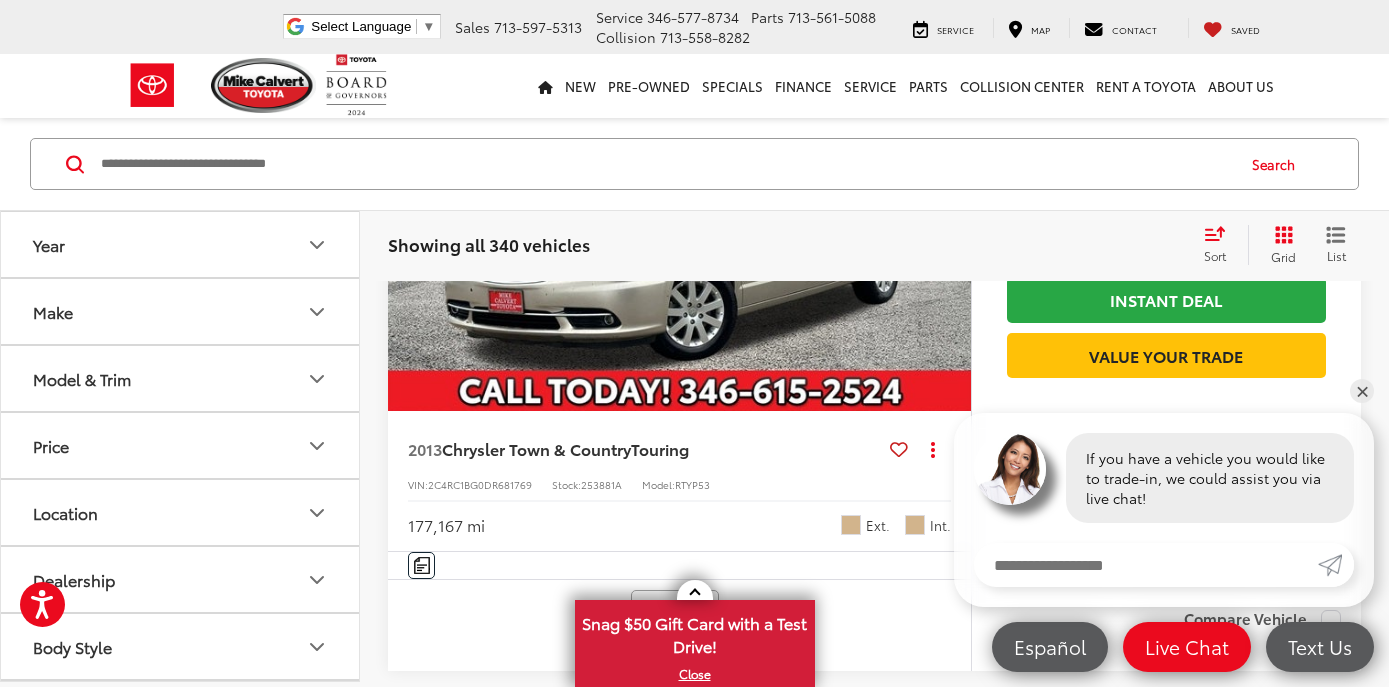 click 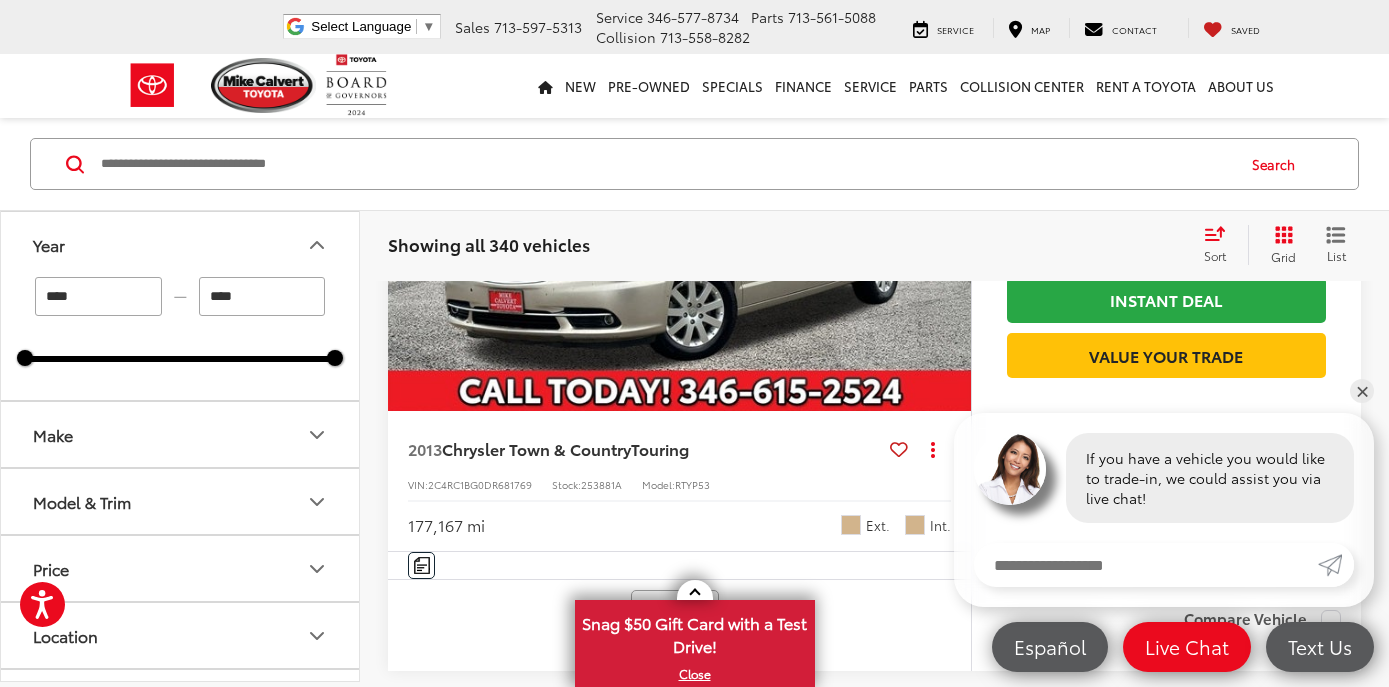 click on "****" at bounding box center (98, 296) 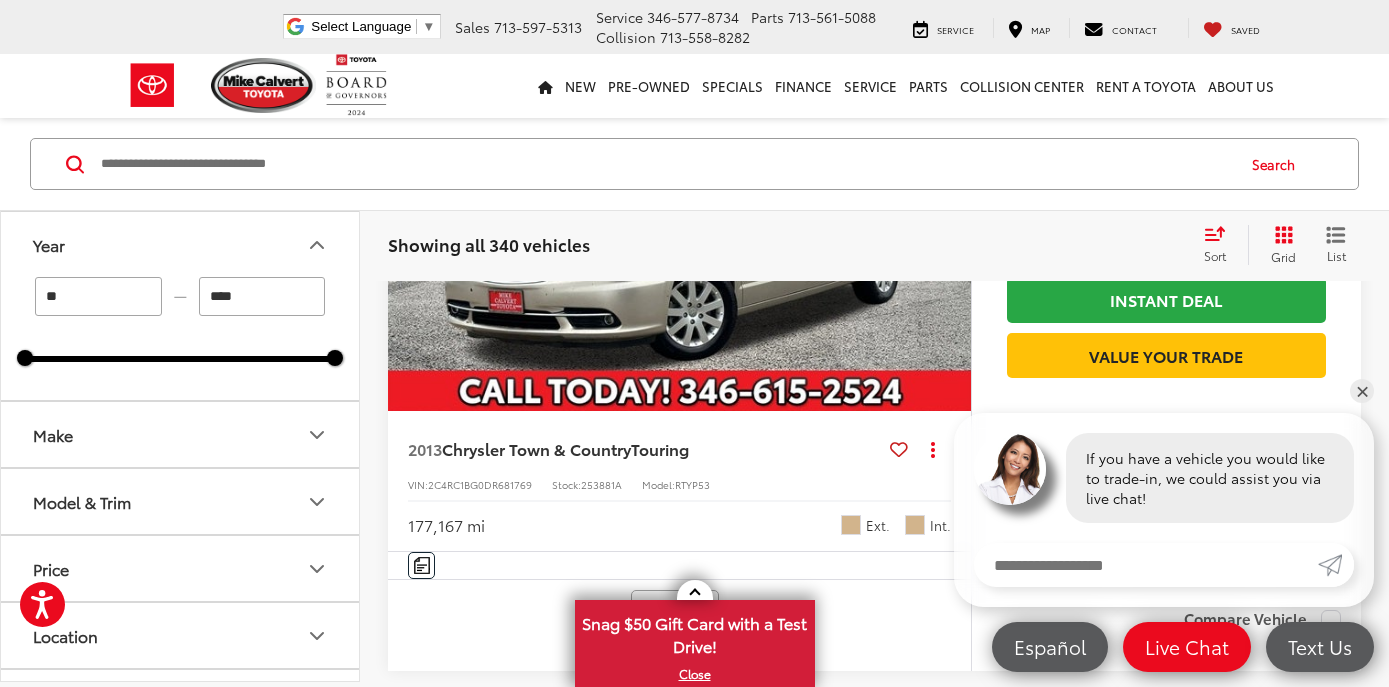 type on "*" 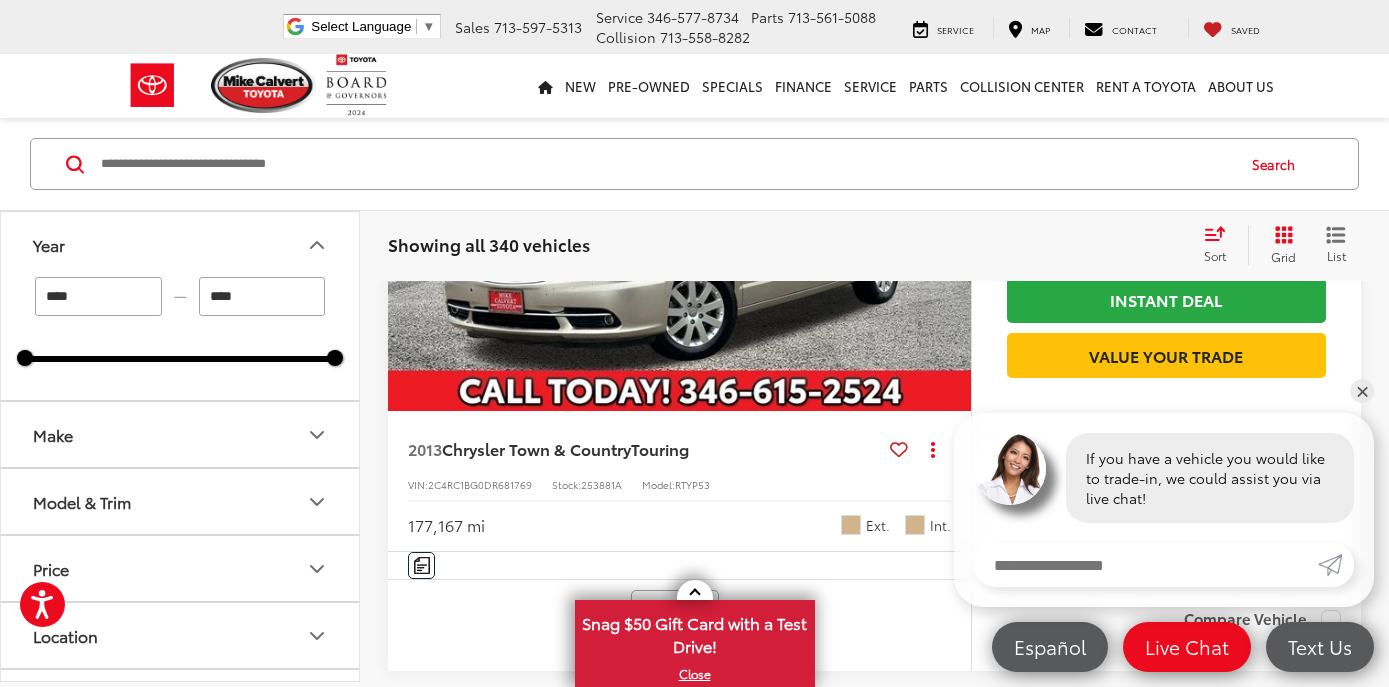 type on "****" 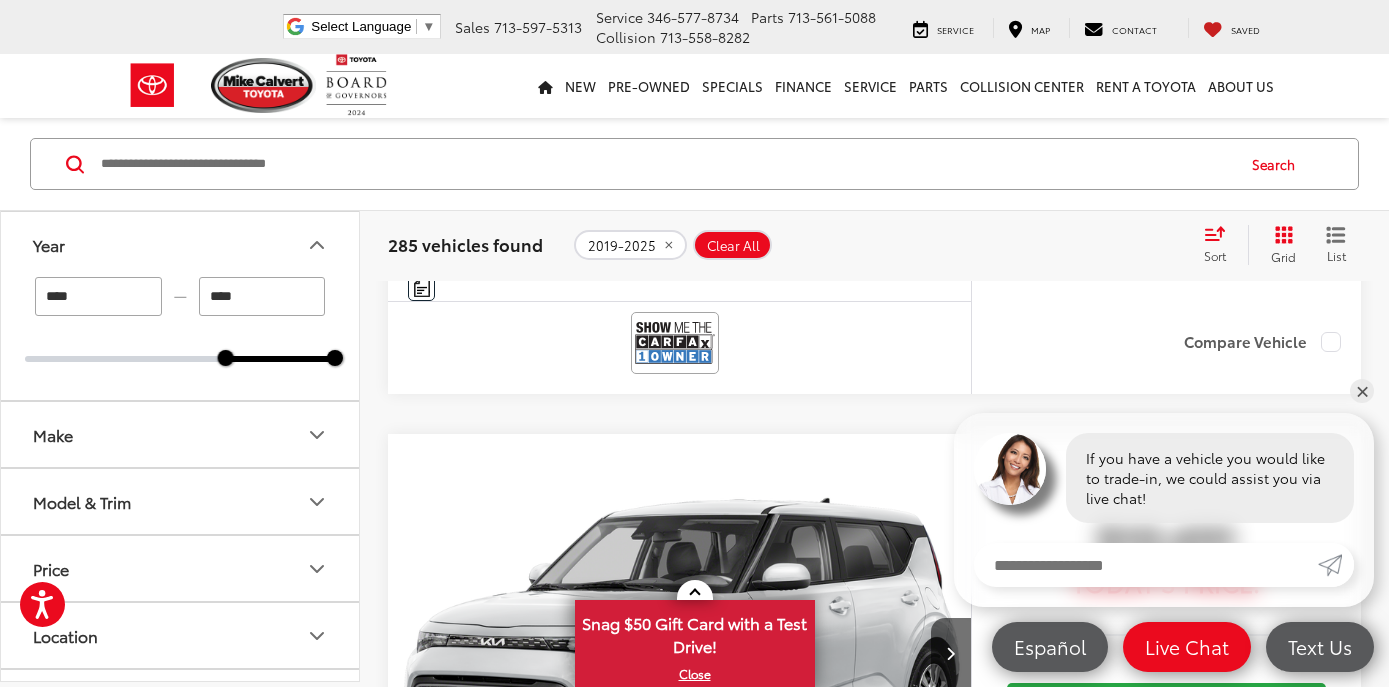 scroll, scrollTop: 6609, scrollLeft: 0, axis: vertical 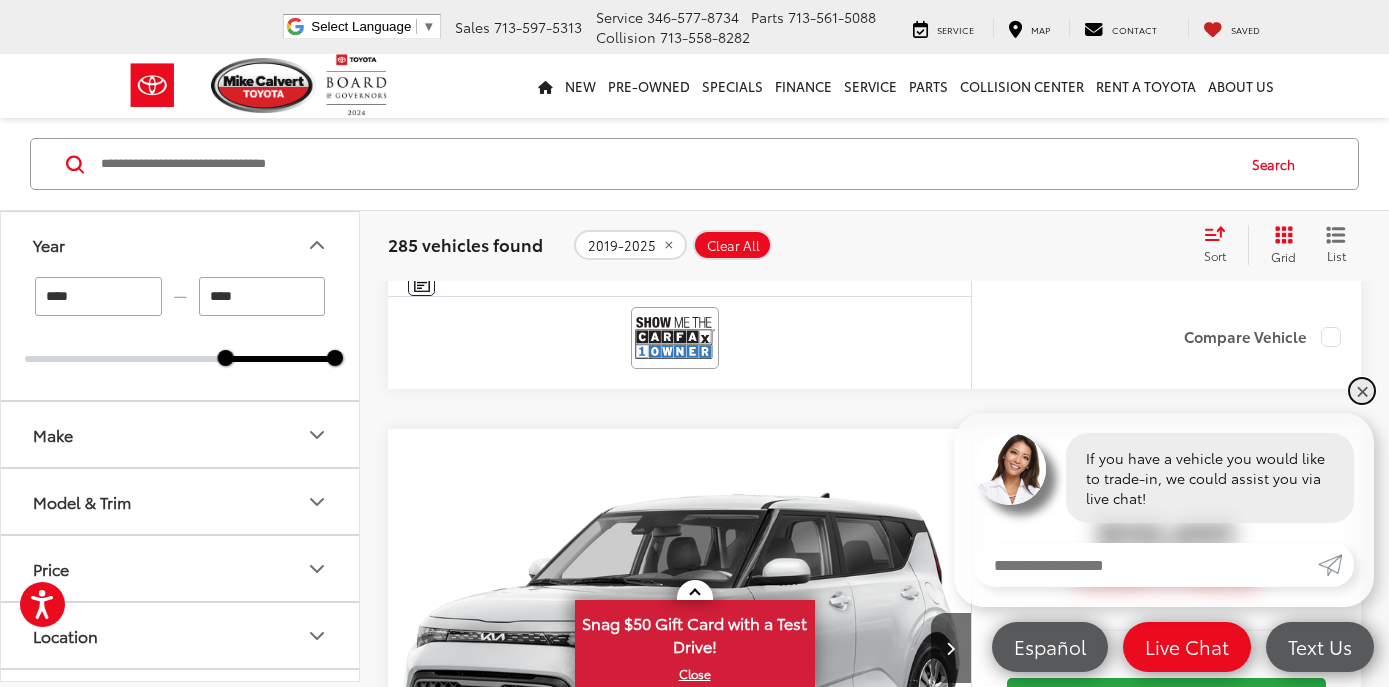 click on "✕" at bounding box center (1362, 391) 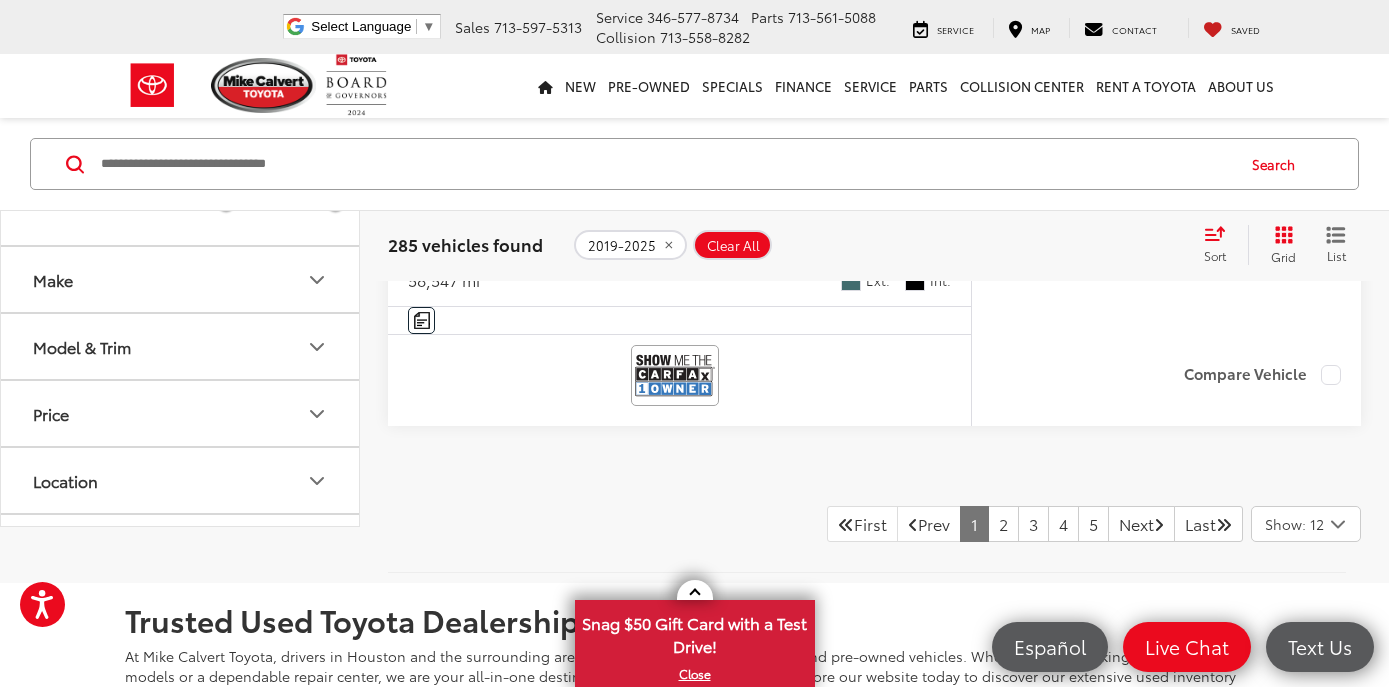 scroll, scrollTop: 8729, scrollLeft: 0, axis: vertical 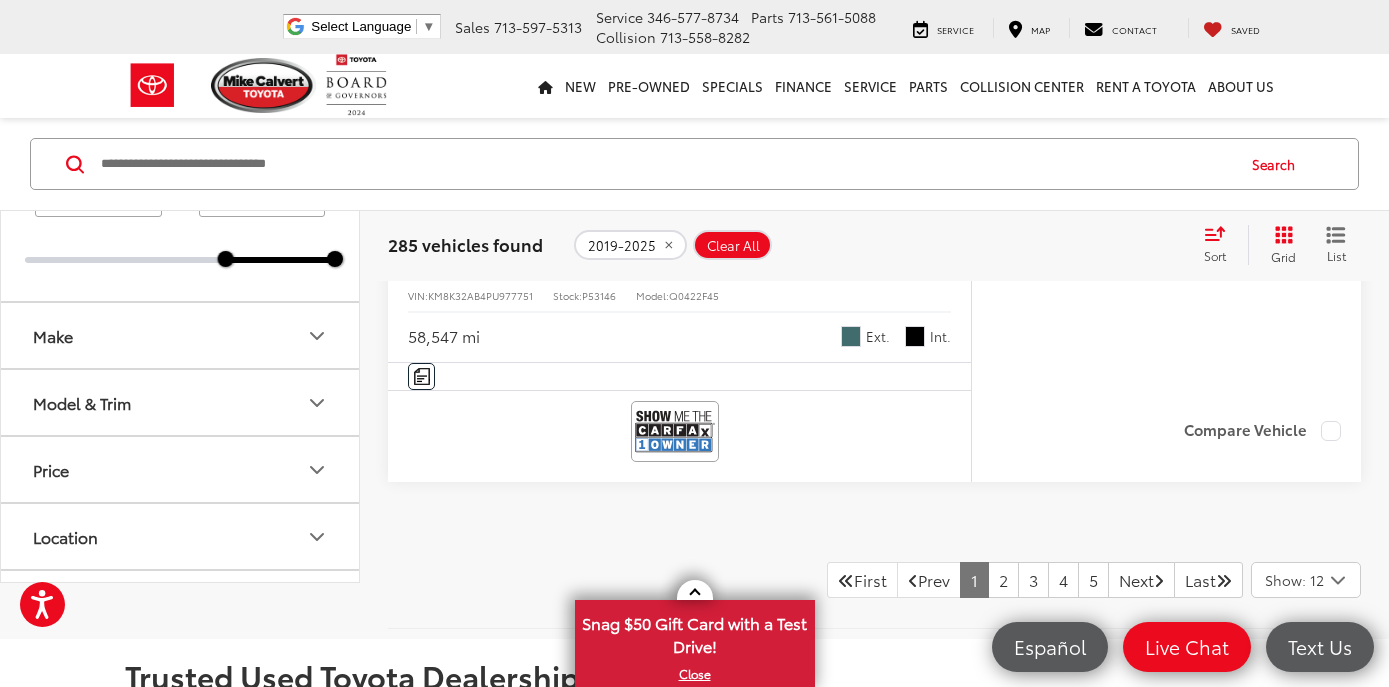click 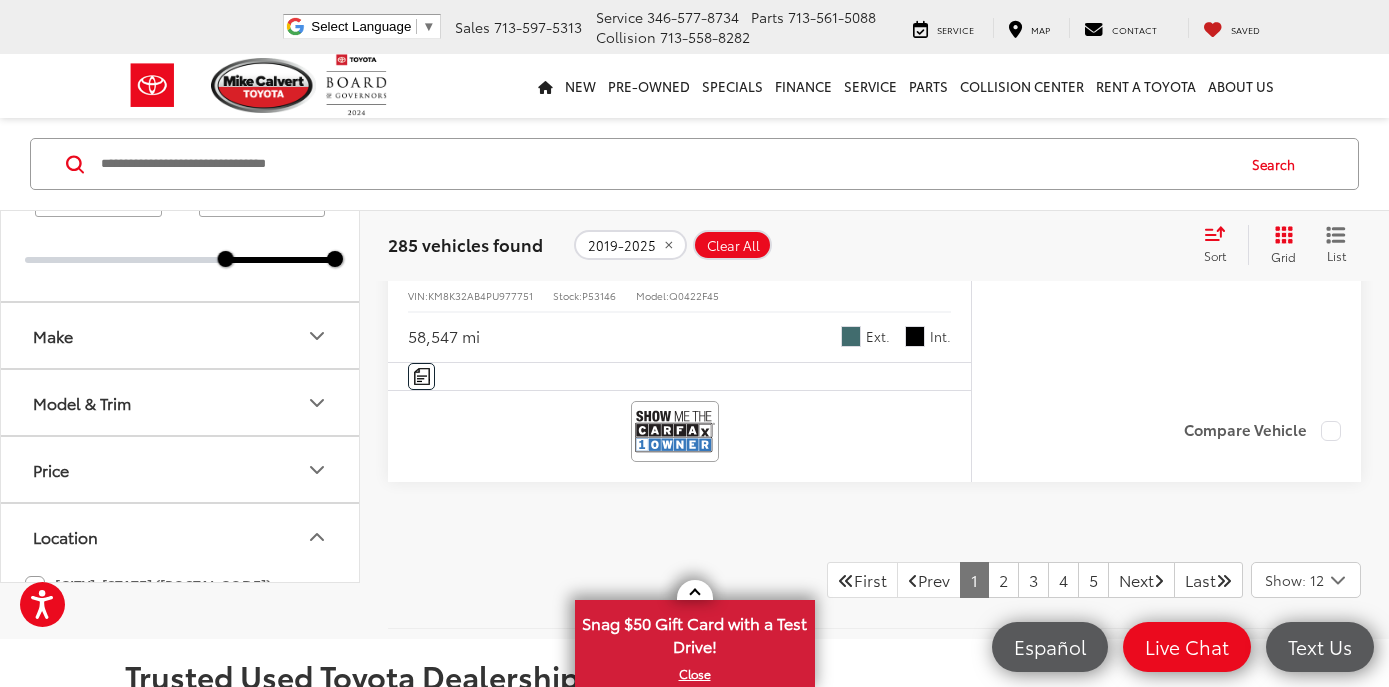 click 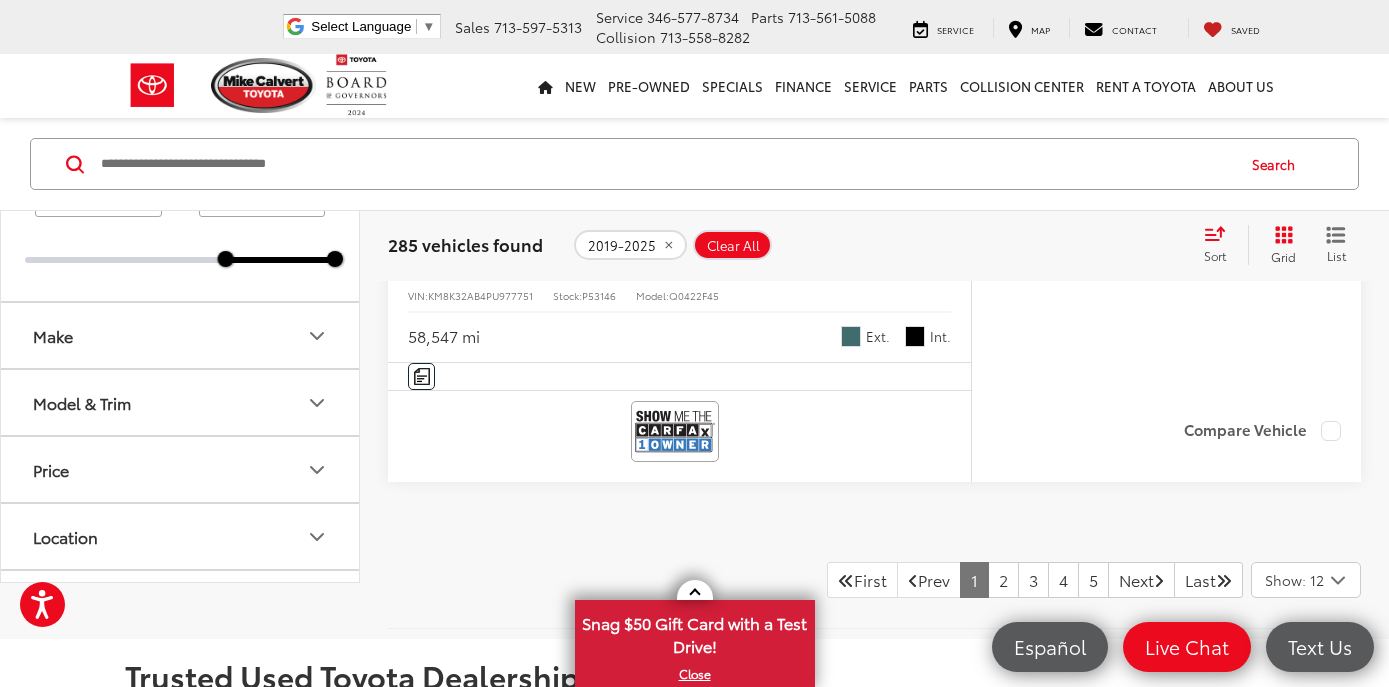 type 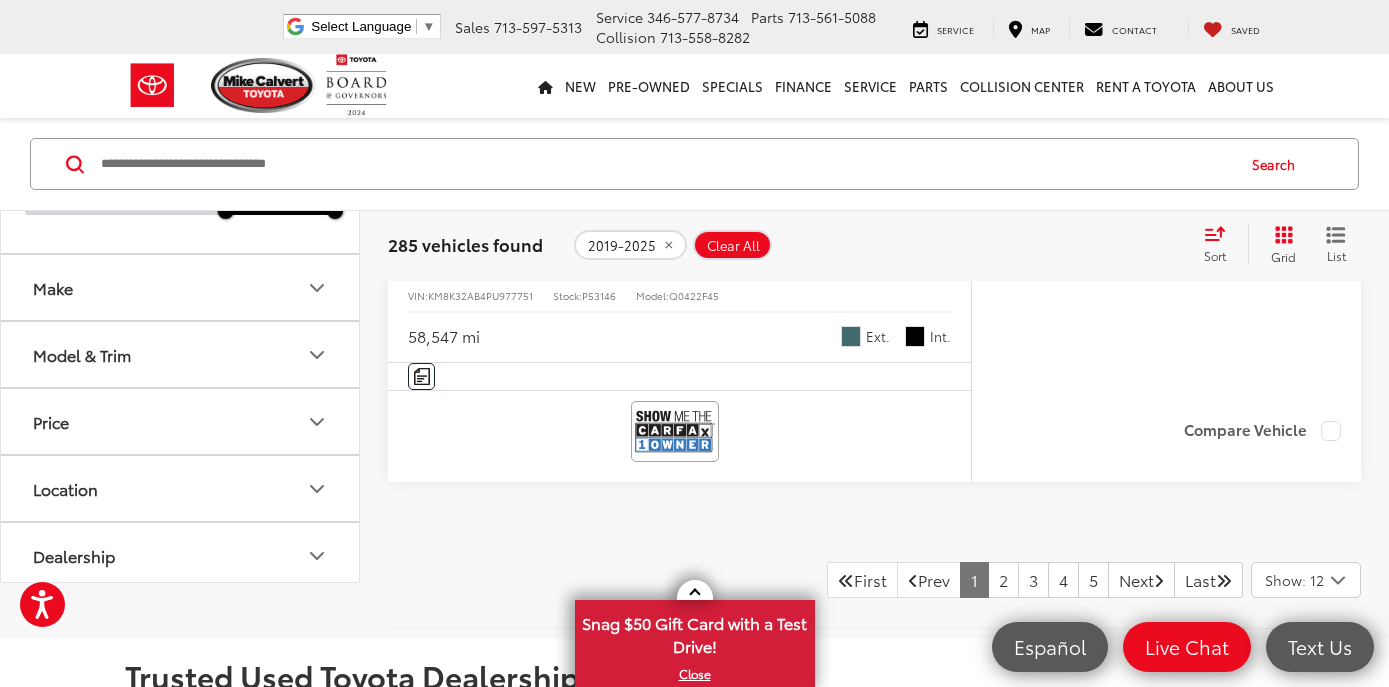 scroll, scrollTop: 1, scrollLeft: 0, axis: vertical 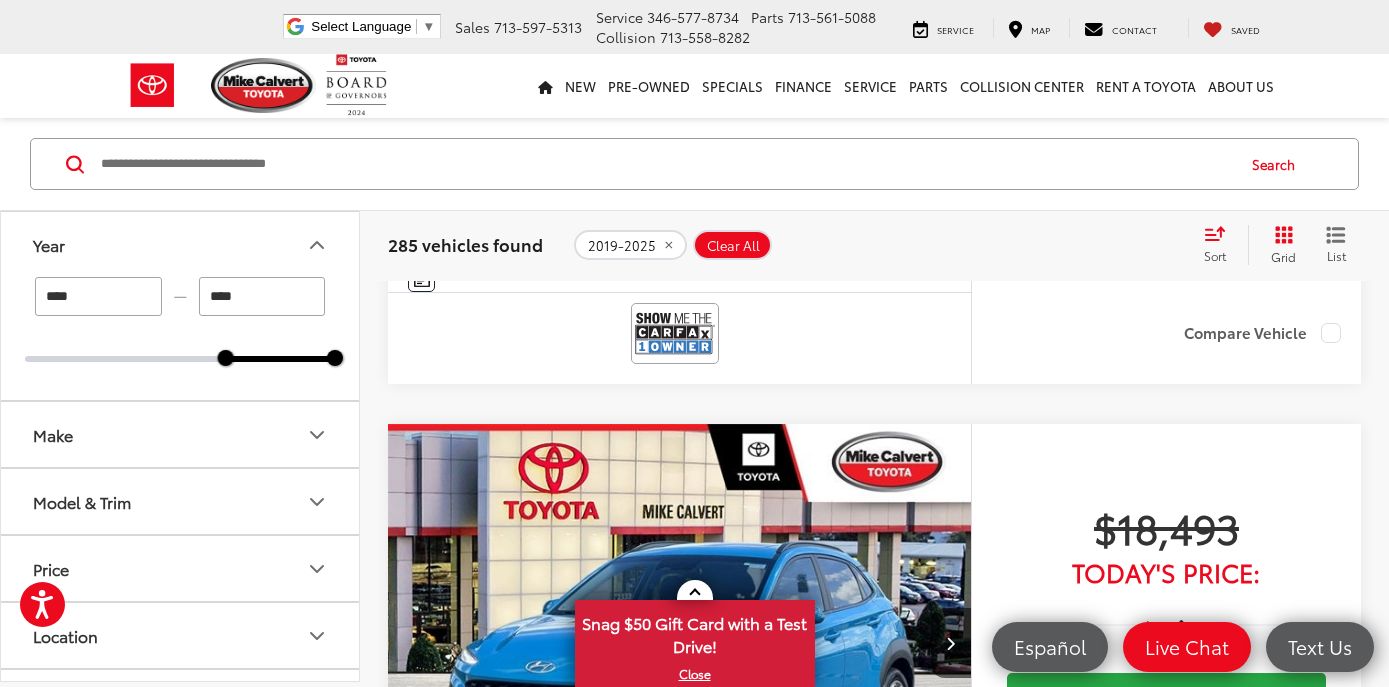 click 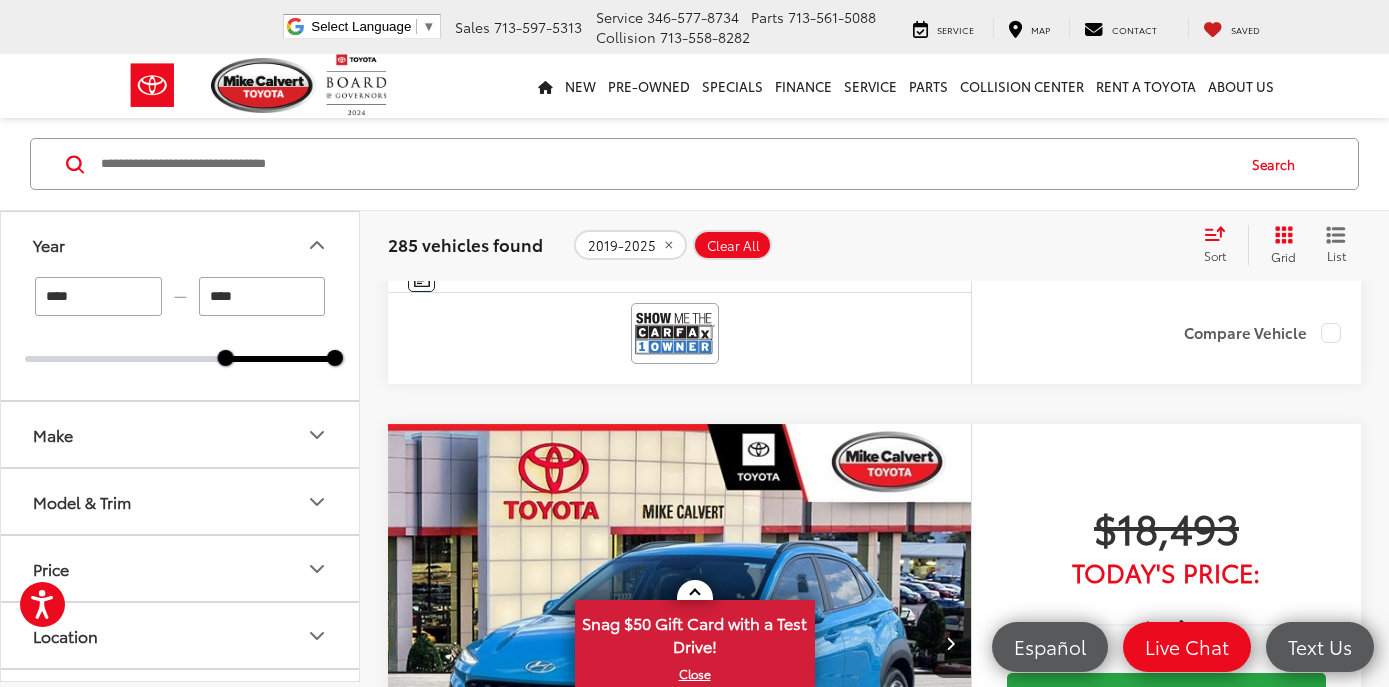 click 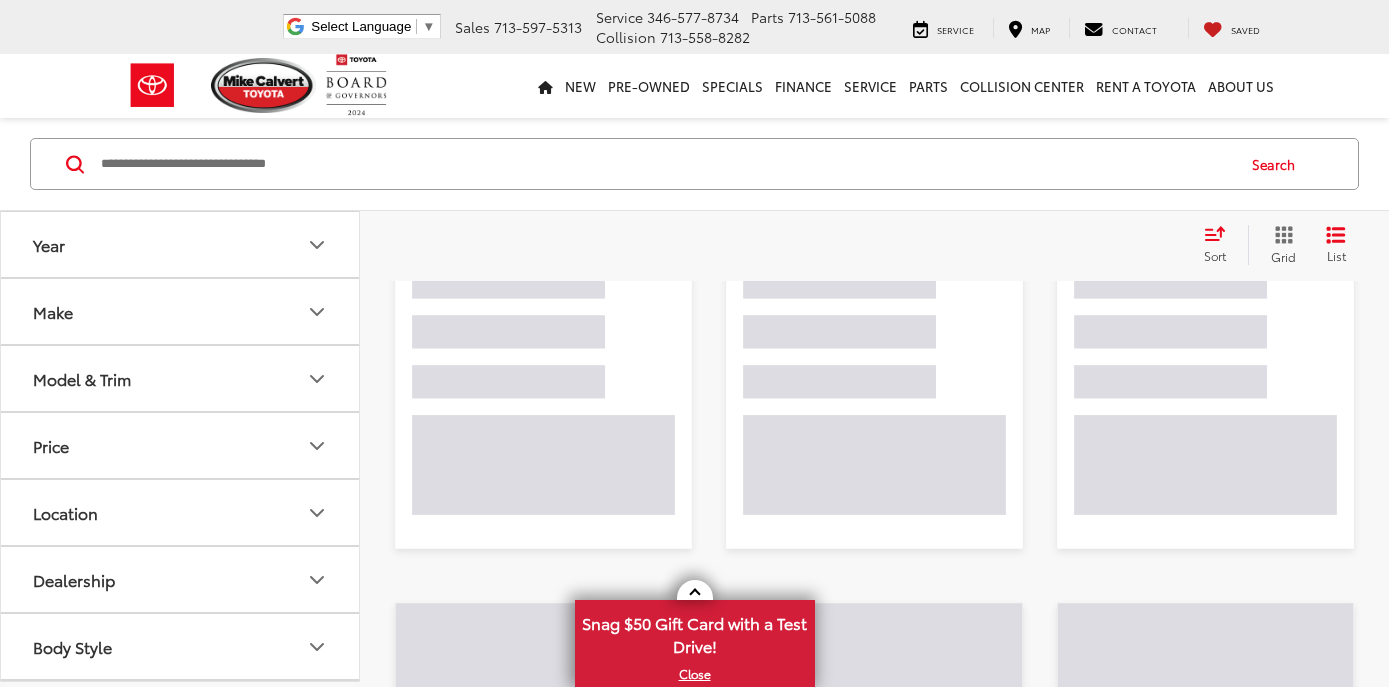 scroll, scrollTop: 129, scrollLeft: 0, axis: vertical 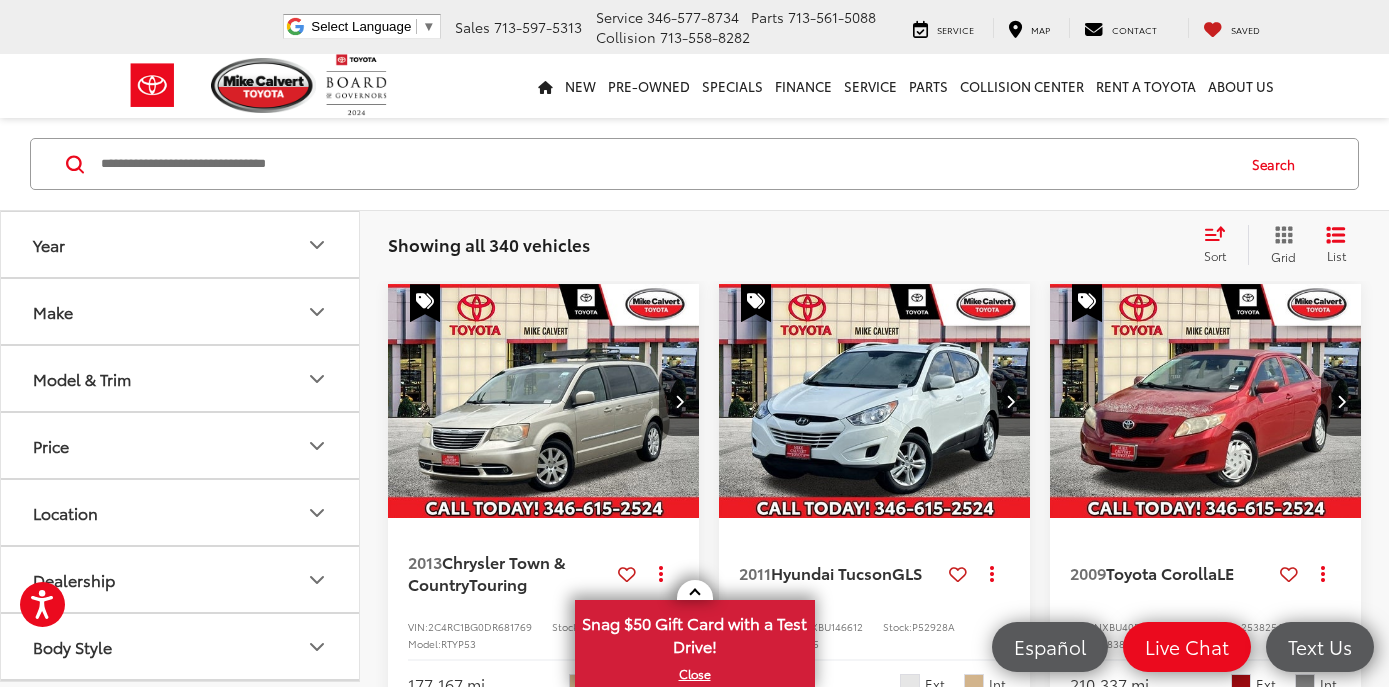 click on "Sort" at bounding box center (1221, 245) 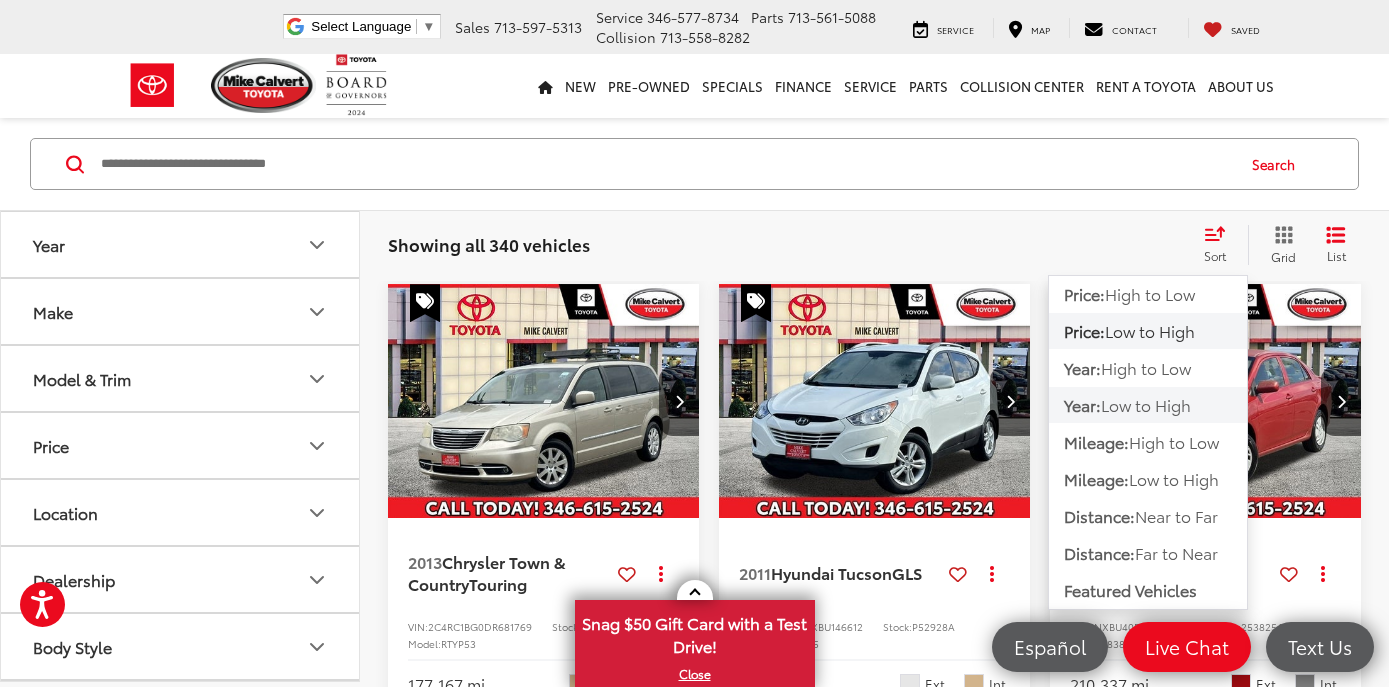 click on "Low to High" at bounding box center (1146, 404) 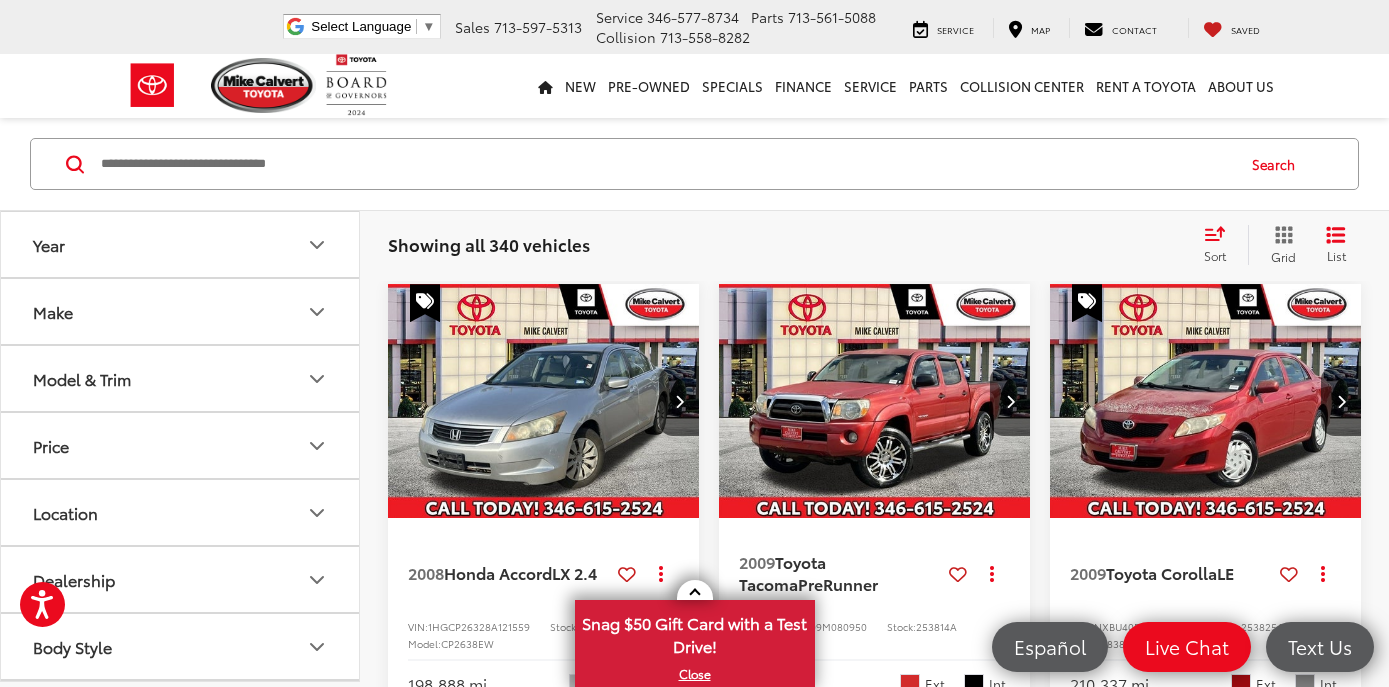 click 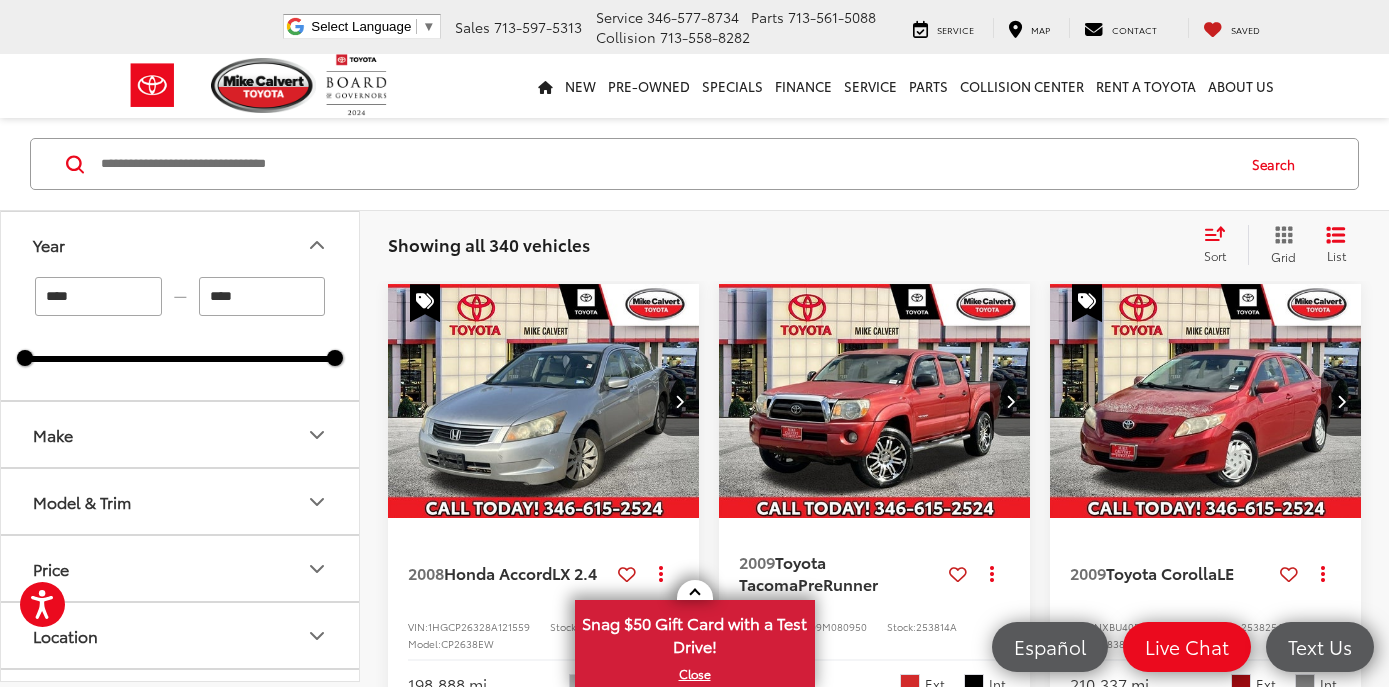 drag, startPoint x: 127, startPoint y: 290, endPoint x: 24, endPoint y: 304, distance: 103.947105 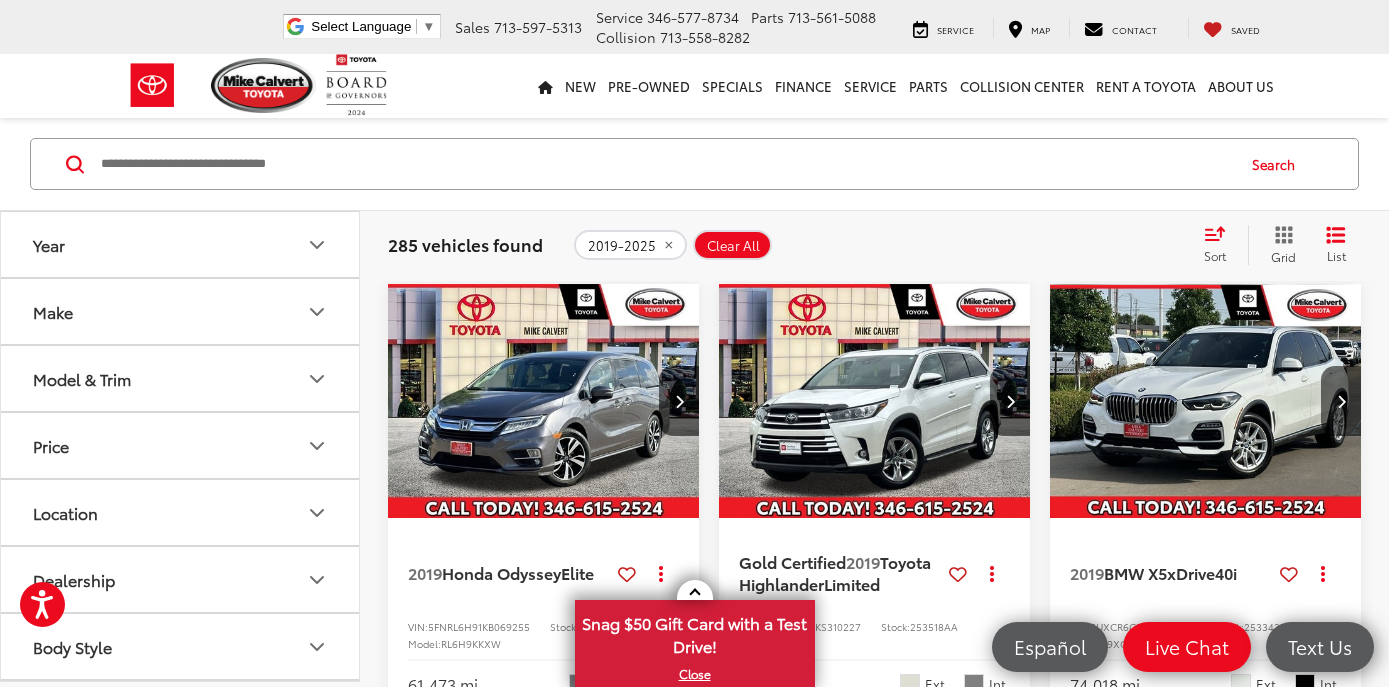 type 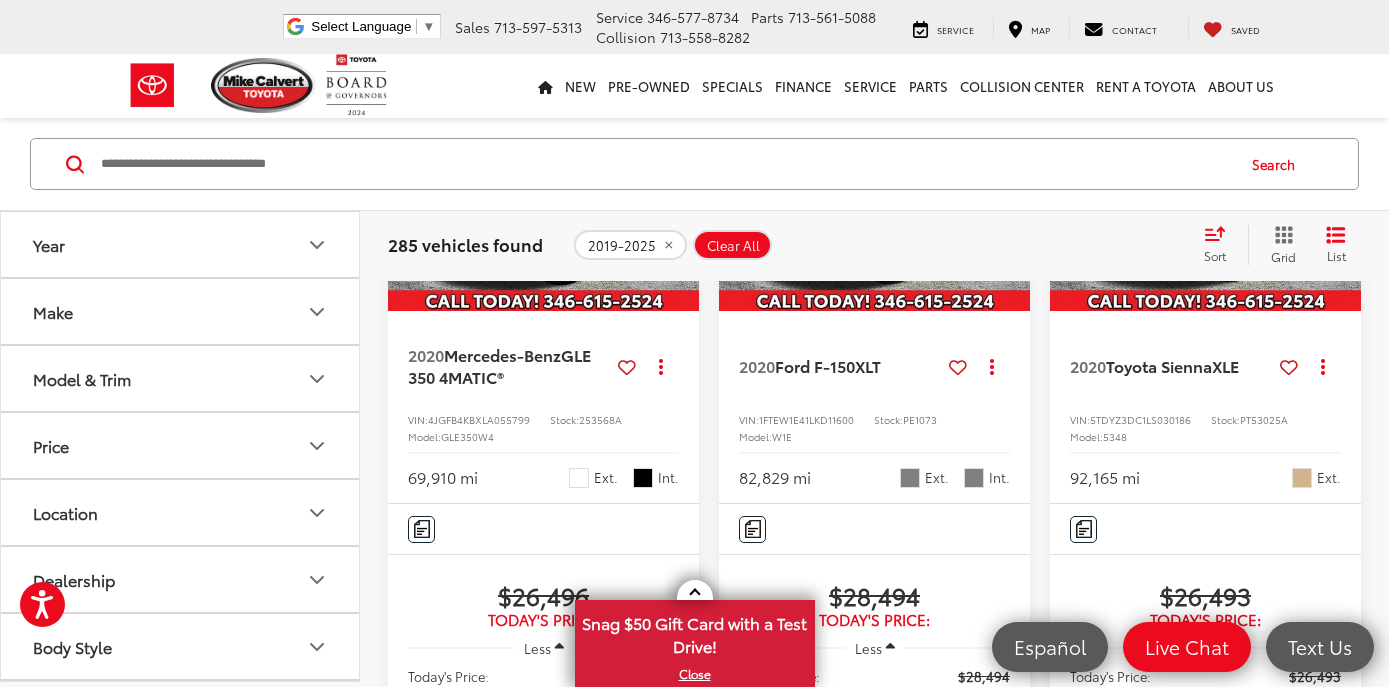 scroll, scrollTop: 2329, scrollLeft: 0, axis: vertical 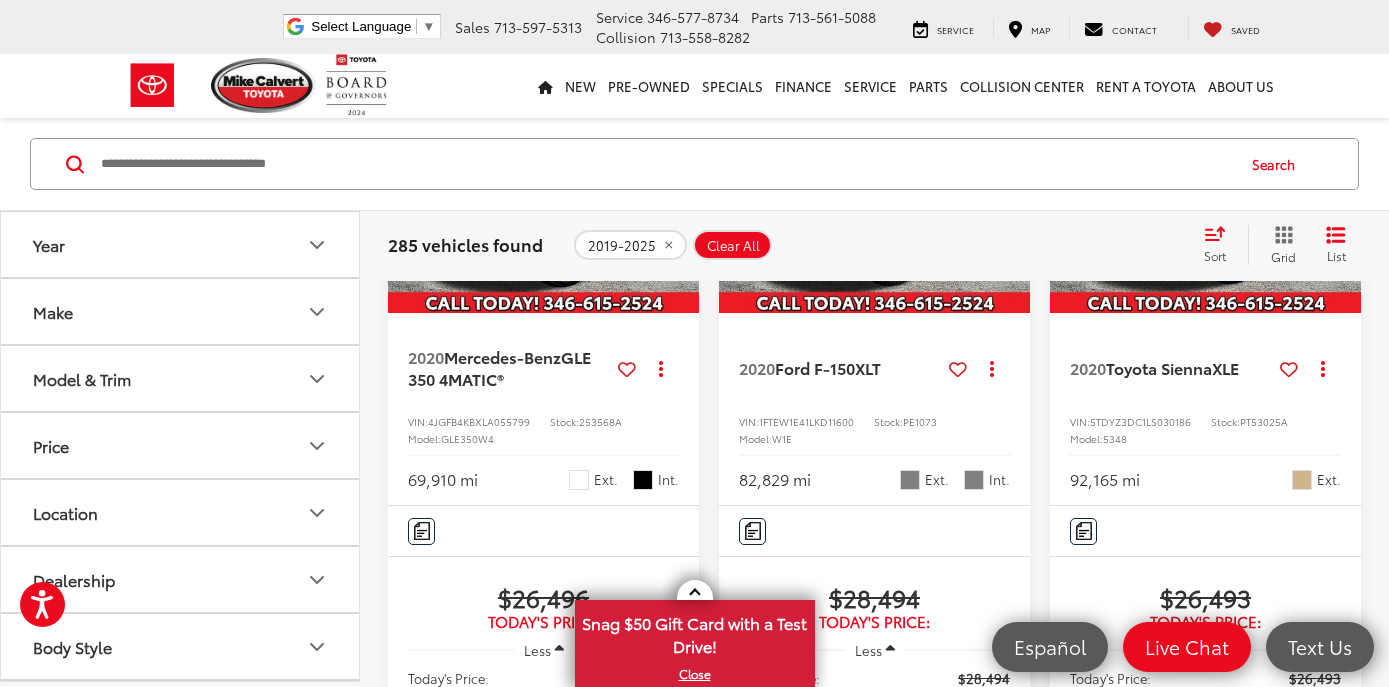 click at bounding box center (544, 197) 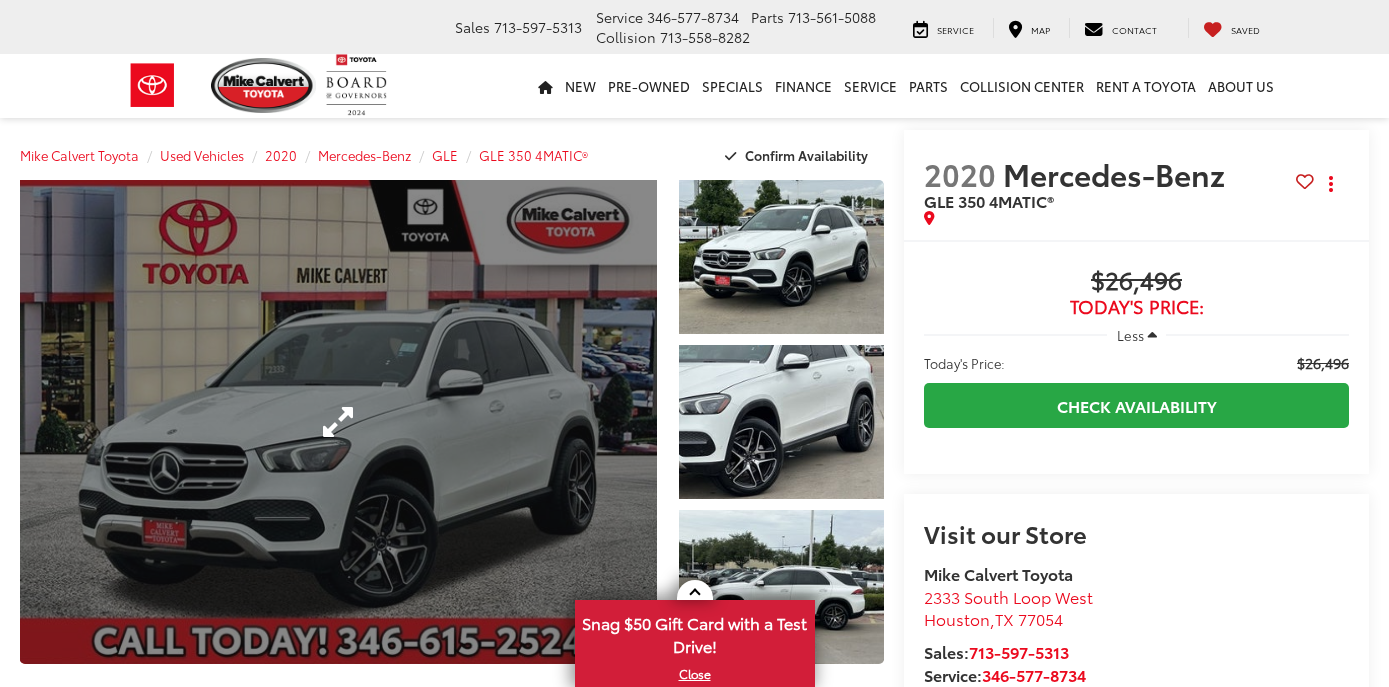 scroll, scrollTop: 0, scrollLeft: 0, axis: both 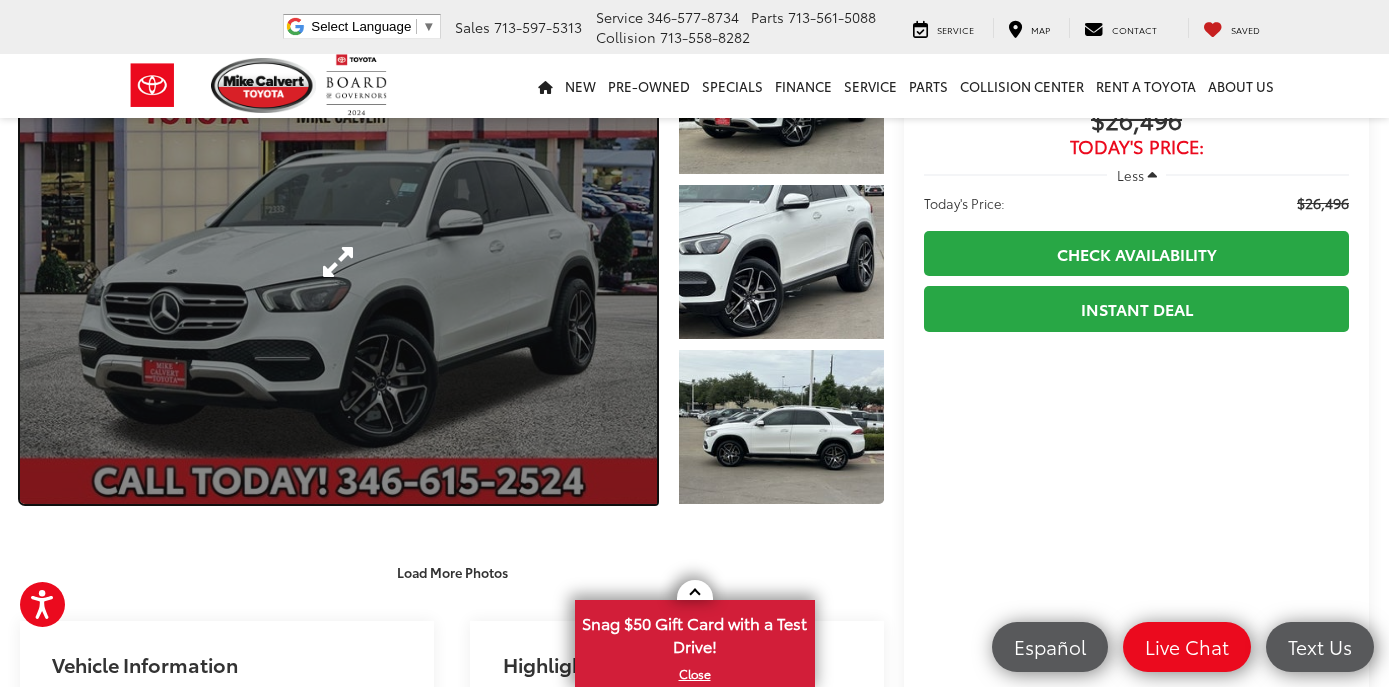 click at bounding box center (338, 262) 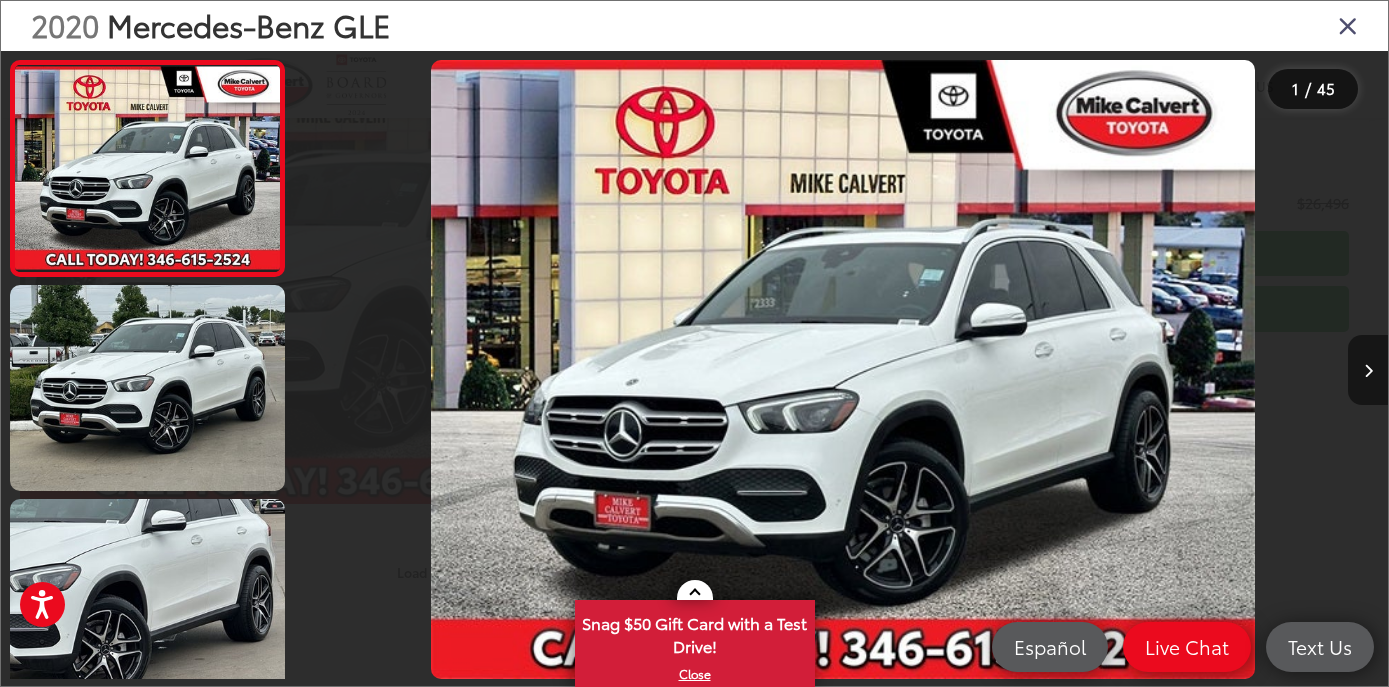 click at bounding box center [1368, 370] 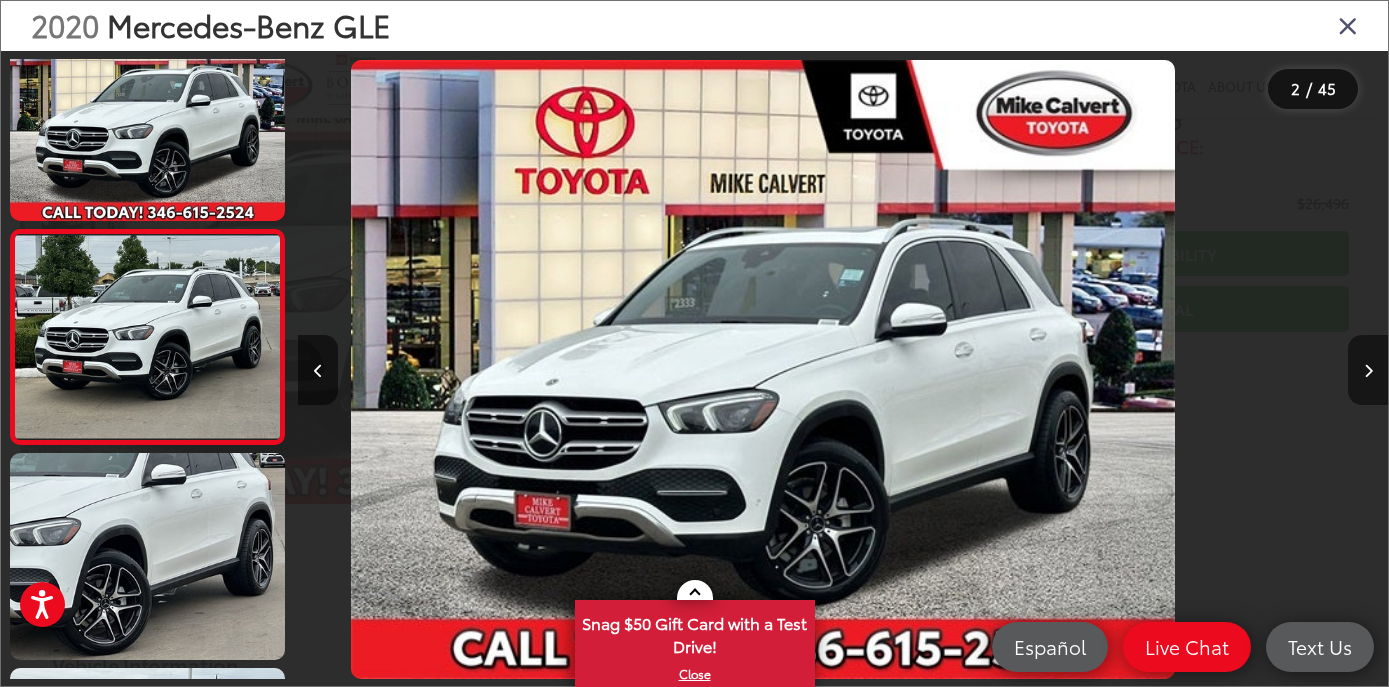 scroll, scrollTop: 72, scrollLeft: 0, axis: vertical 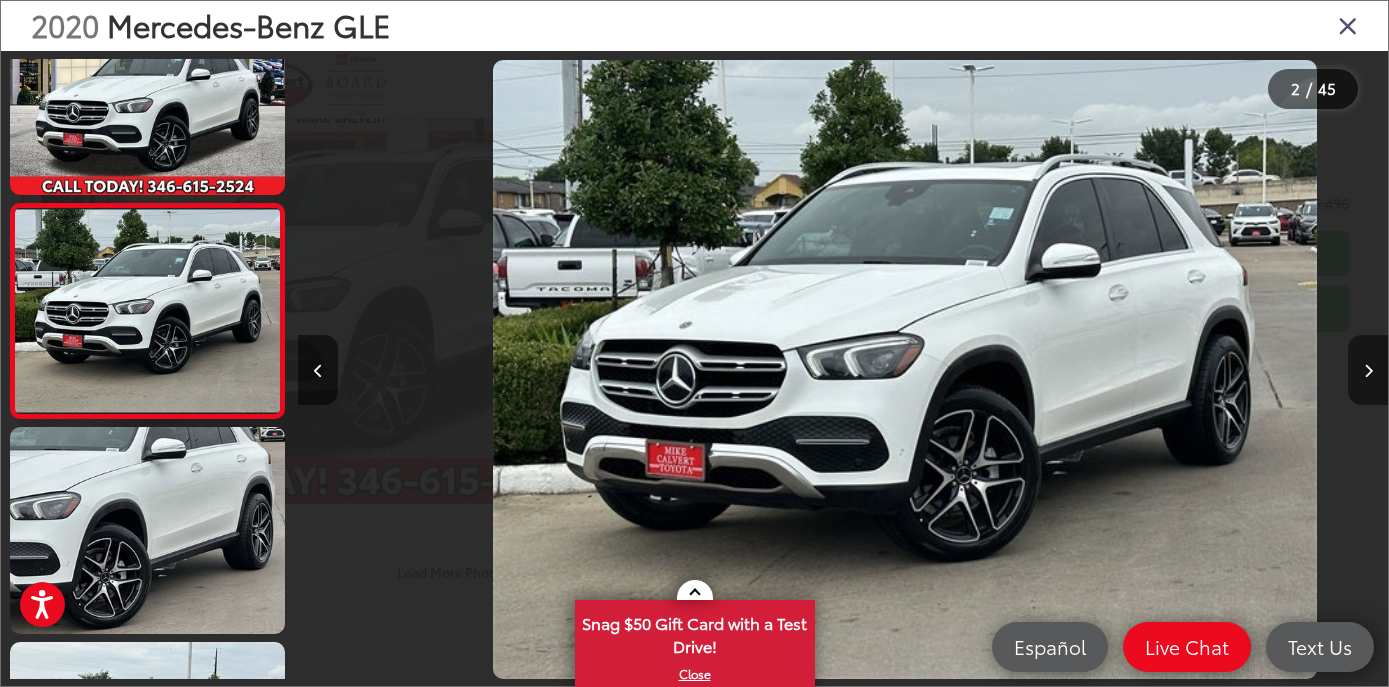 click at bounding box center (1368, 370) 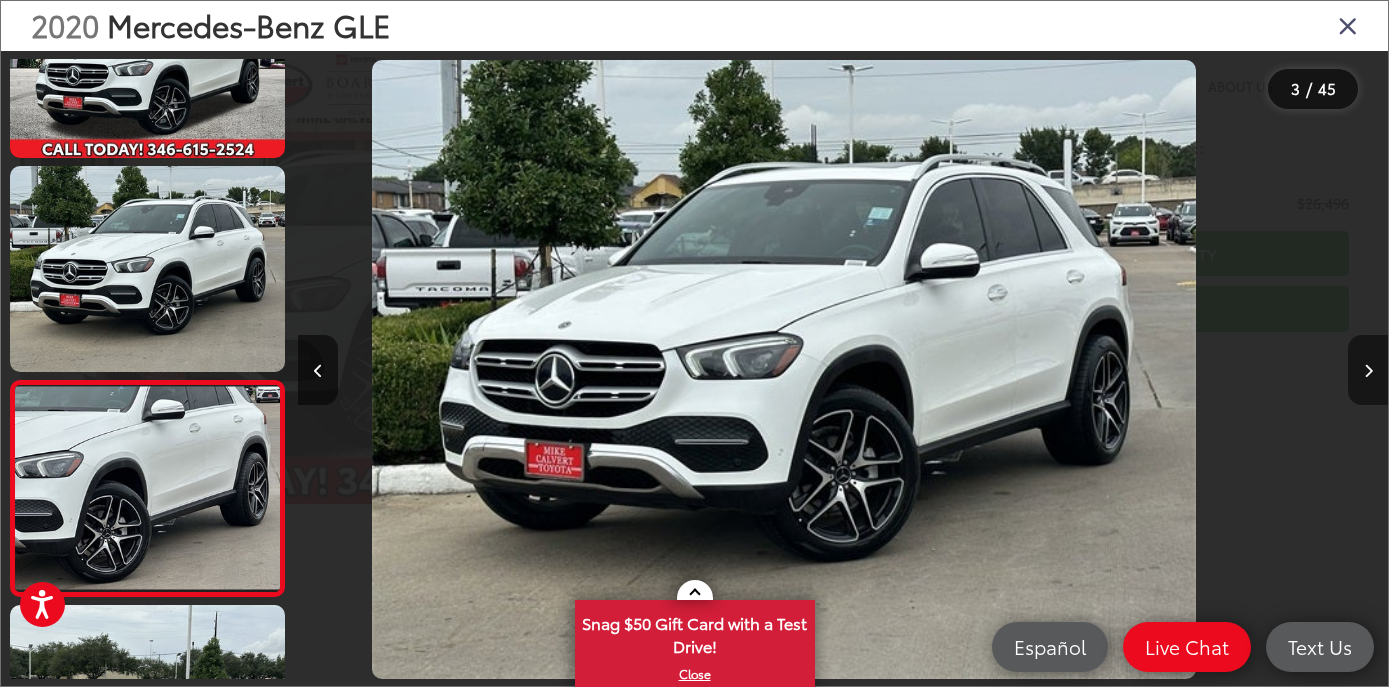 scroll, scrollTop: 284, scrollLeft: 0, axis: vertical 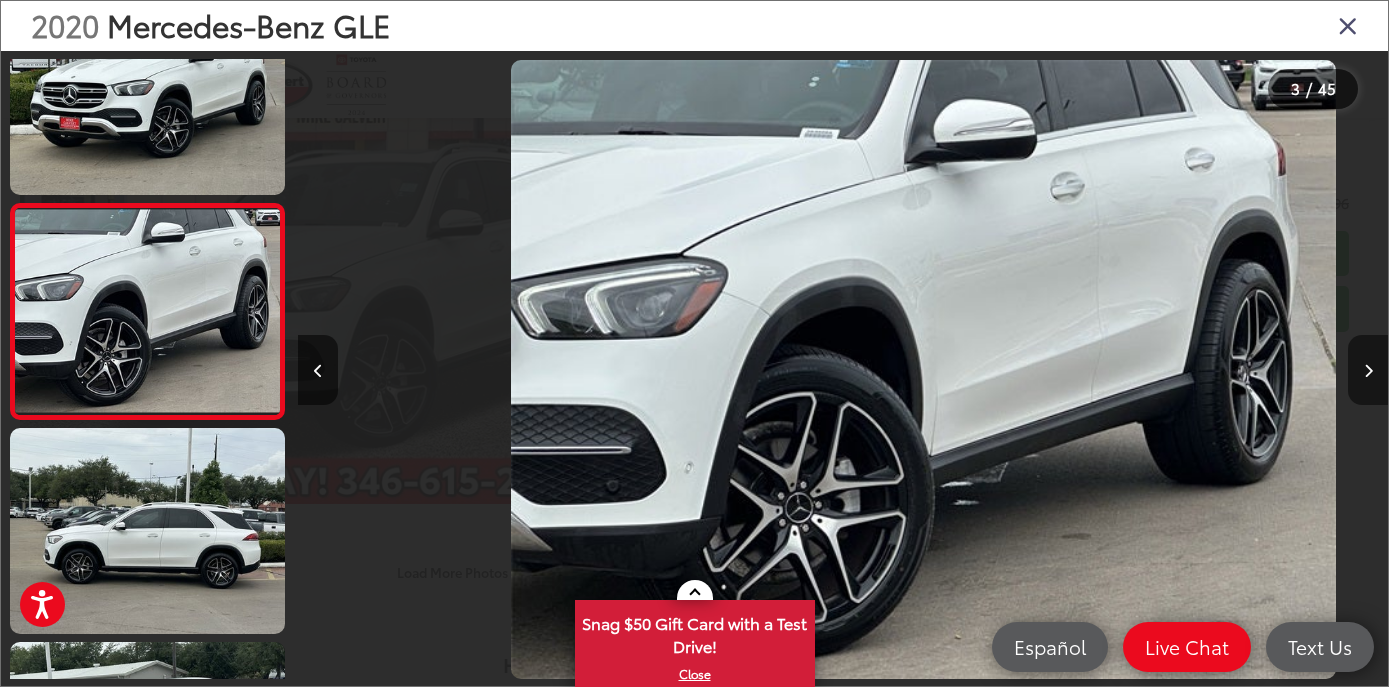click at bounding box center [1368, 370] 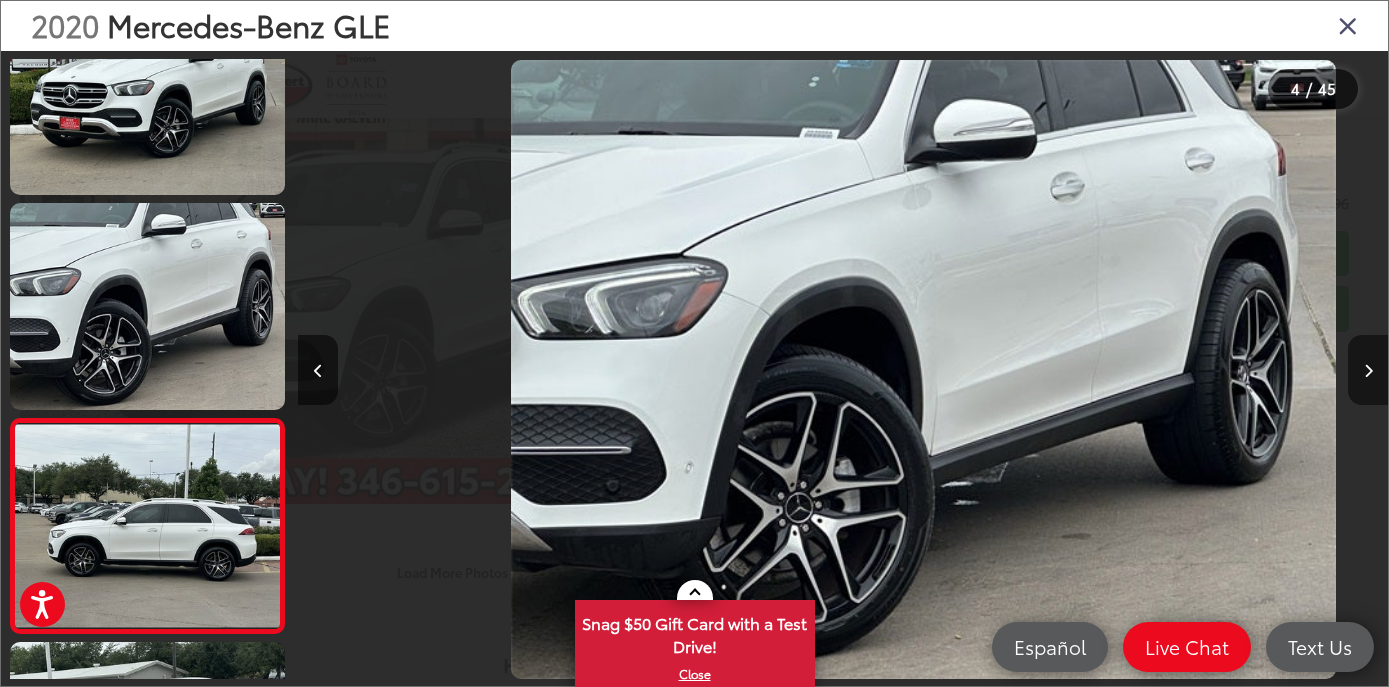 scroll, scrollTop: 0, scrollLeft: 2236, axis: horizontal 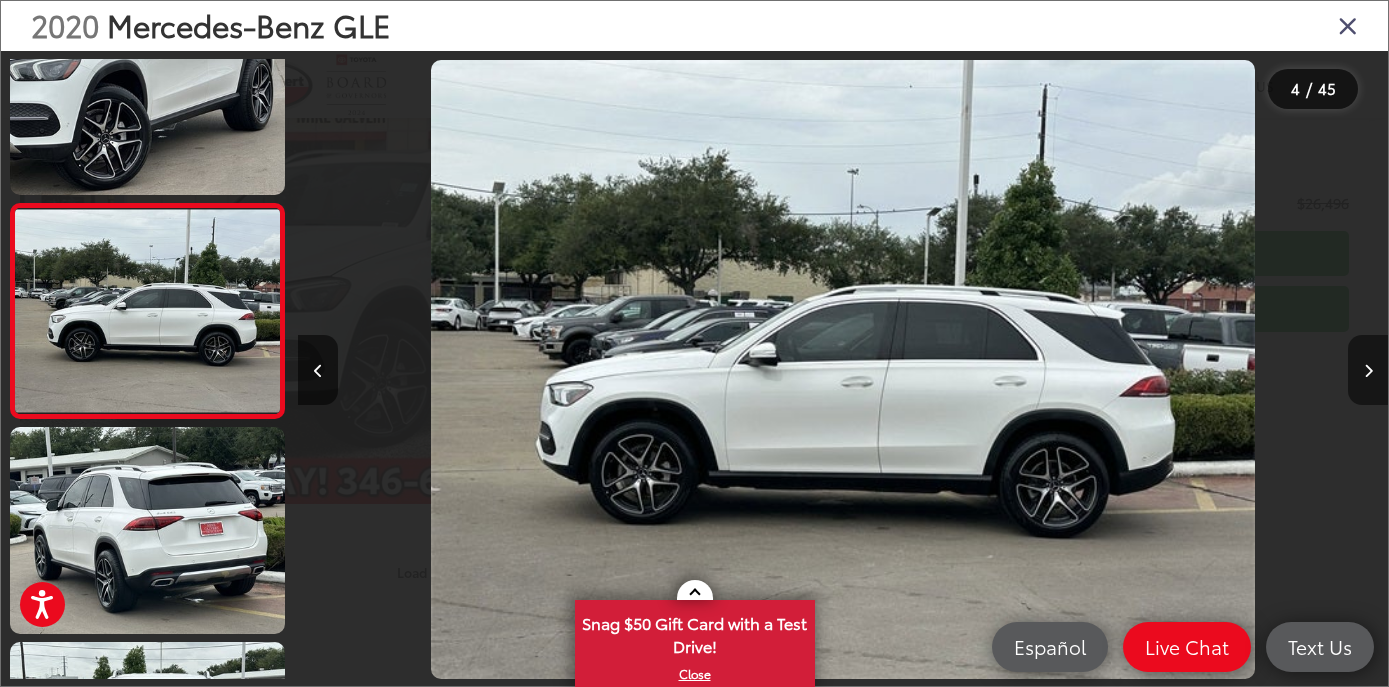 click at bounding box center (1368, 370) 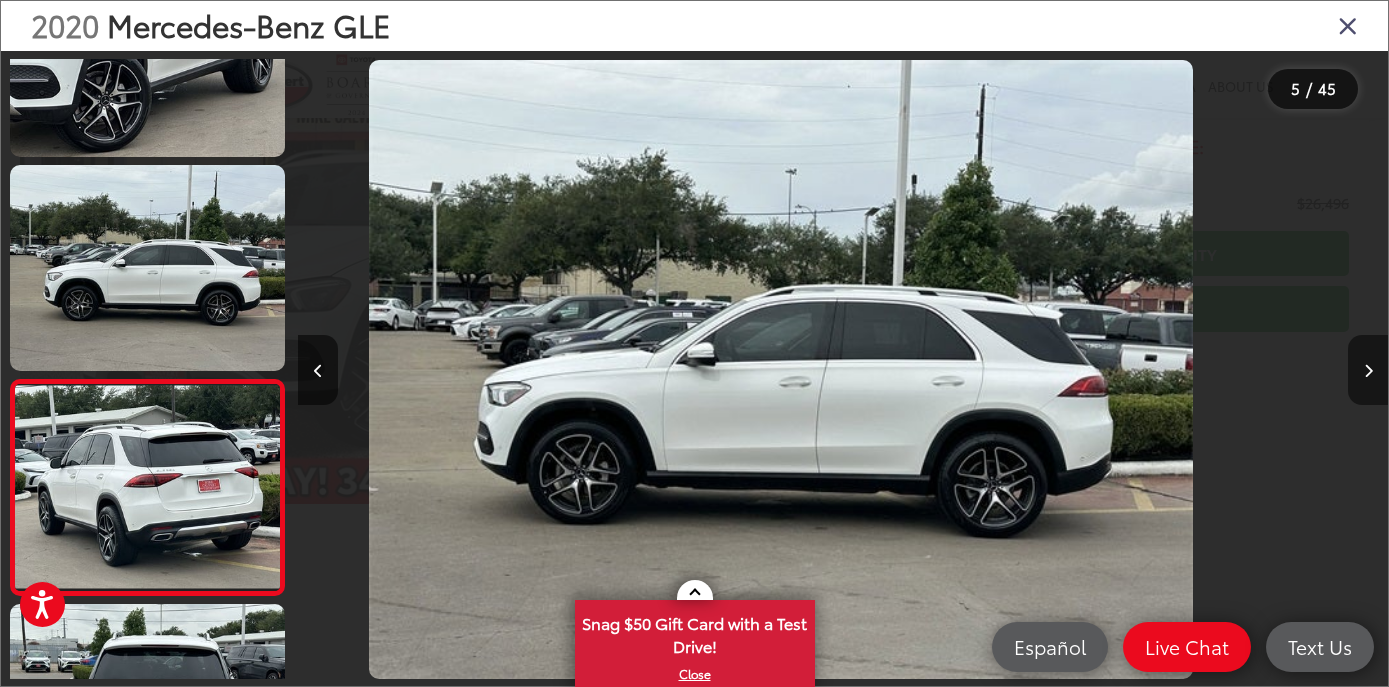 scroll, scrollTop: 654, scrollLeft: 0, axis: vertical 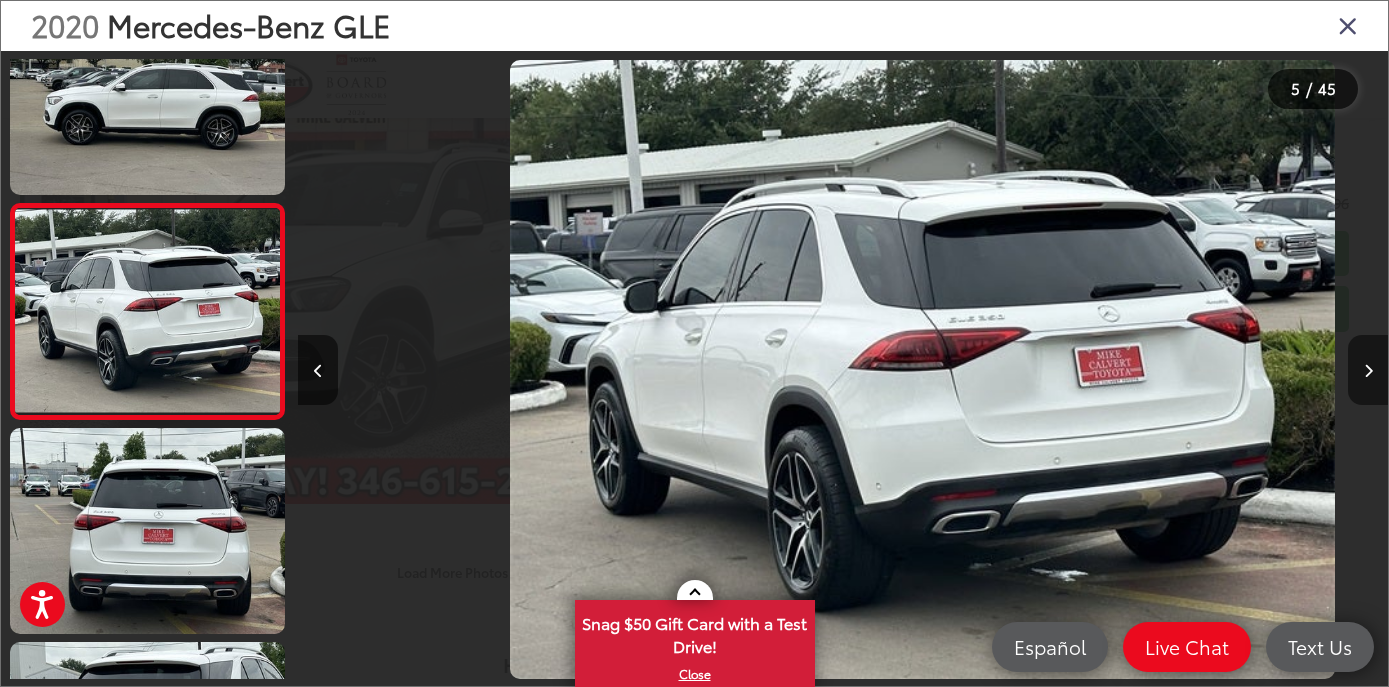 click at bounding box center [1368, 370] 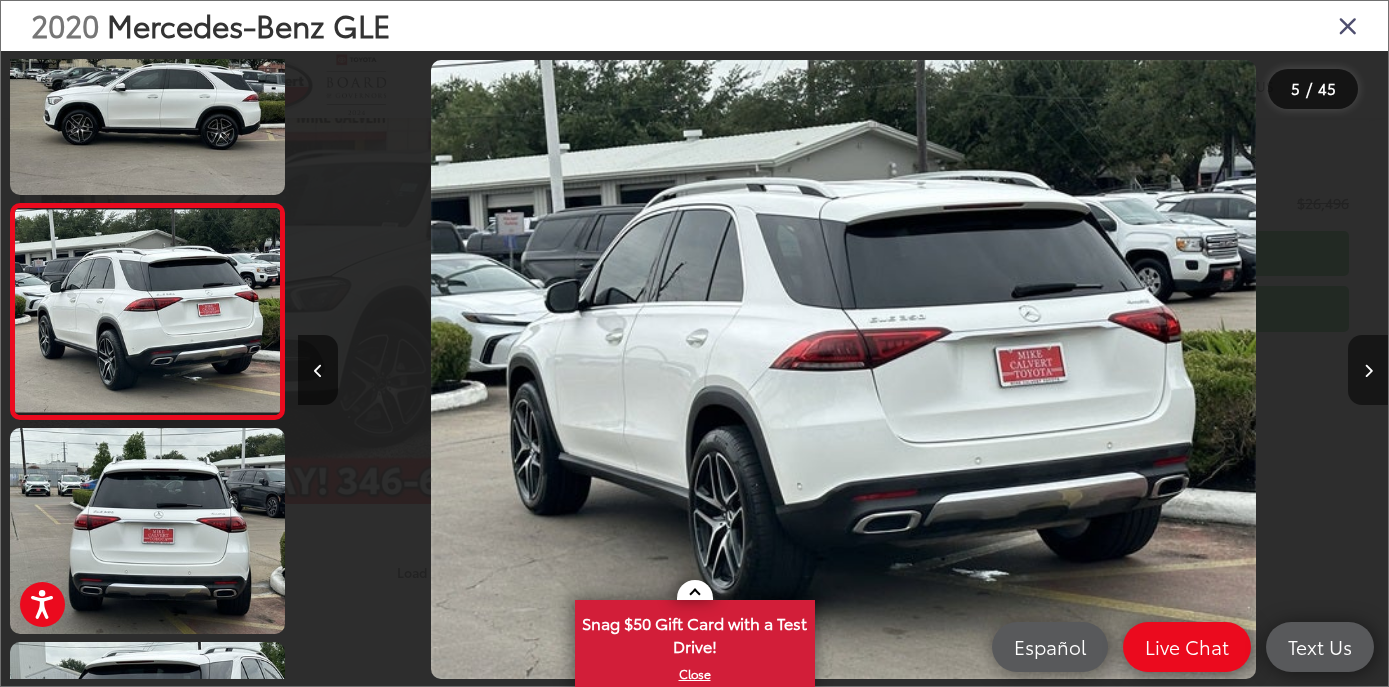 scroll, scrollTop: 0, scrollLeft: 4420, axis: horizontal 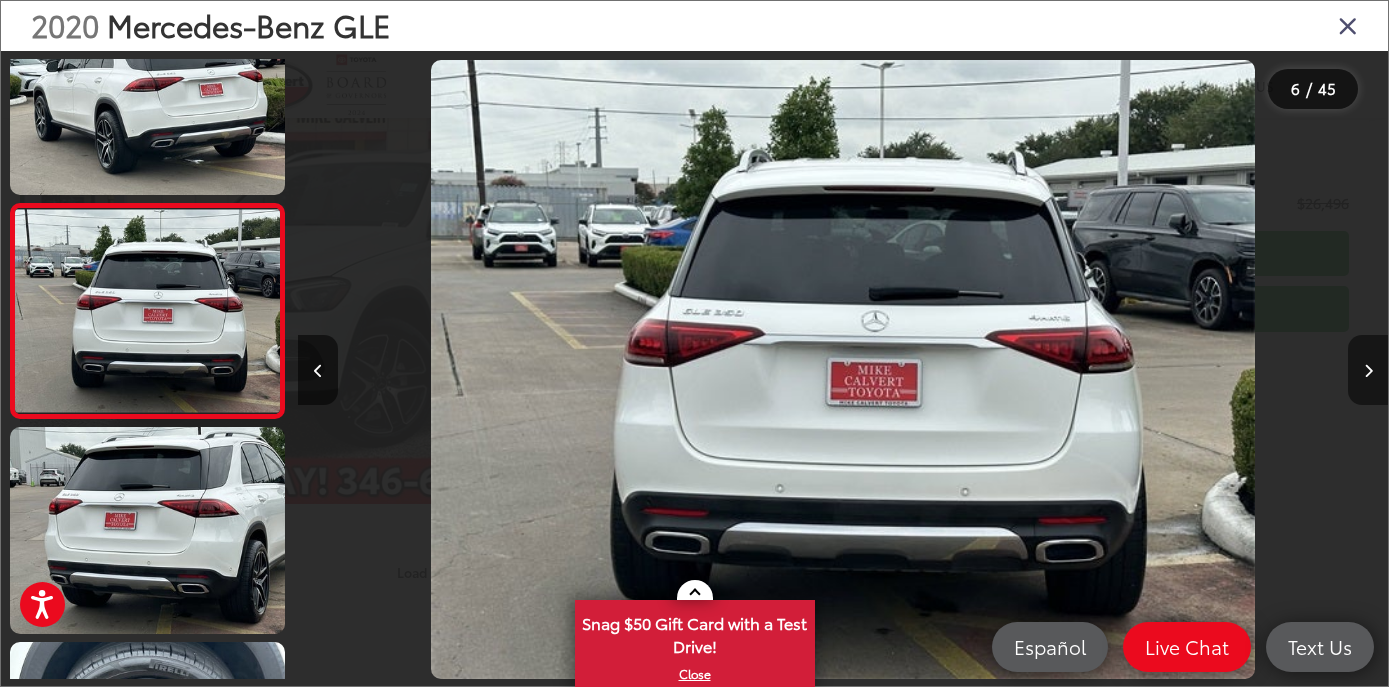 click at bounding box center [1368, 370] 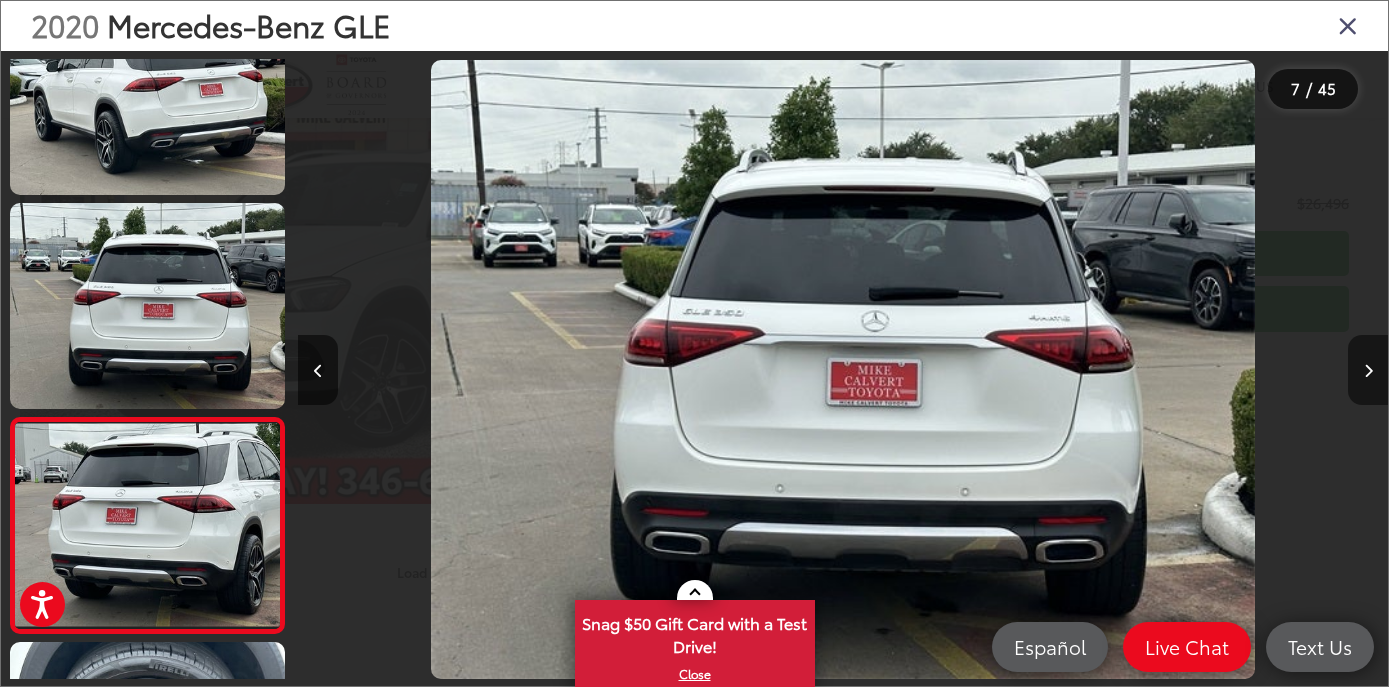 scroll, scrollTop: 0, scrollLeft: 5664, axis: horizontal 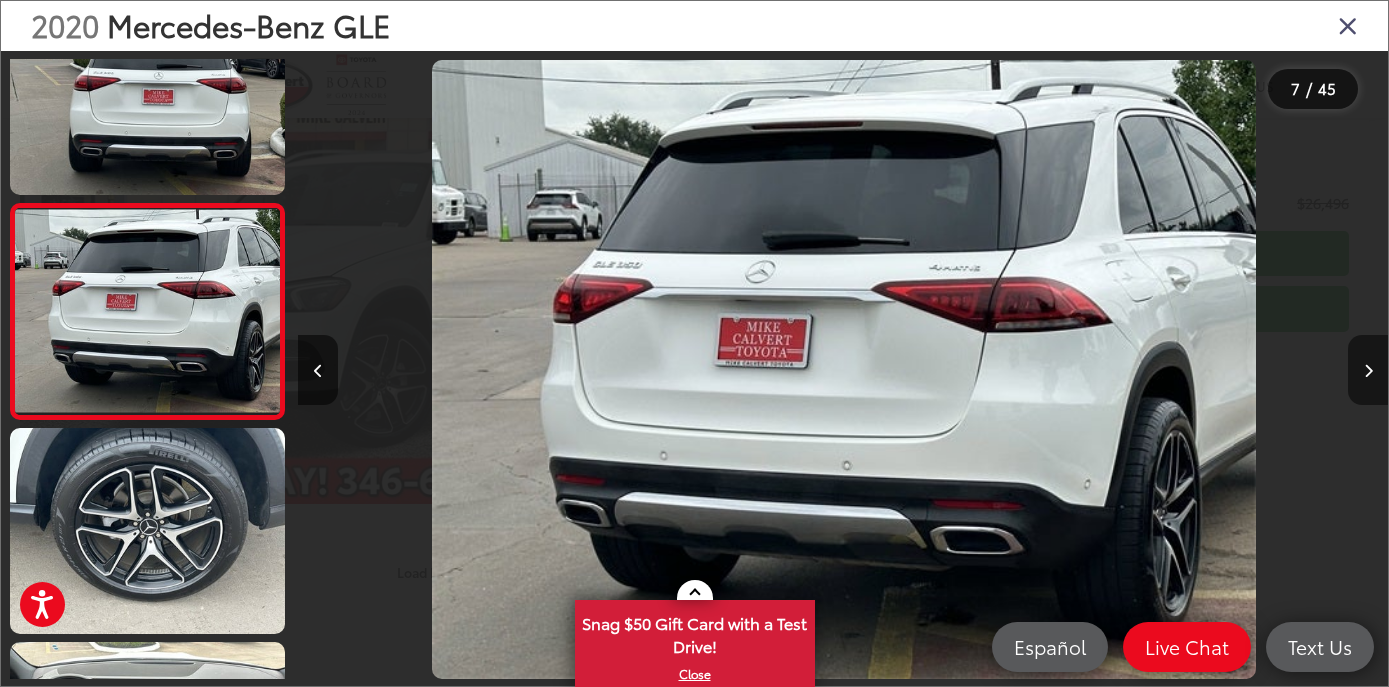 click at bounding box center [1368, 370] 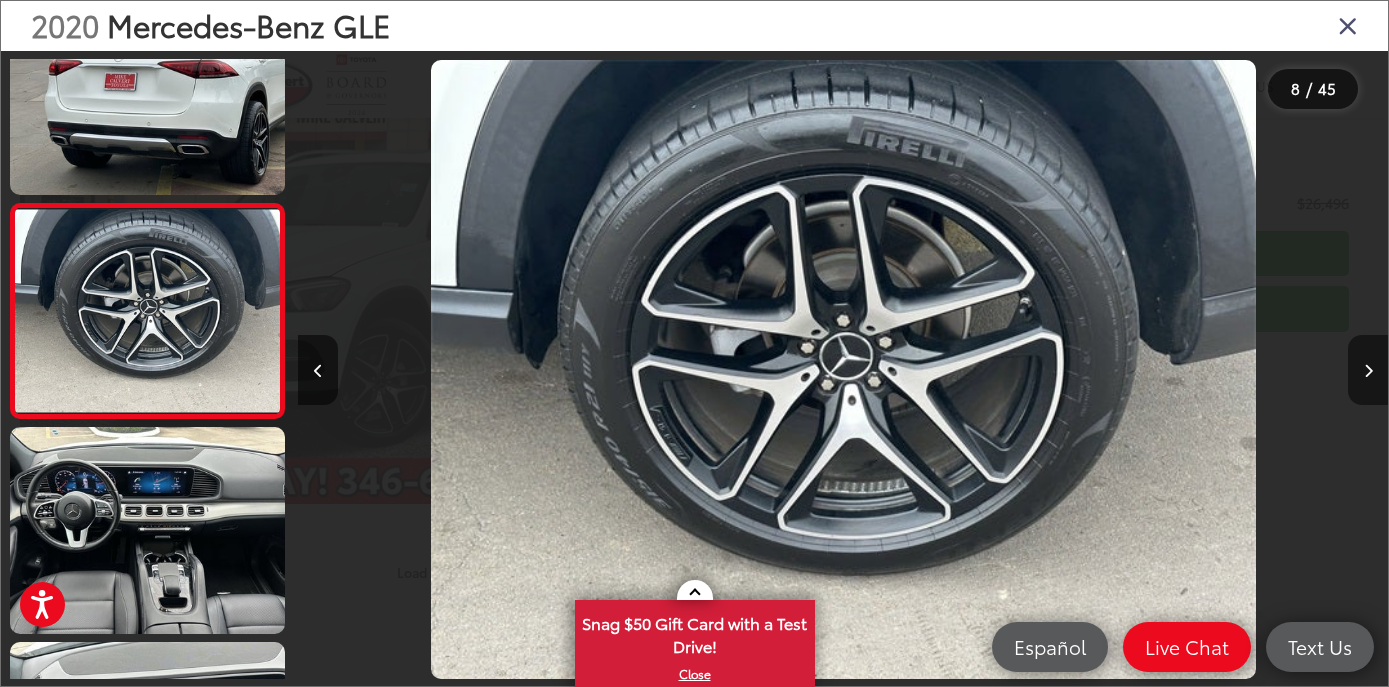 click at bounding box center (1368, 370) 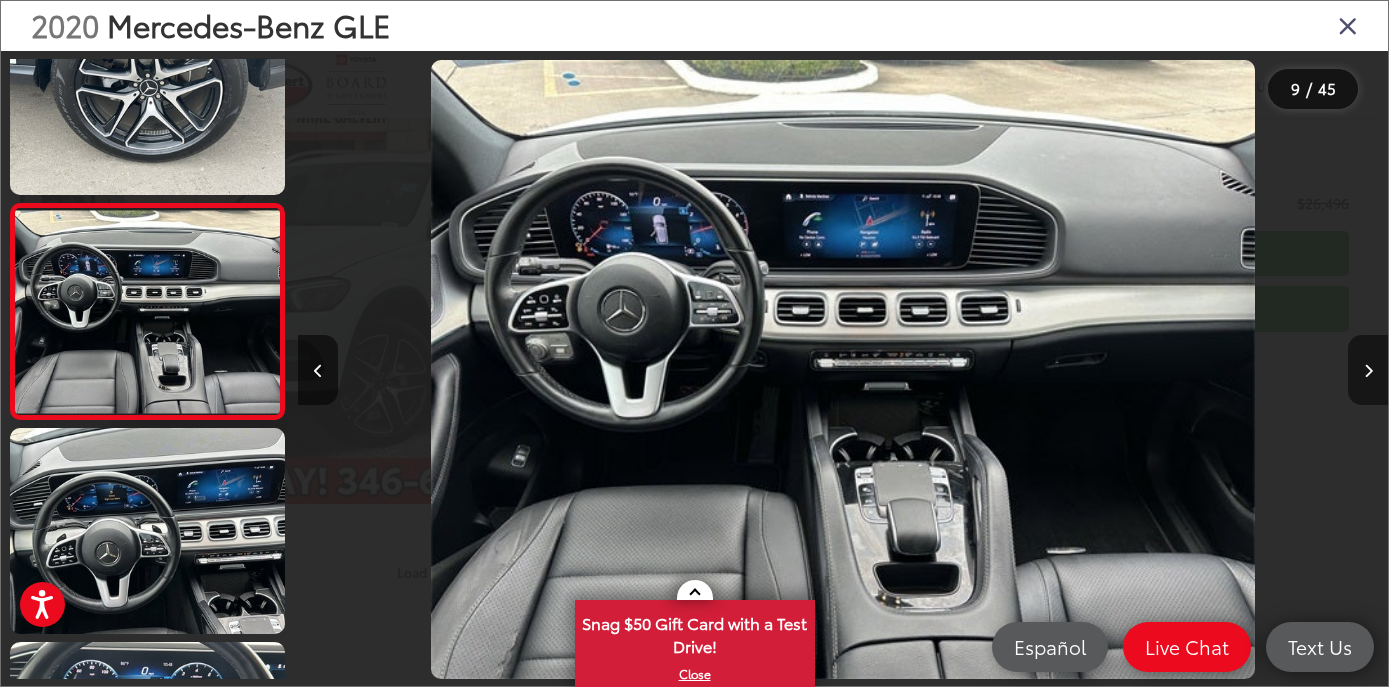 click at bounding box center [1368, 370] 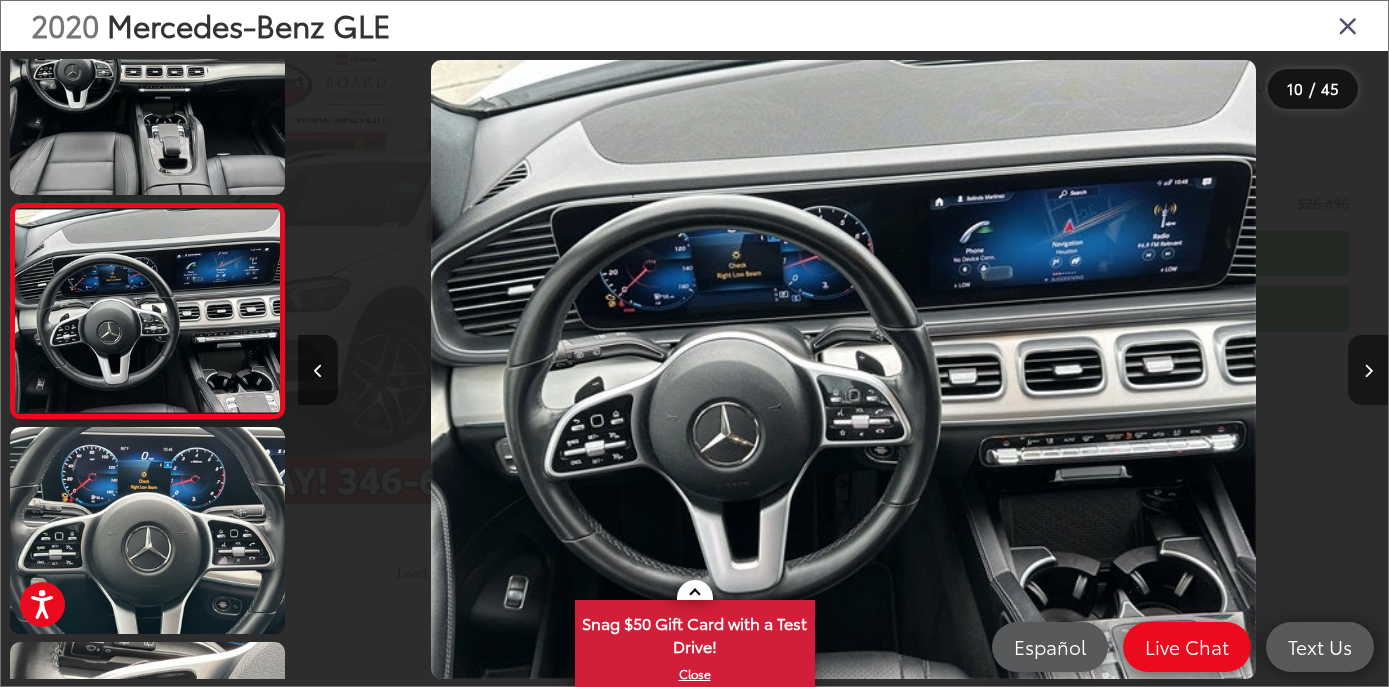 click at bounding box center (1368, 370) 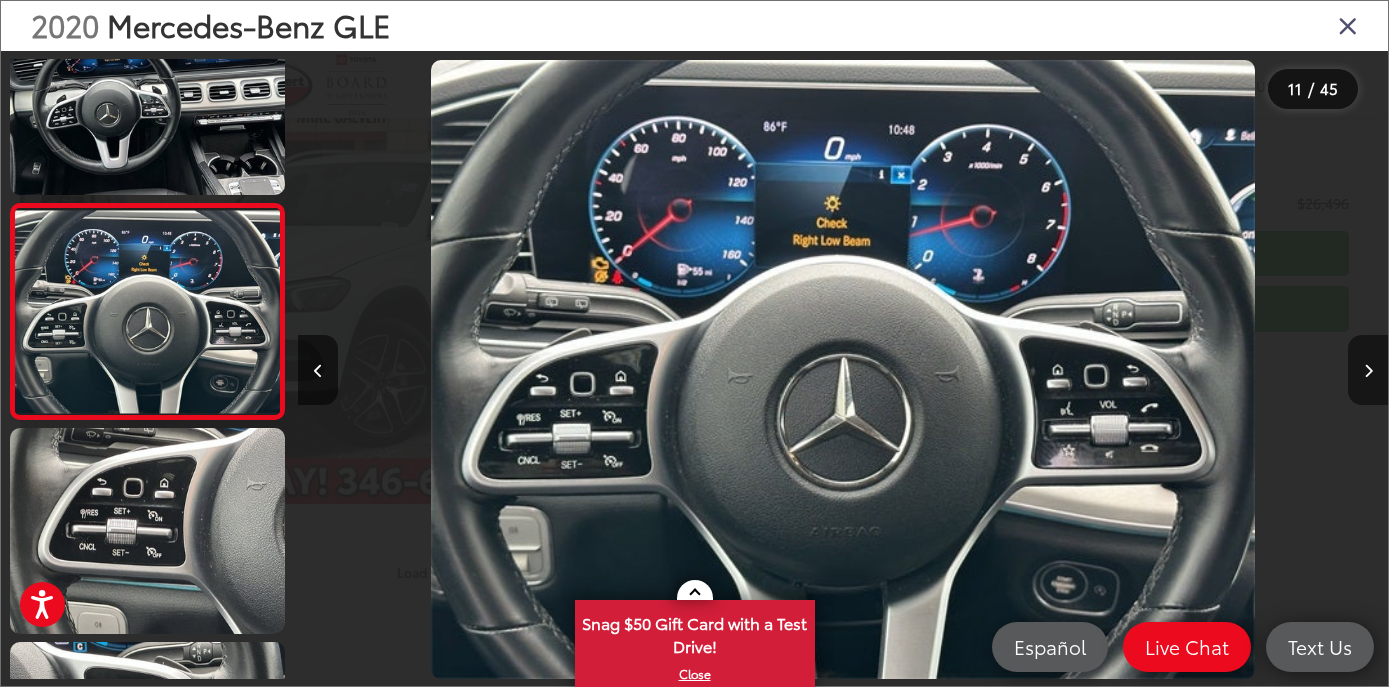 click at bounding box center (1368, 370) 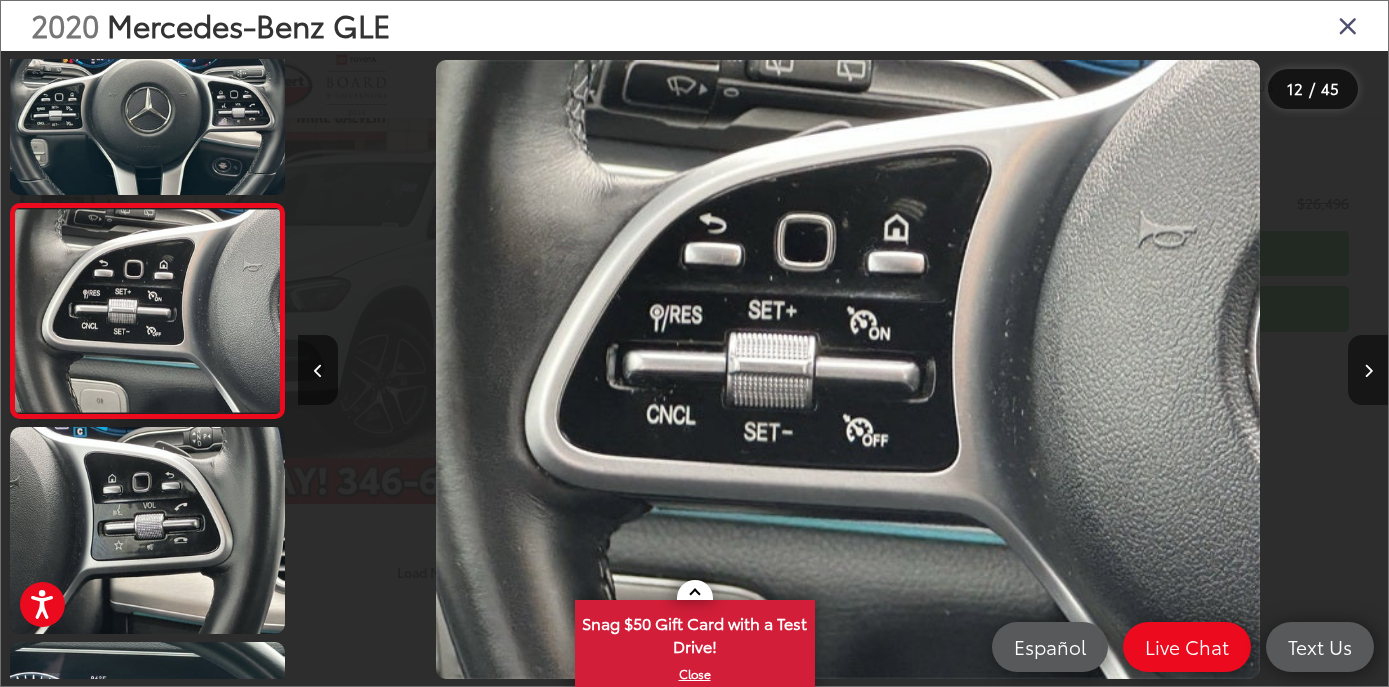 click at bounding box center (1368, 370) 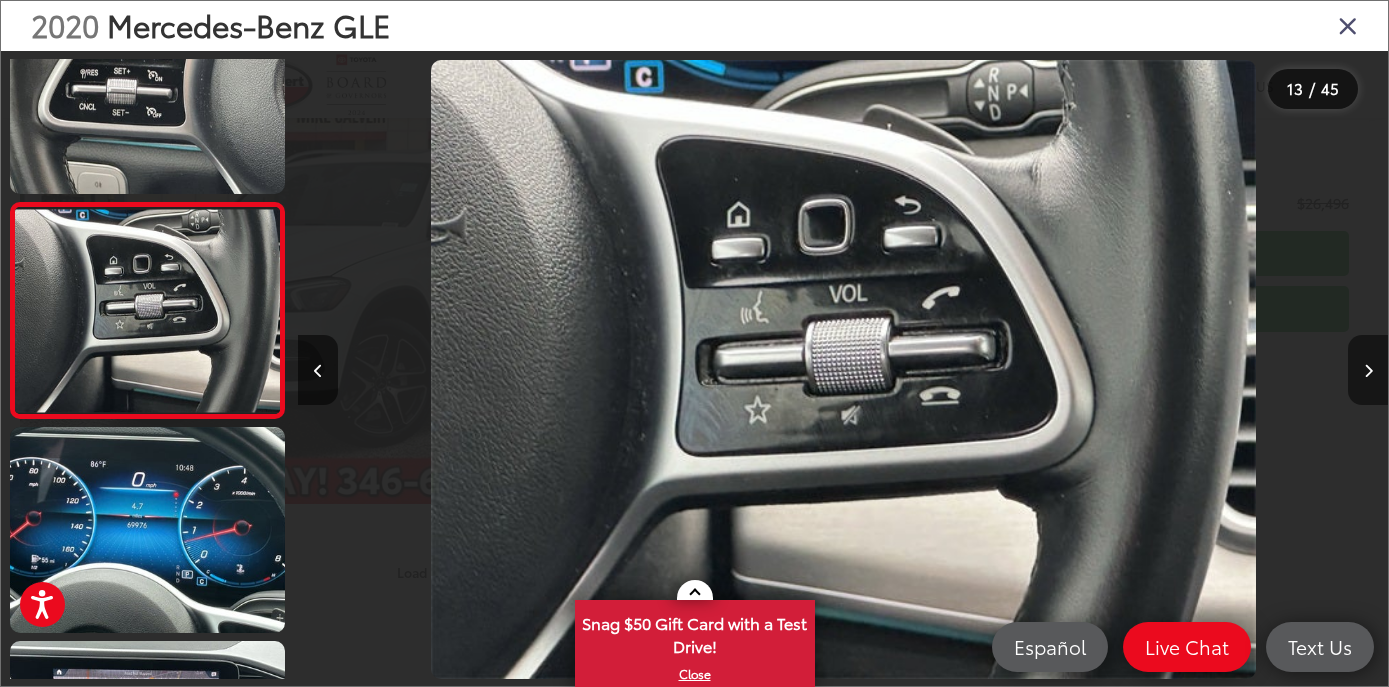click at bounding box center (1368, 371) 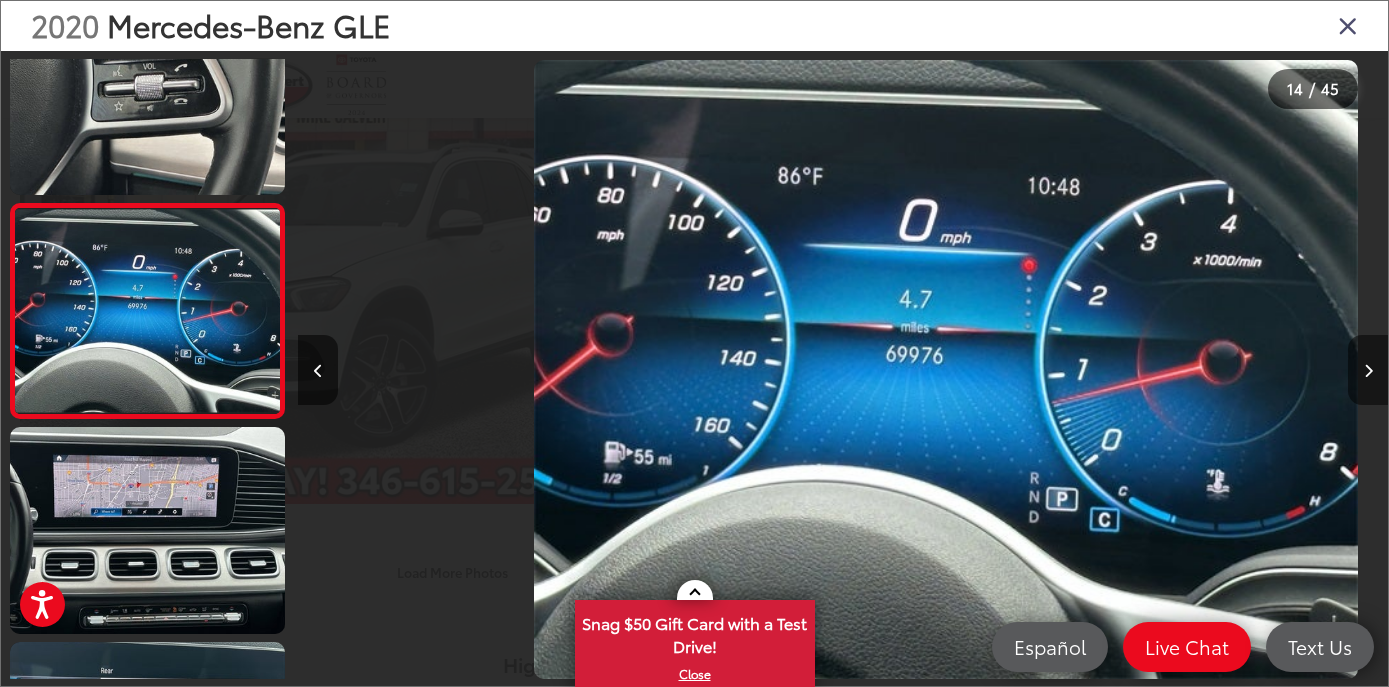 click at bounding box center (1368, 371) 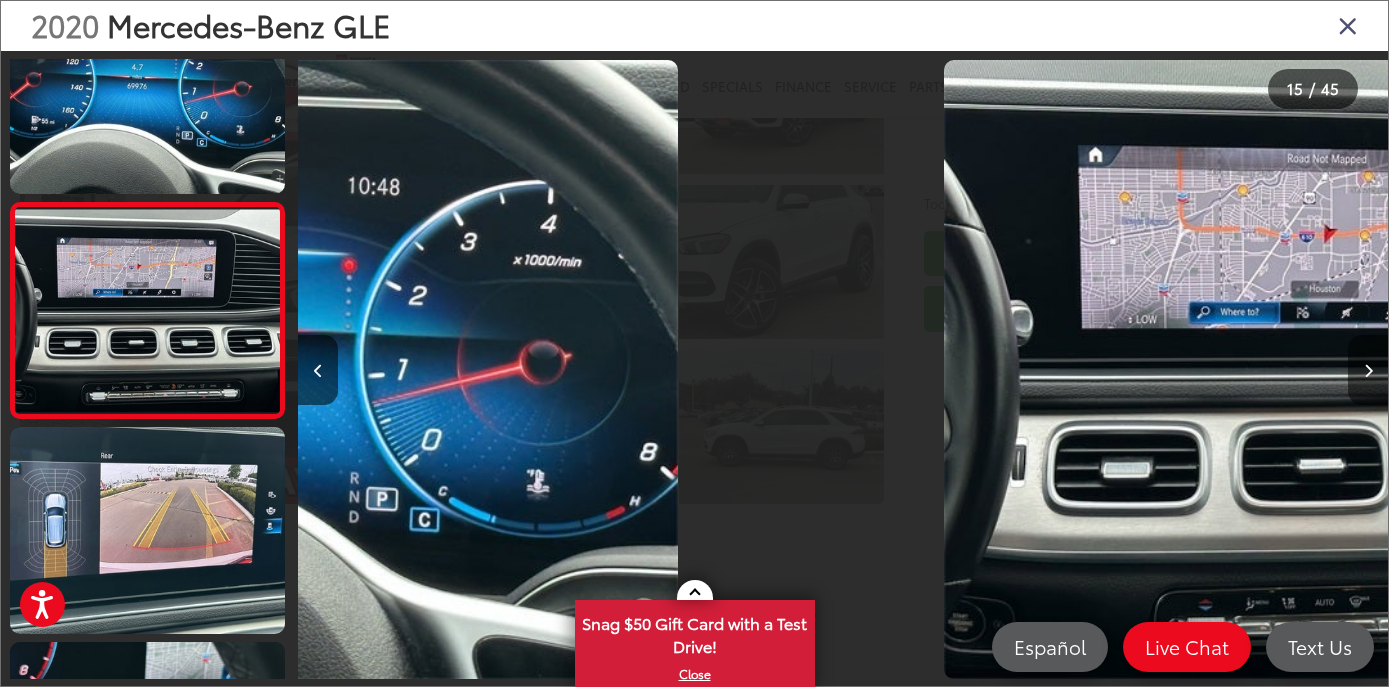 click at bounding box center (1368, 371) 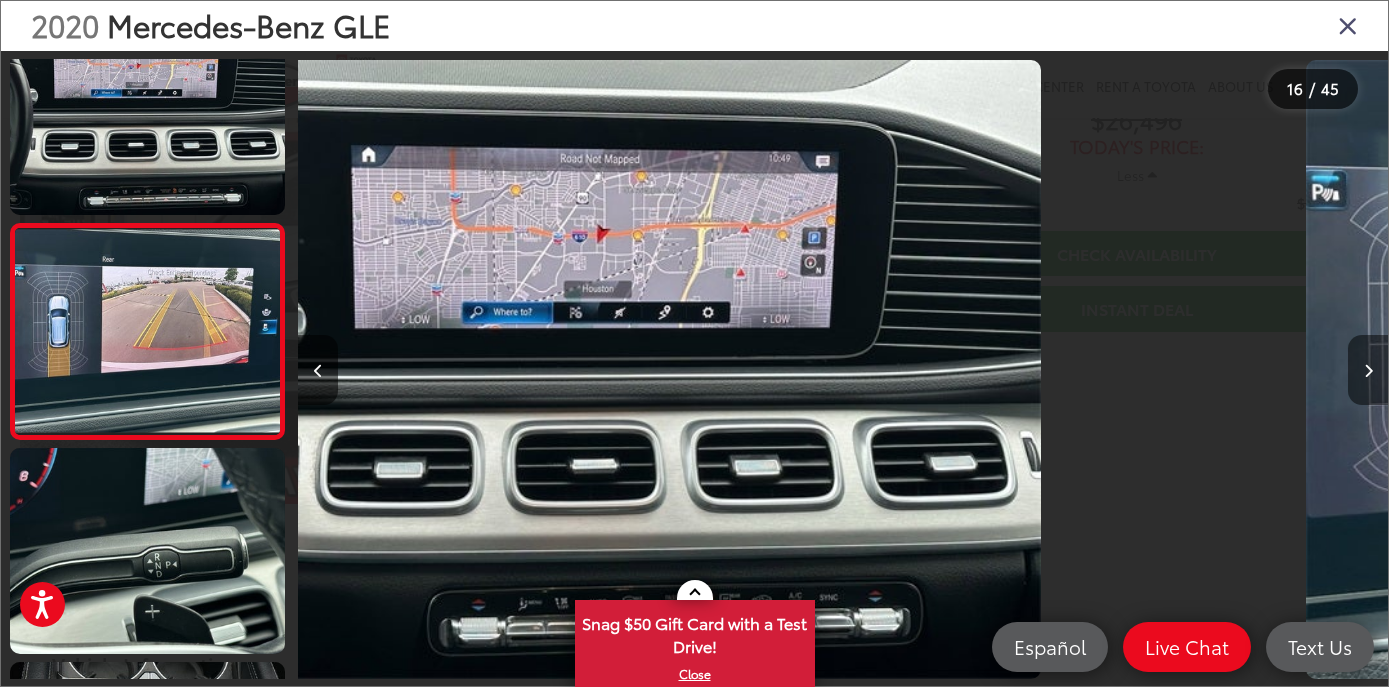 click at bounding box center (1368, 371) 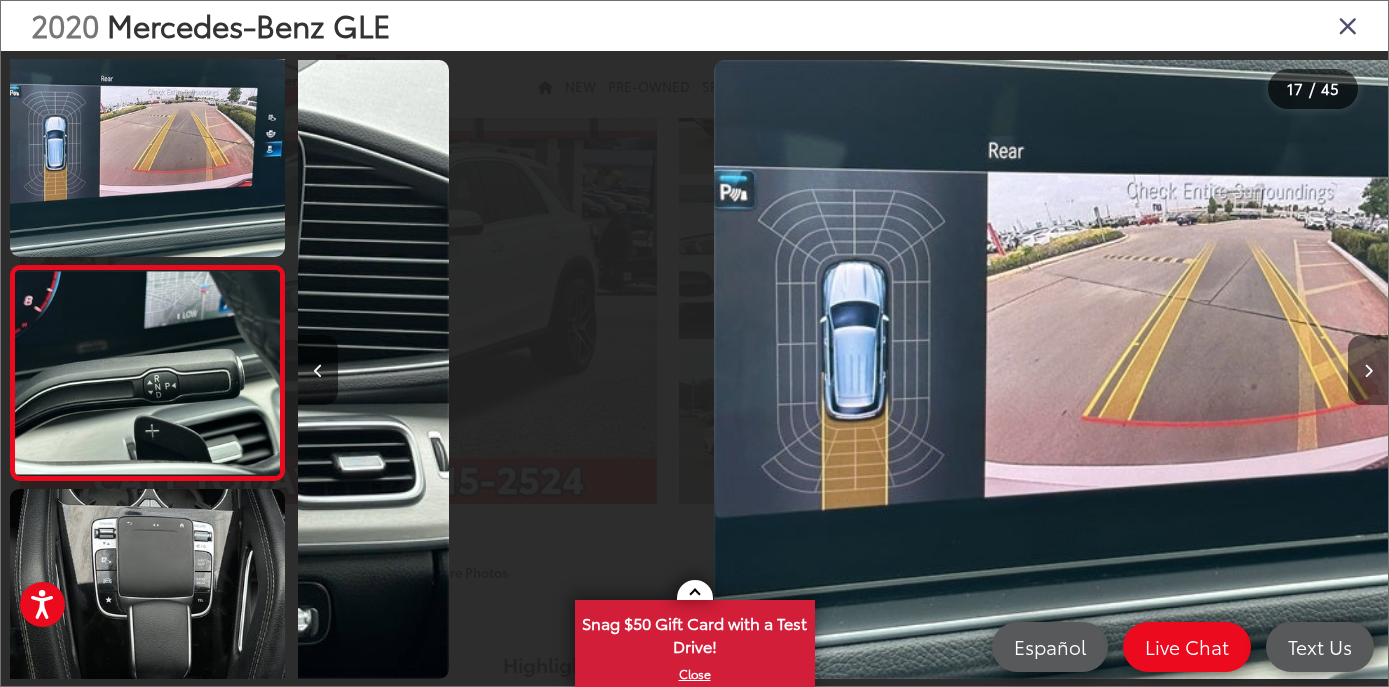 click at bounding box center (1368, 371) 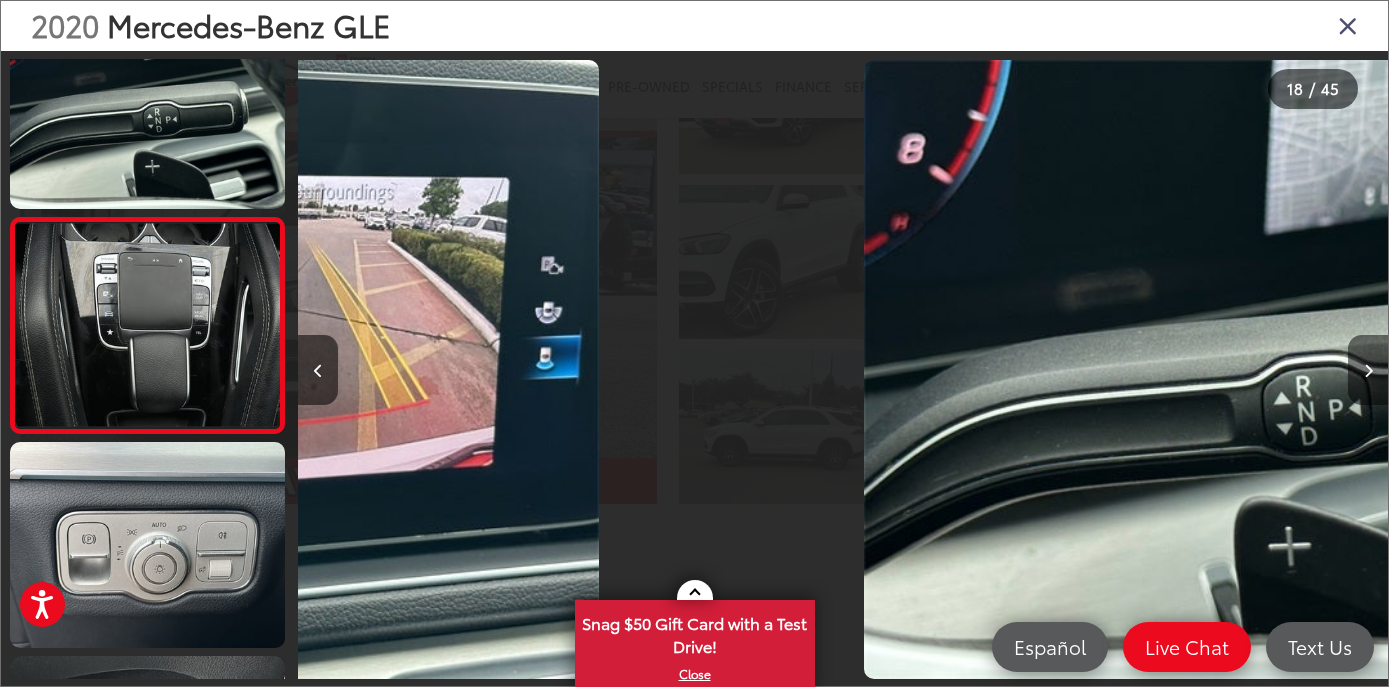click at bounding box center [1368, 371] 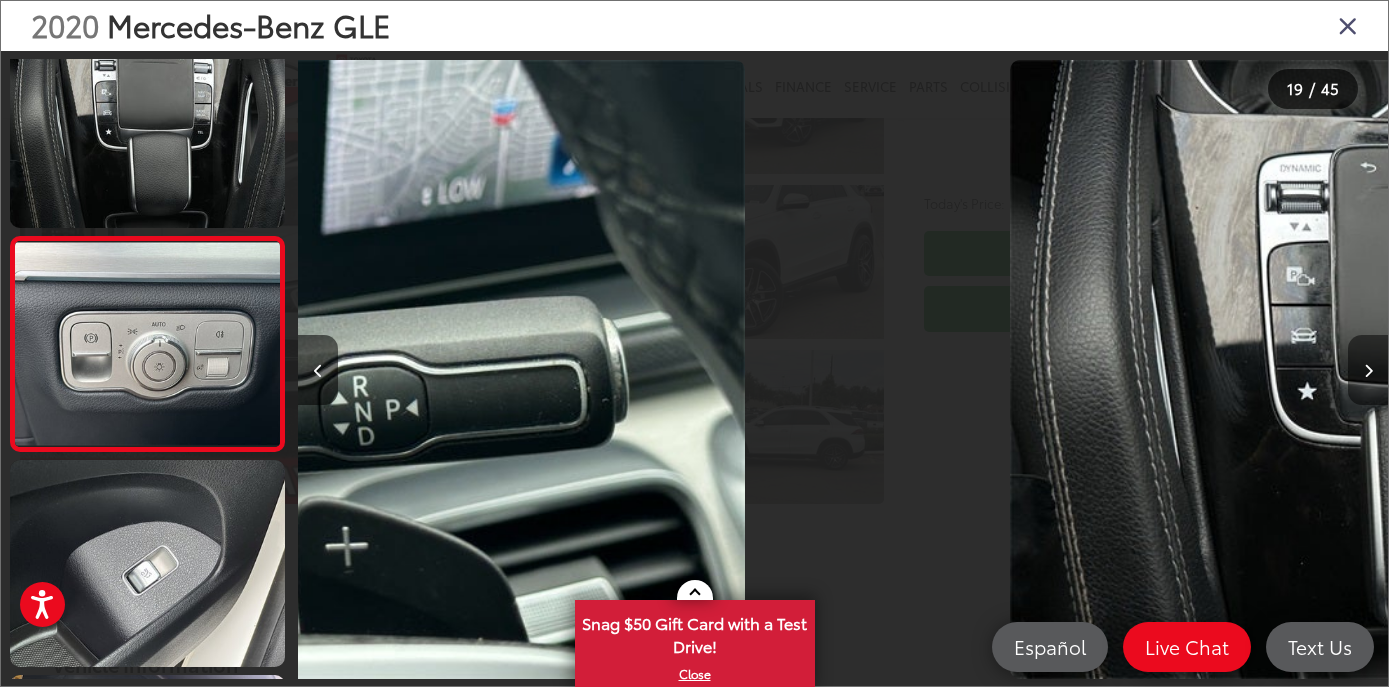 click at bounding box center (1368, 371) 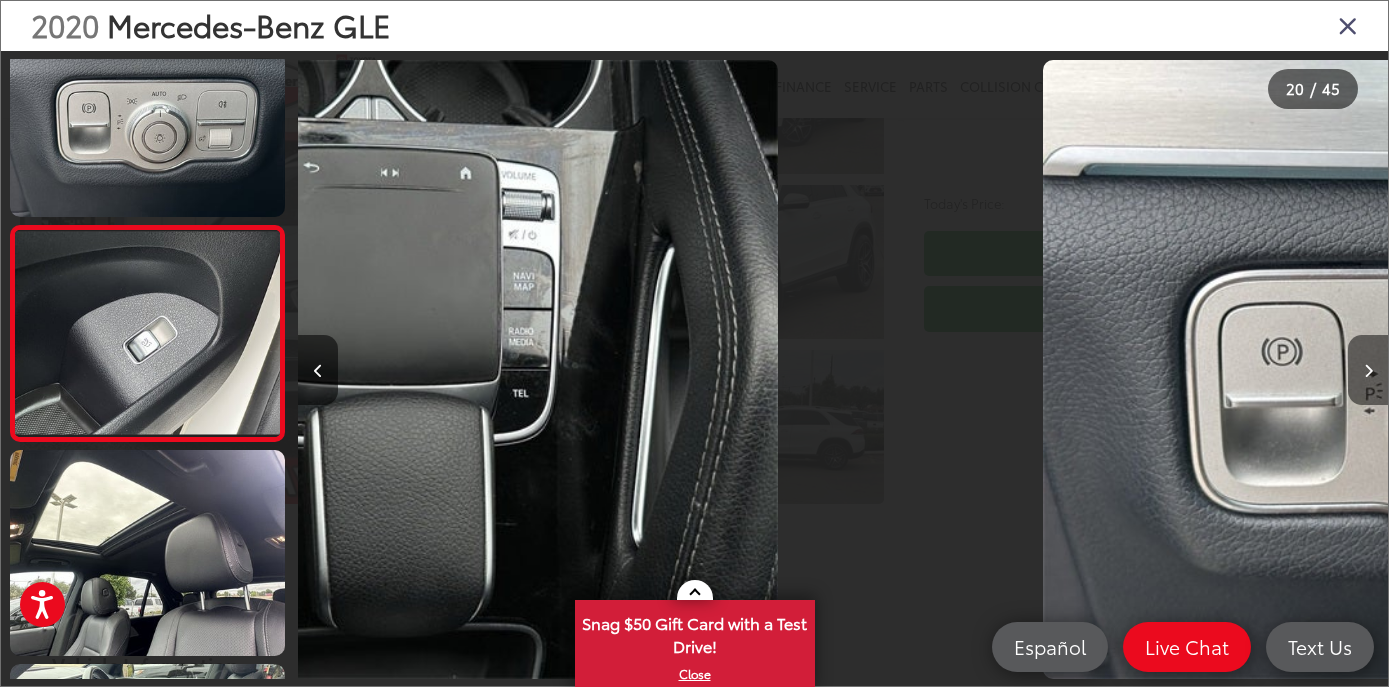 click at bounding box center [1368, 371] 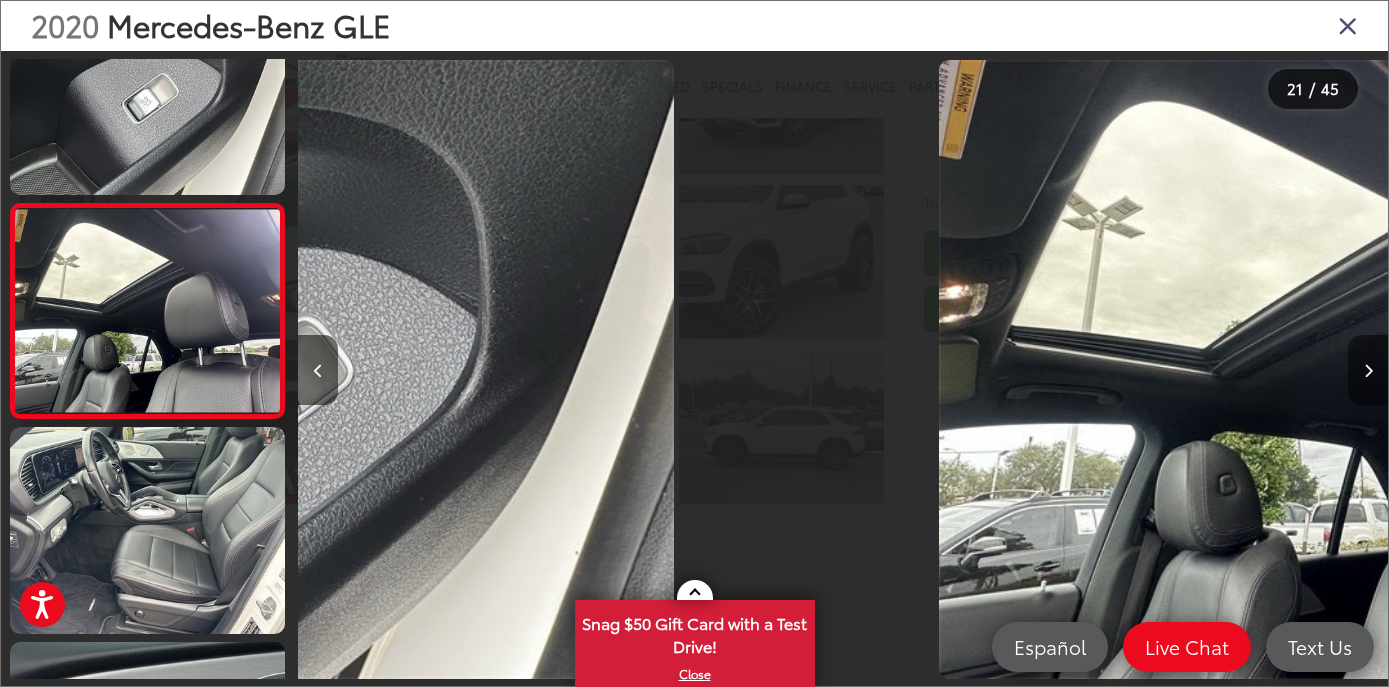 click at bounding box center [1368, 371] 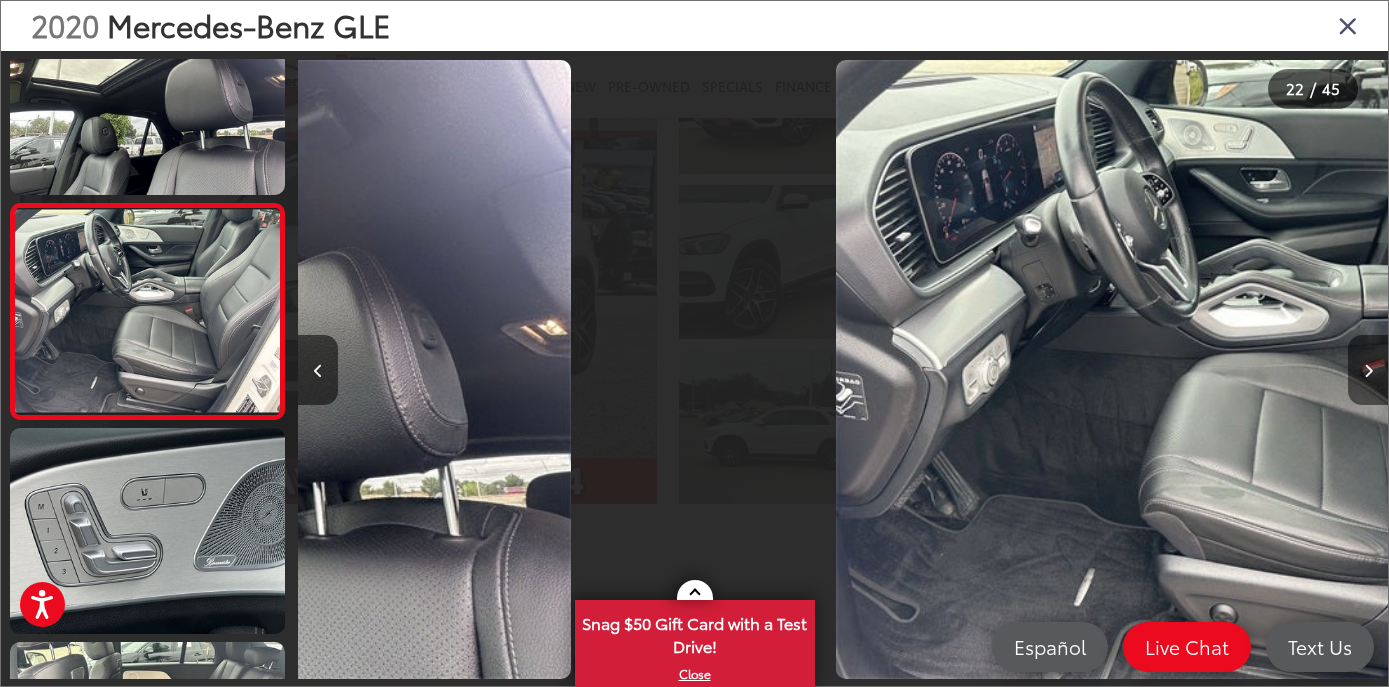click at bounding box center (1368, 371) 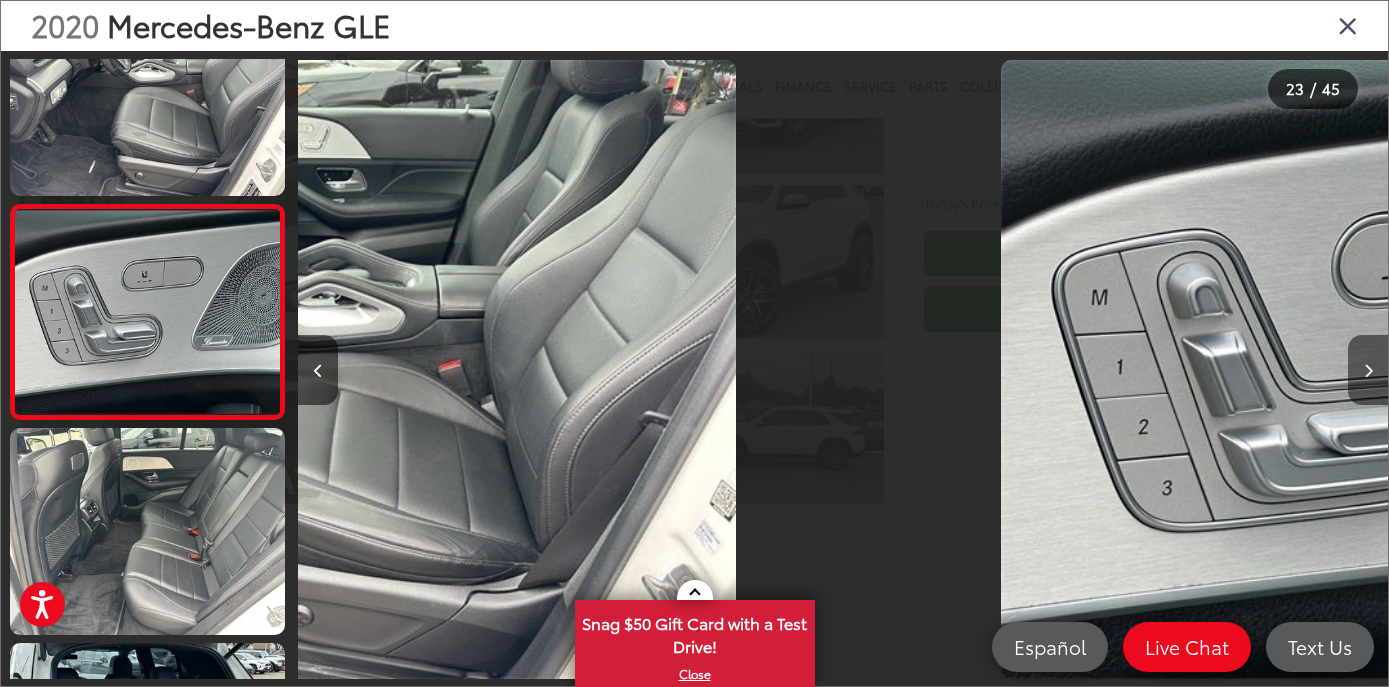click at bounding box center (1368, 371) 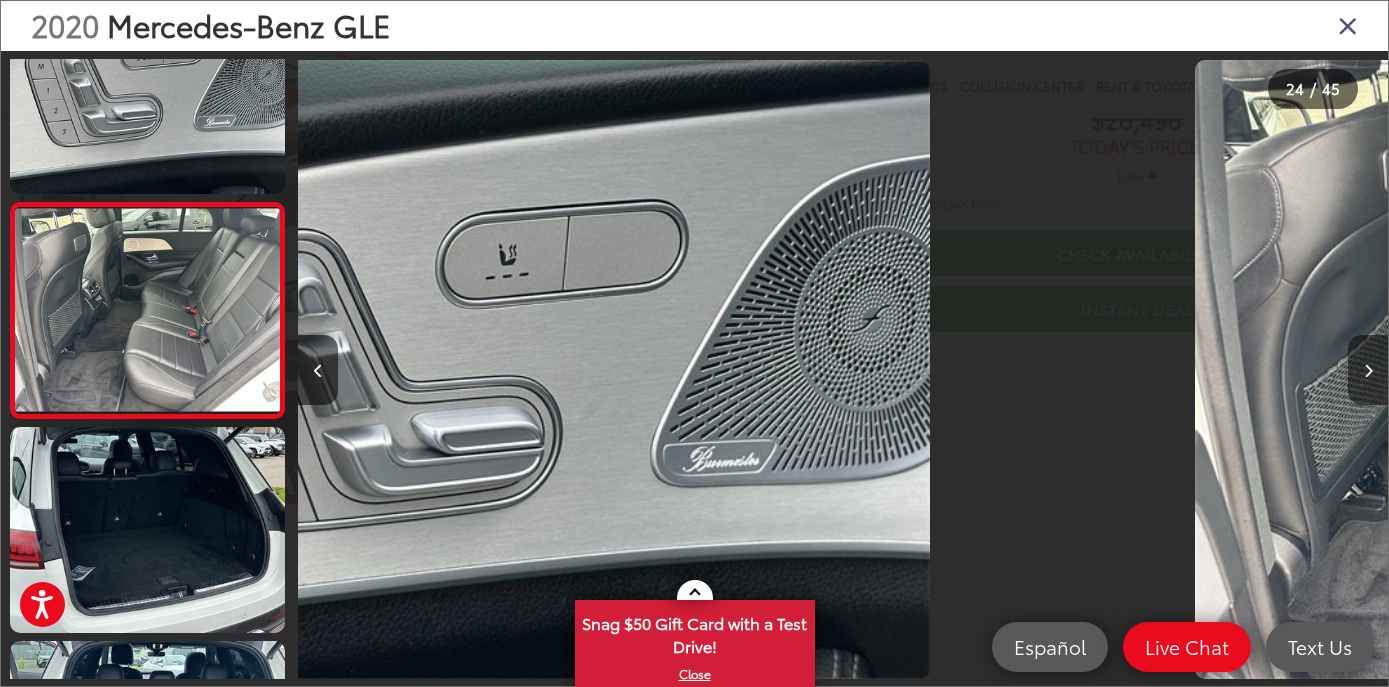 click at bounding box center (1368, 371) 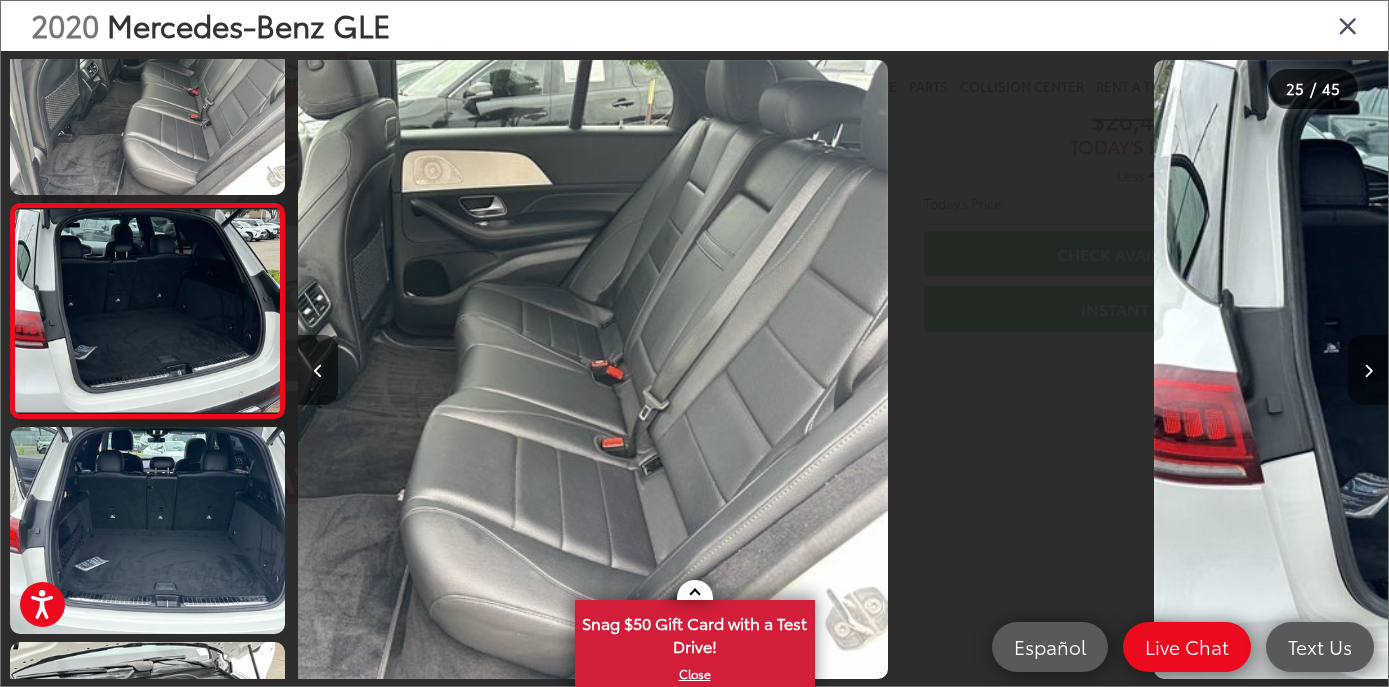 click at bounding box center [1368, 371] 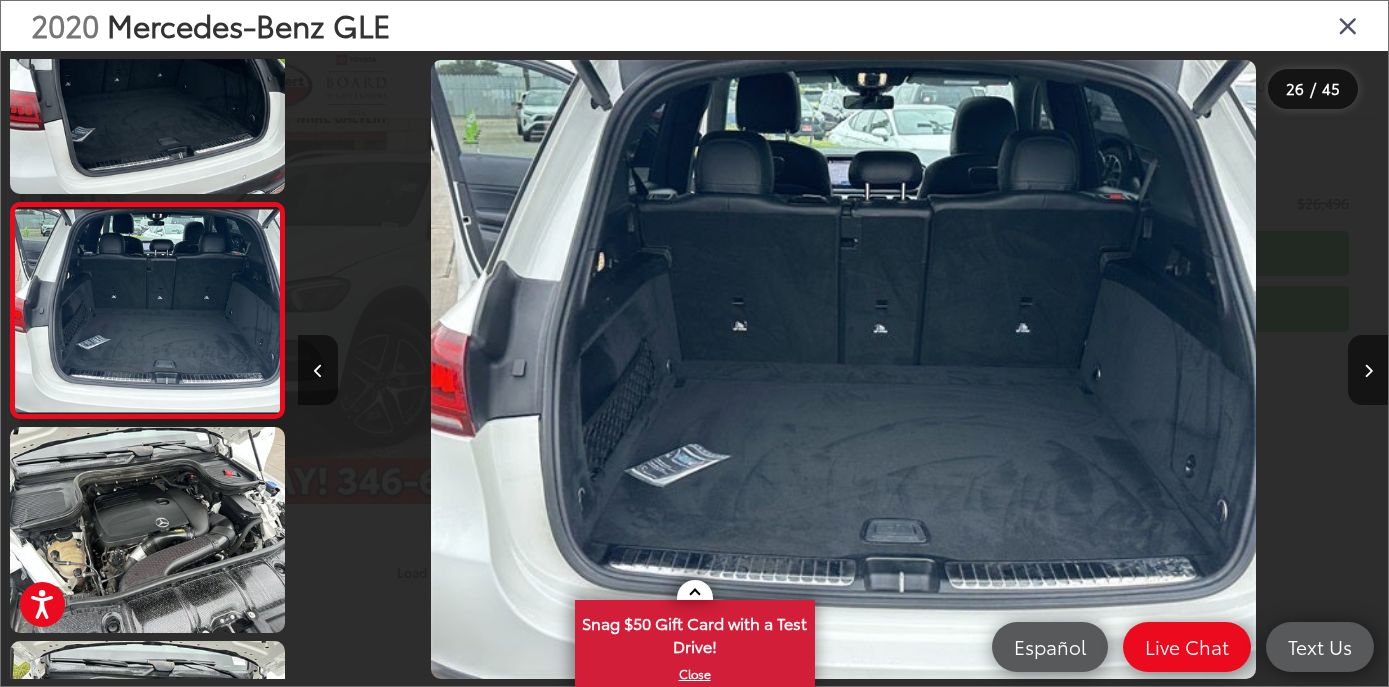 click at bounding box center [1348, 25] 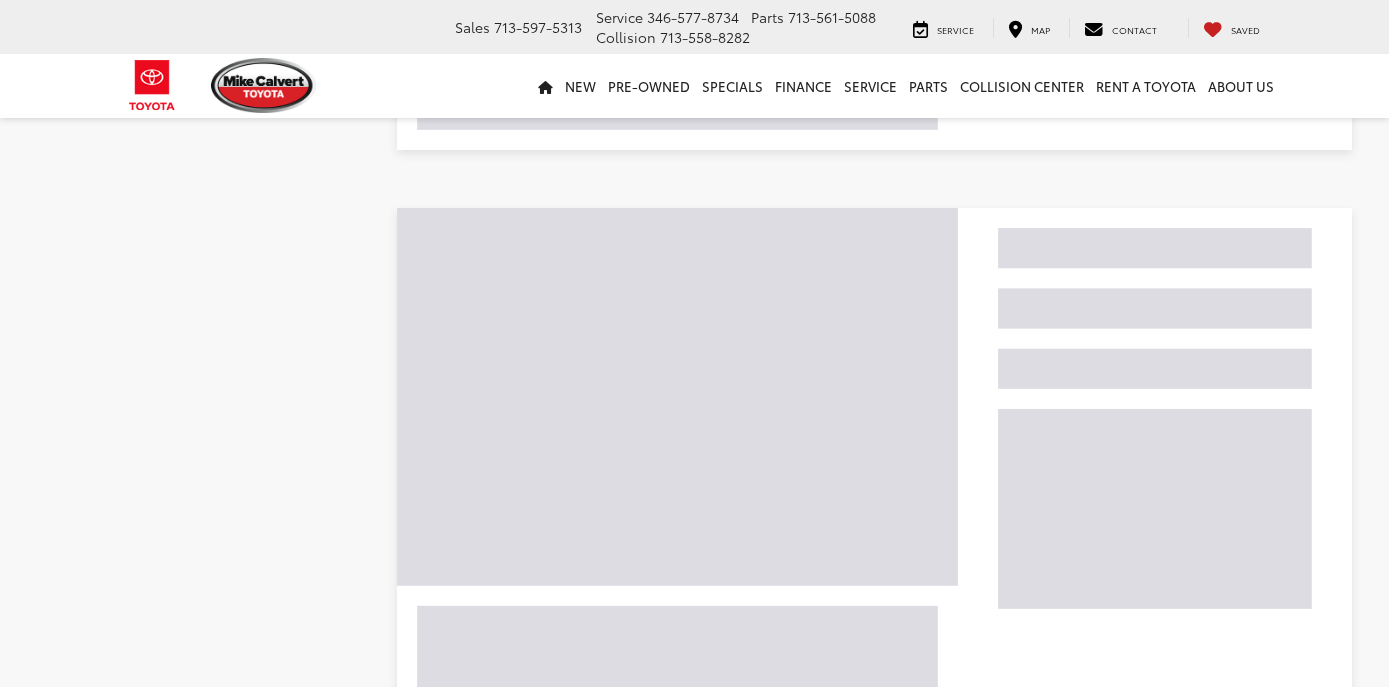 scroll, scrollTop: 2329, scrollLeft: 0, axis: vertical 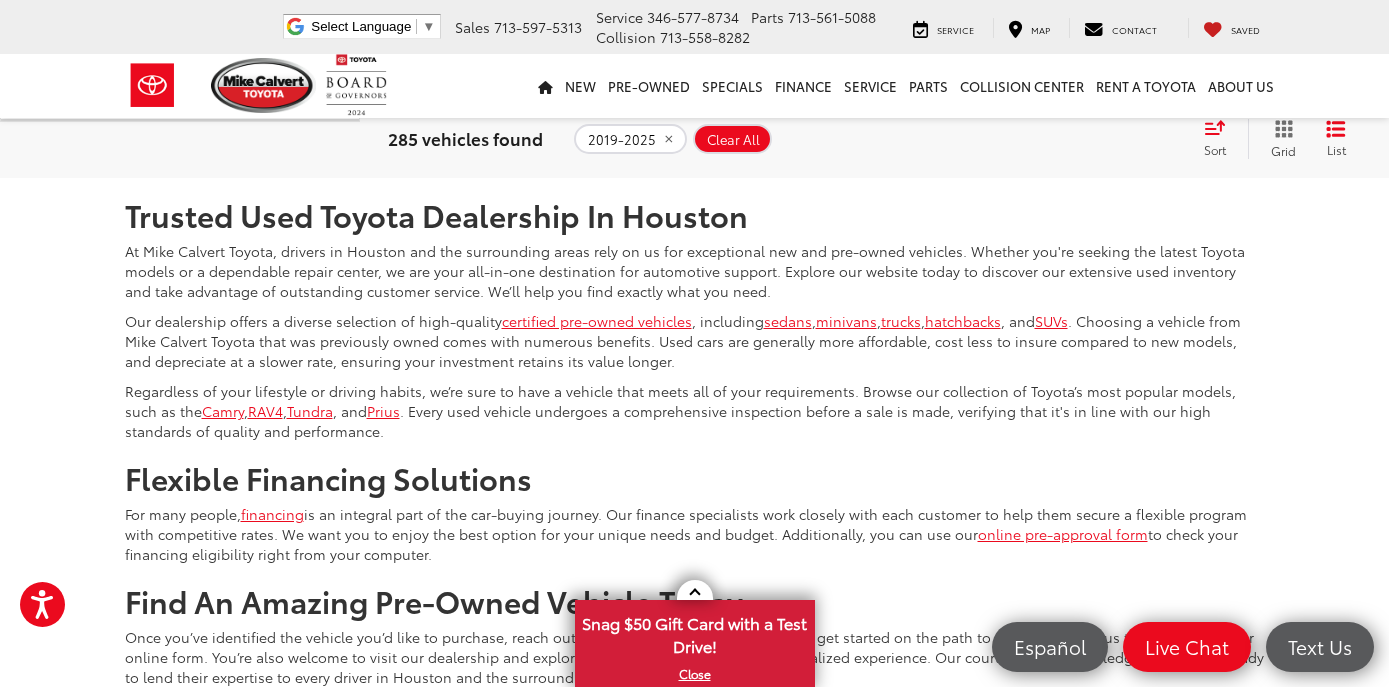 click 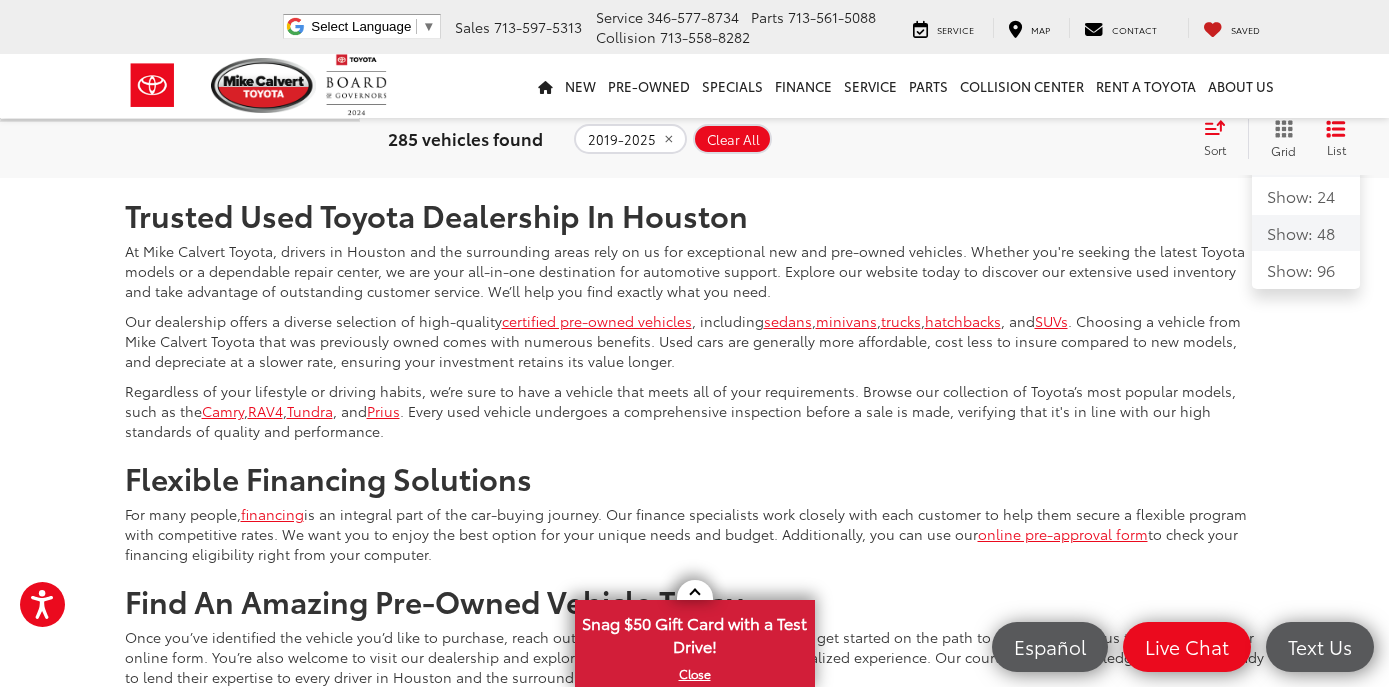 click on "Show: 48" 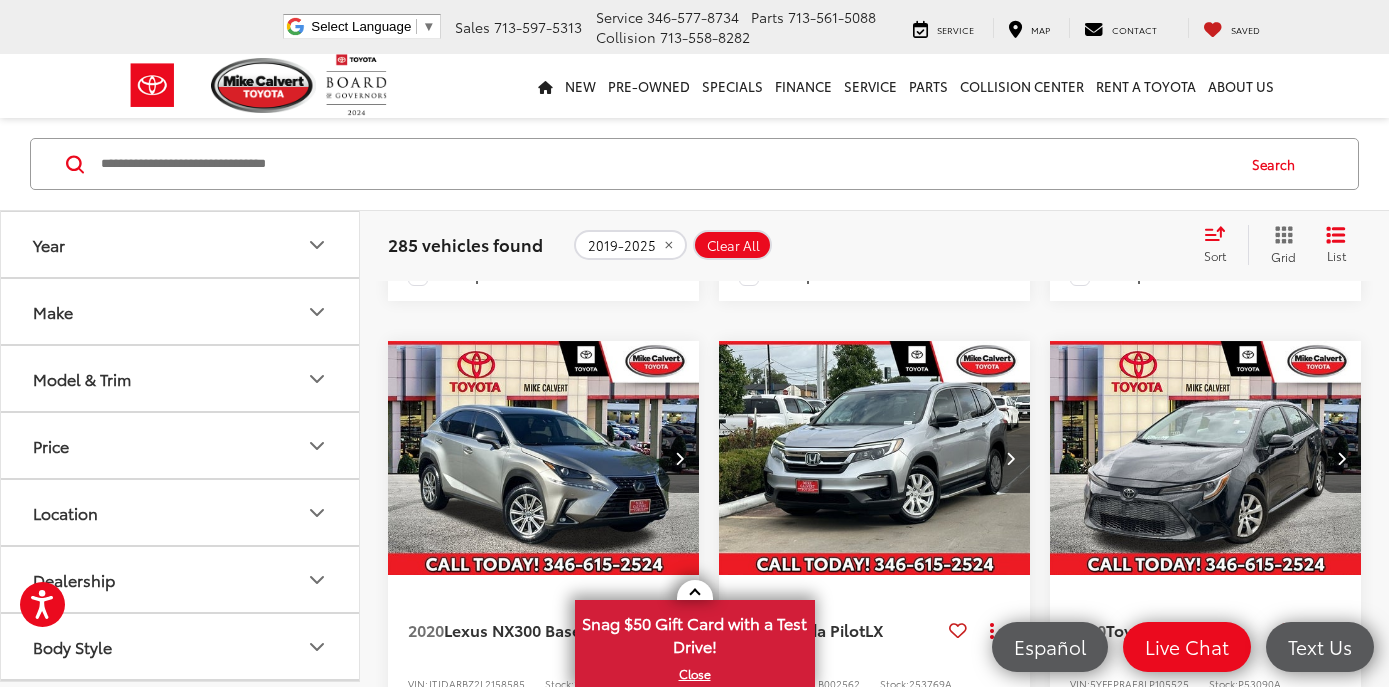 scroll, scrollTop: 4089, scrollLeft: 0, axis: vertical 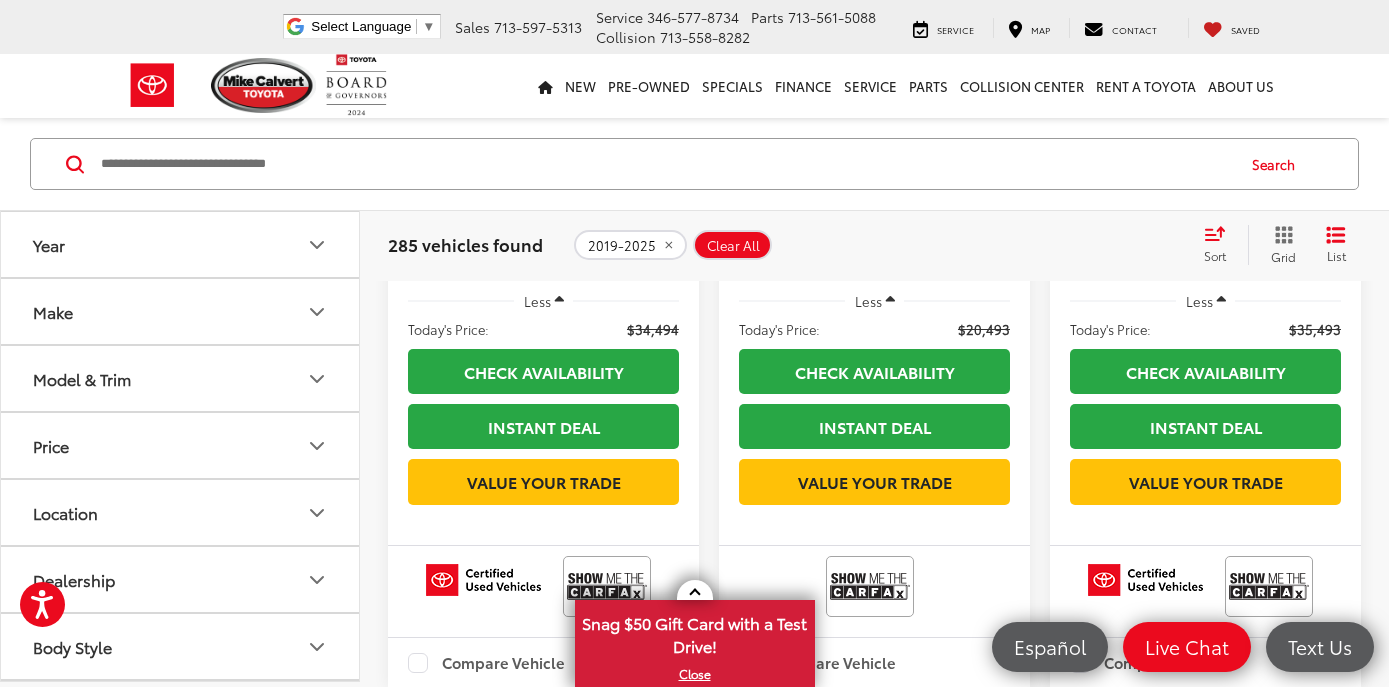 click 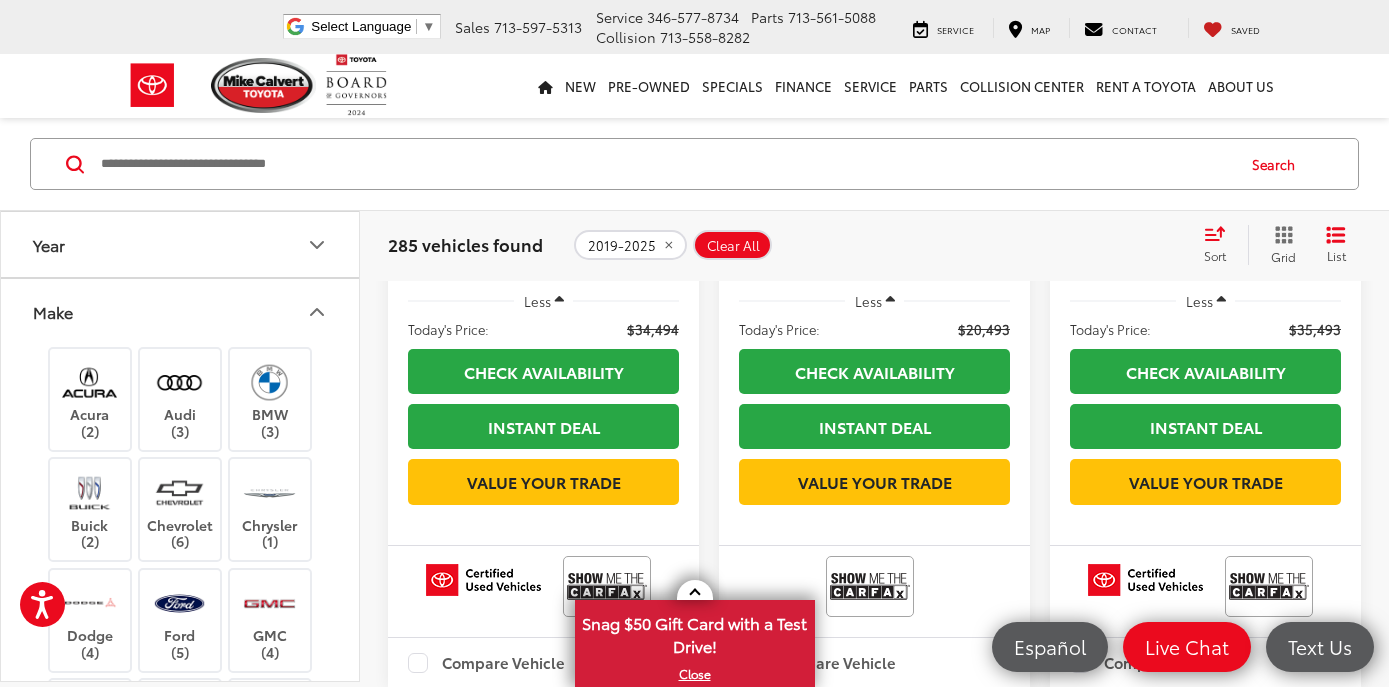 type 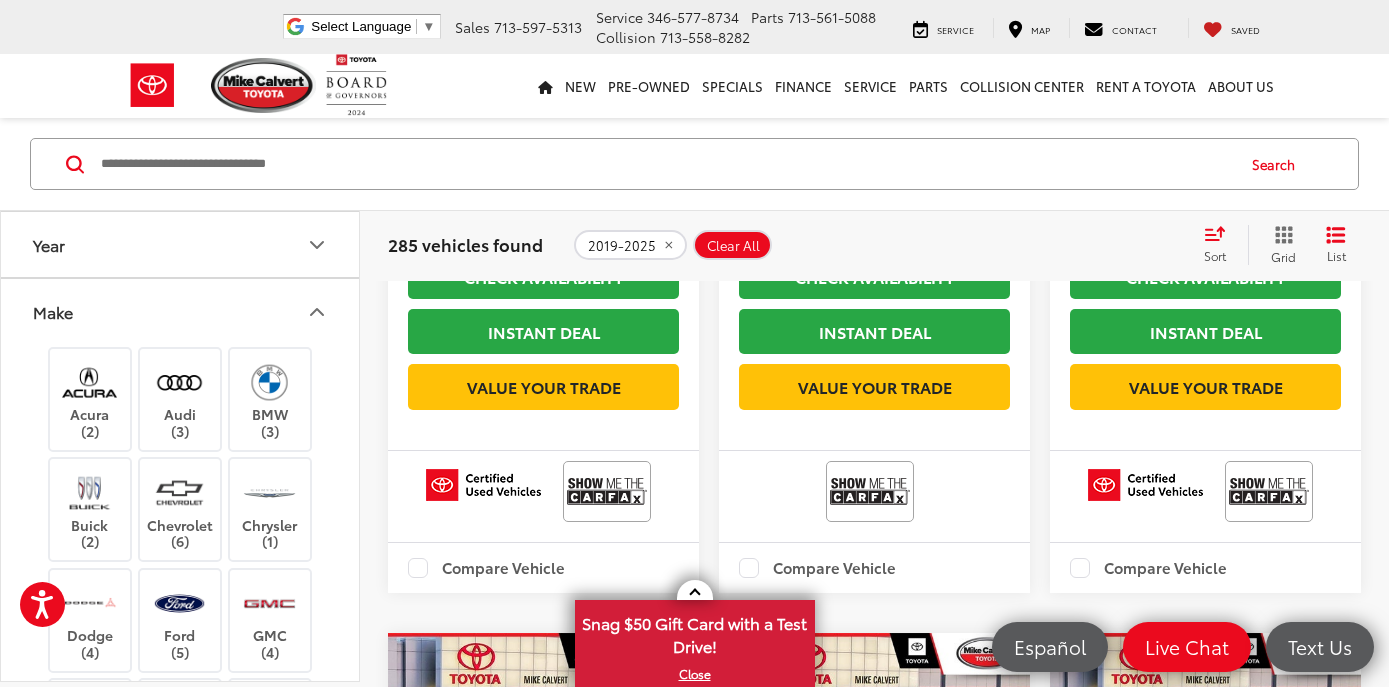 scroll, scrollTop: 8784, scrollLeft: 0, axis: vertical 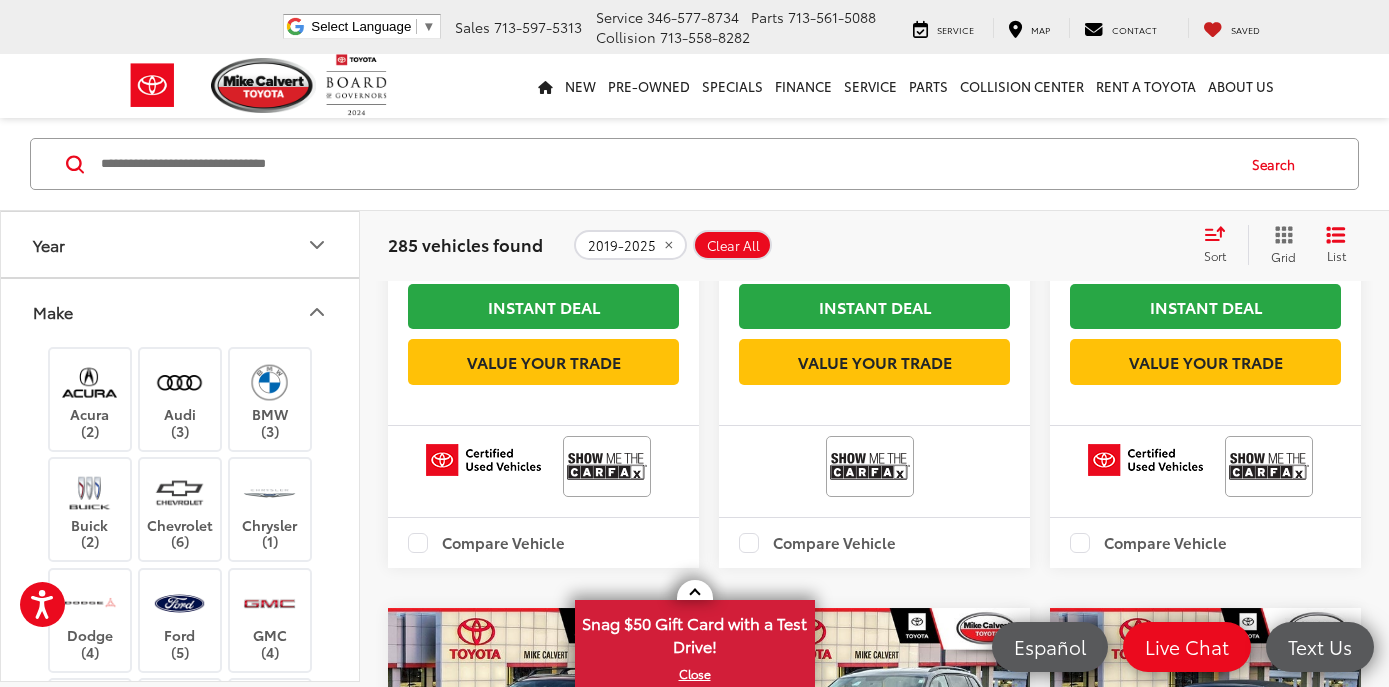 click on "Acura   (2)   Audi   (3)   BMW   (3)   Buick   (2)   Chevrolet   (6)   Chrysler   (1)   Dodge   (4)   Ford   (5)   GMC   (4)   Honda   (6)   Hyundai   (6)   INFINITI   (2)   Jaguar   (2)   Jeep   (6)   Kia   (7)   Lexus   (6)   Mazda   (4)   Mercedes-Benz   (2)   Mitsubishi   (1)   Nissan   (15)   RAM   (4)   Subaru   (2)   Toyota   (188)   Volkswagen   (3)   Volvo   (1)" at bounding box center [180, 787] 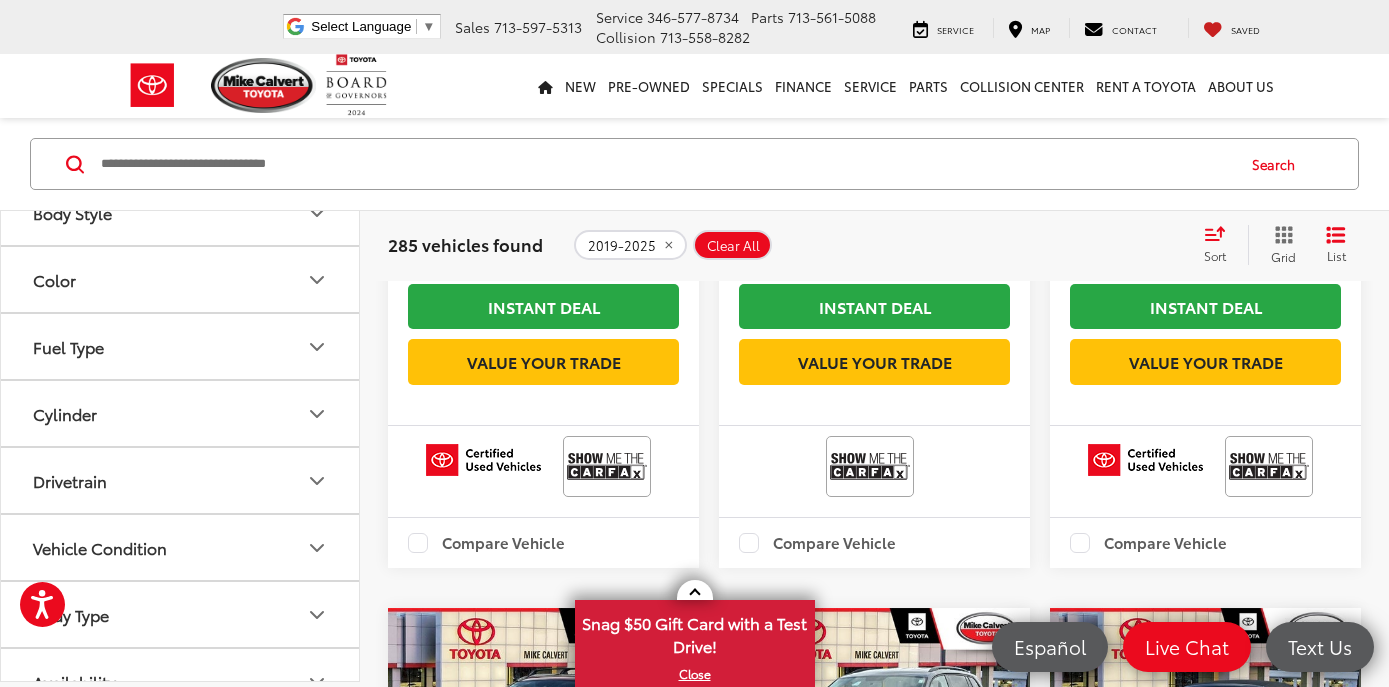 scroll, scrollTop: 1400, scrollLeft: 0, axis: vertical 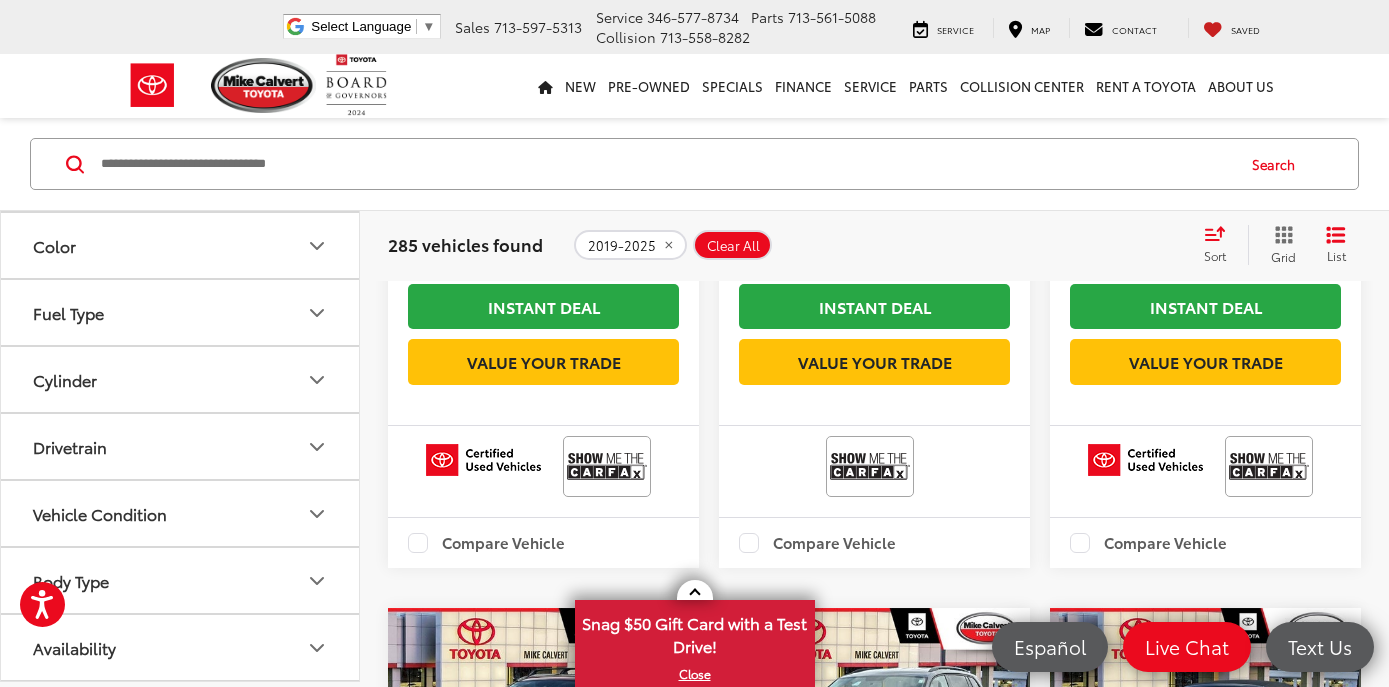 click 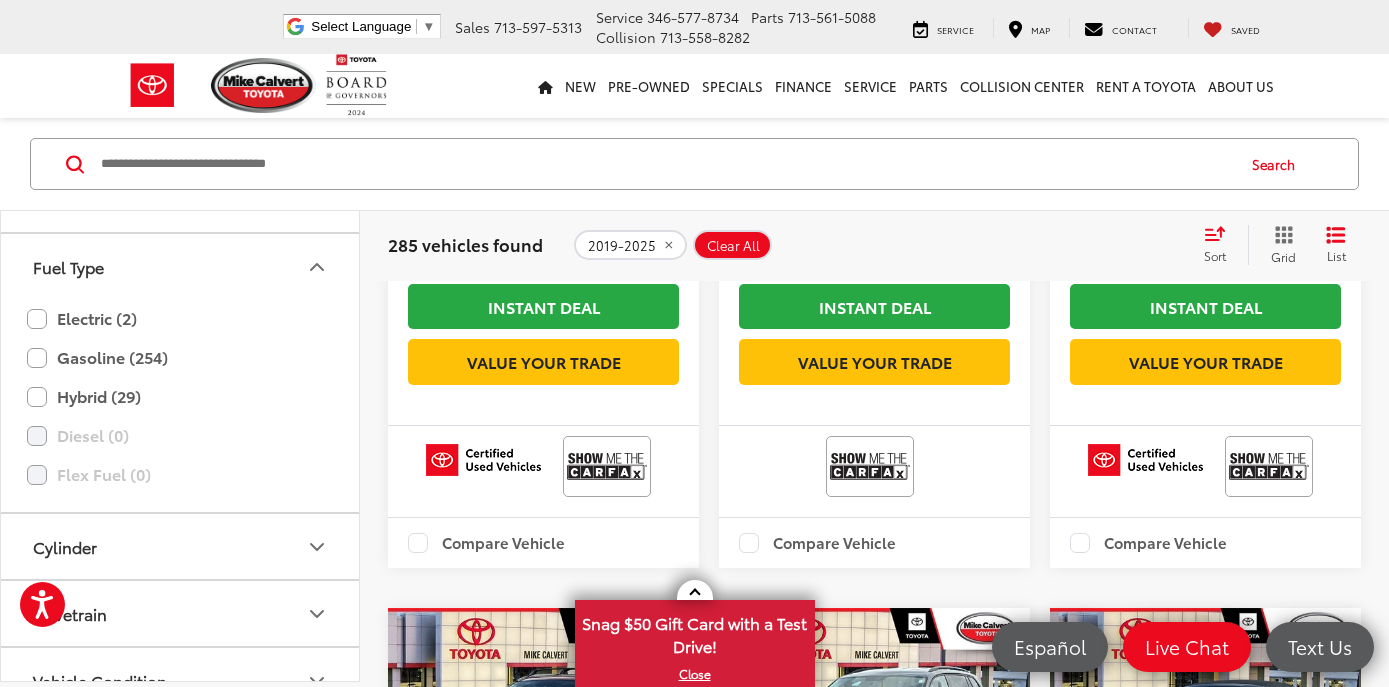 type 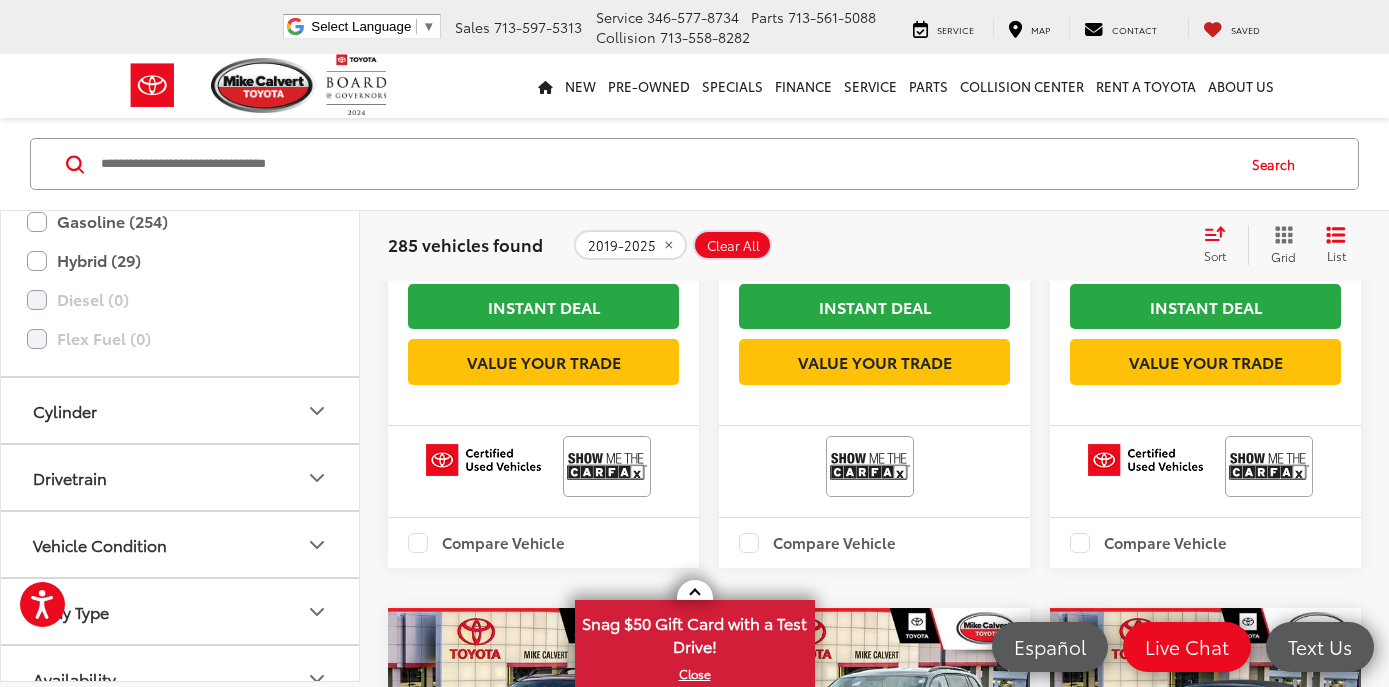 scroll, scrollTop: 1560, scrollLeft: 0, axis: vertical 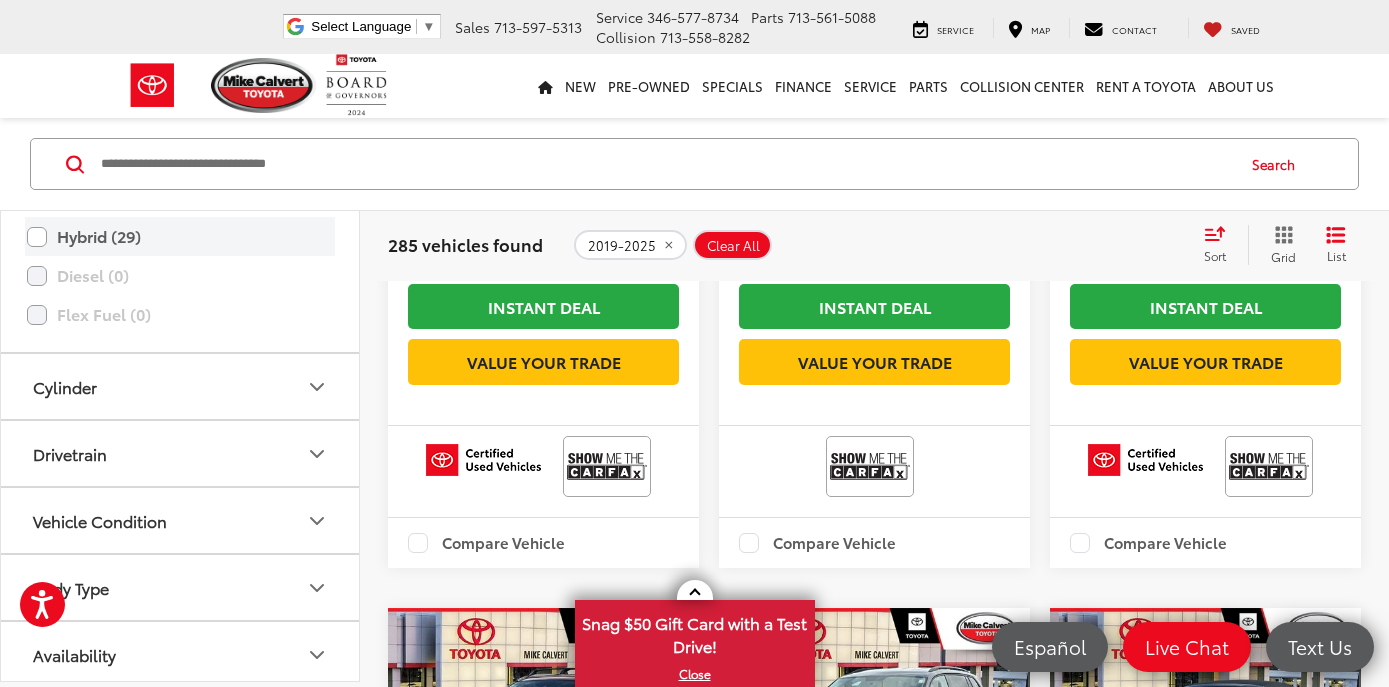 click on "Hybrid (29)" at bounding box center (180, 236) 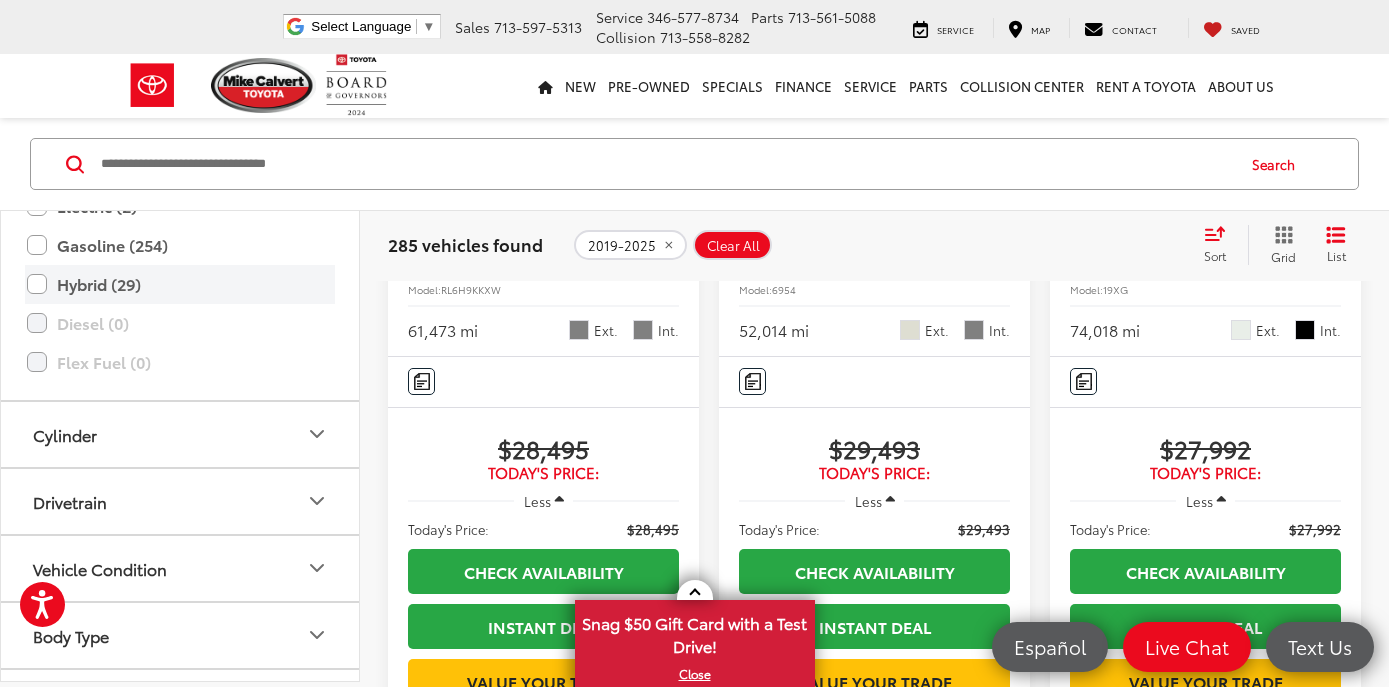 scroll, scrollTop: 129, scrollLeft: 0, axis: vertical 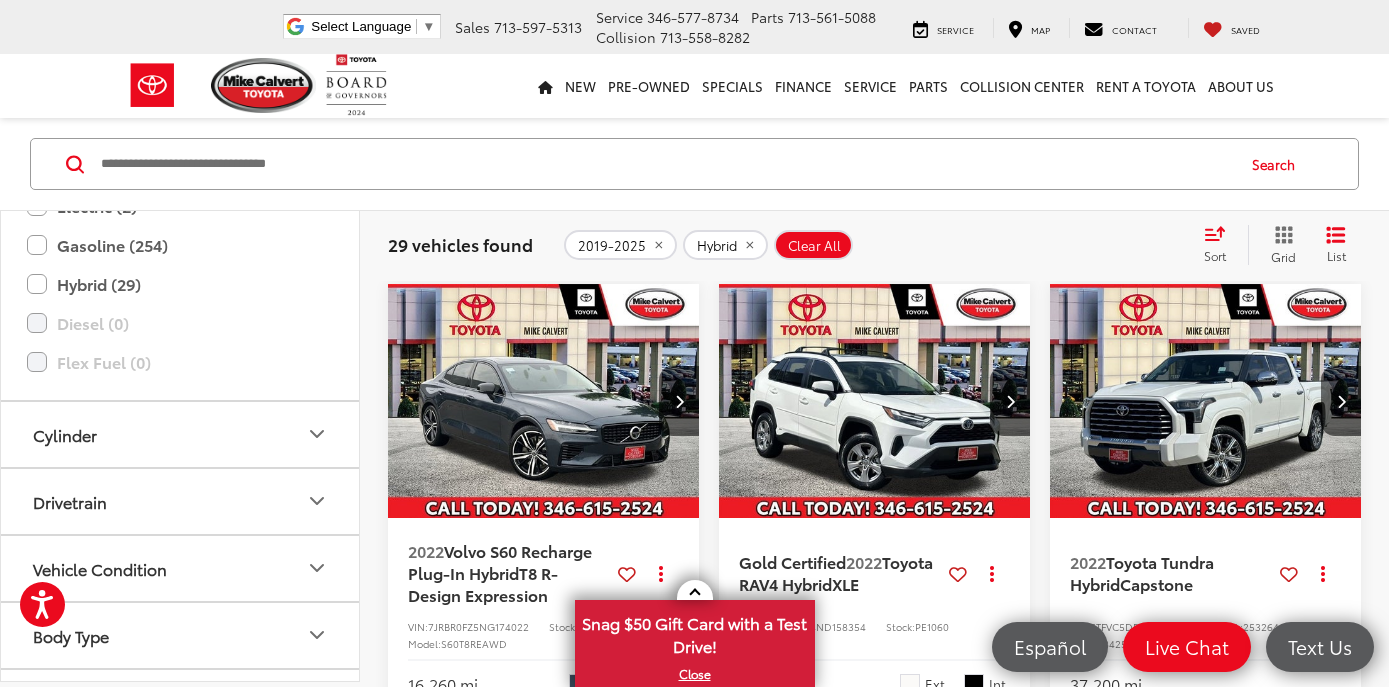 click on "29 vehicles found 2019-2025 Hybrid Clear All + 0 test Sort Price:  High to Low Price:  Low to High Year:  High to Low Year:  Low to High Mileage:  High to Low Mileage:  Low to High Distance:  Near to Far Distance:  Far to Near Featured Vehicles Grid List" at bounding box center [874, 245] 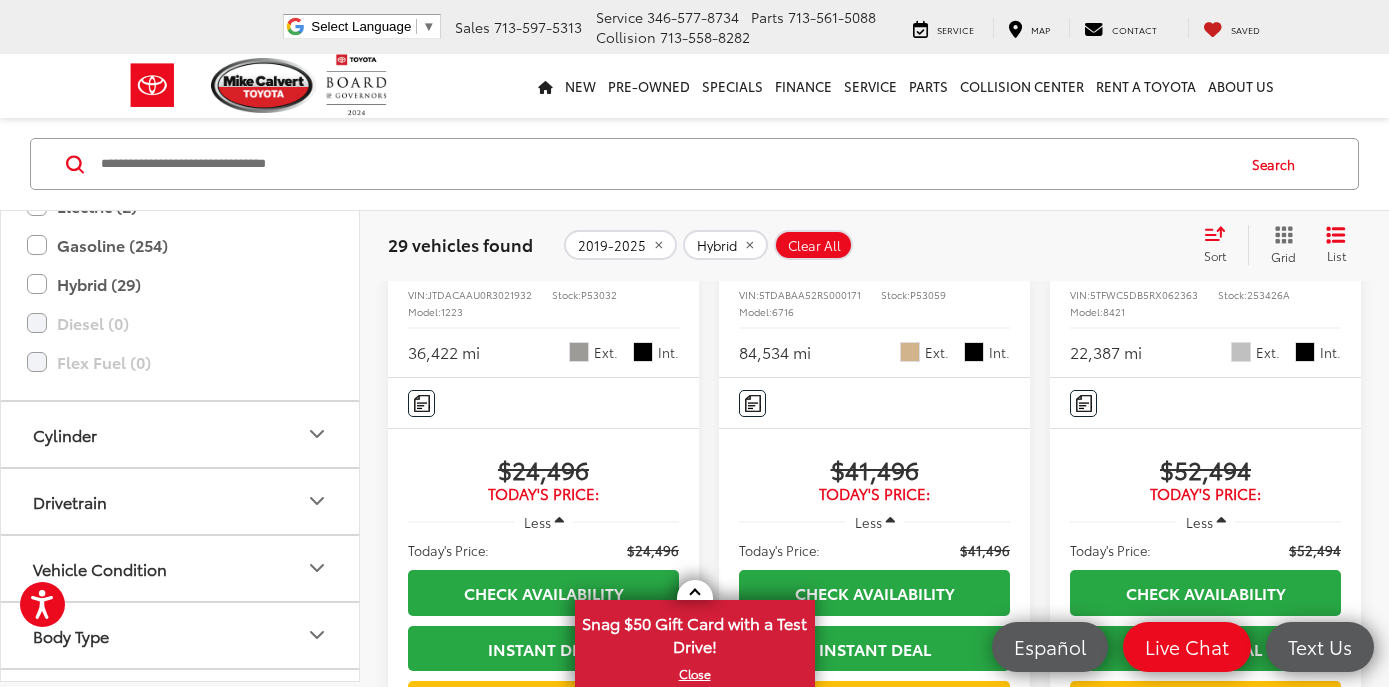 scroll, scrollTop: 4449, scrollLeft: 0, axis: vertical 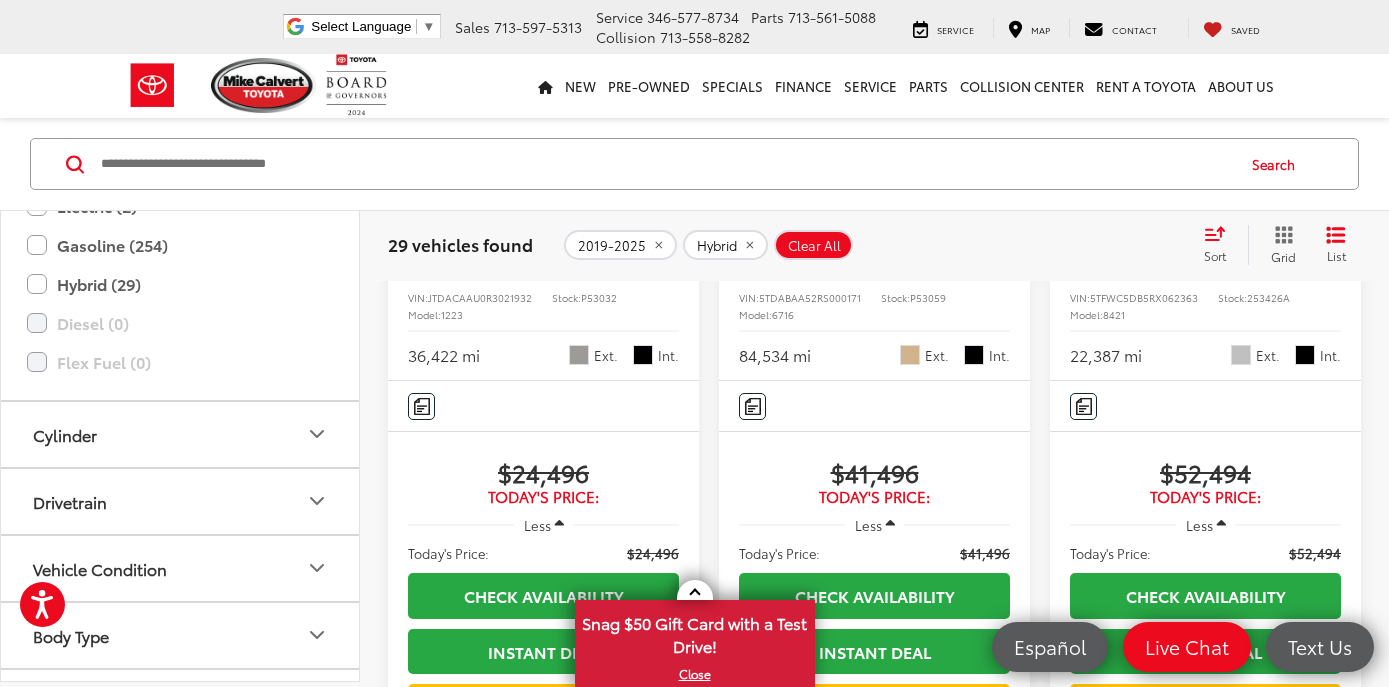 click at bounding box center (544, 73) 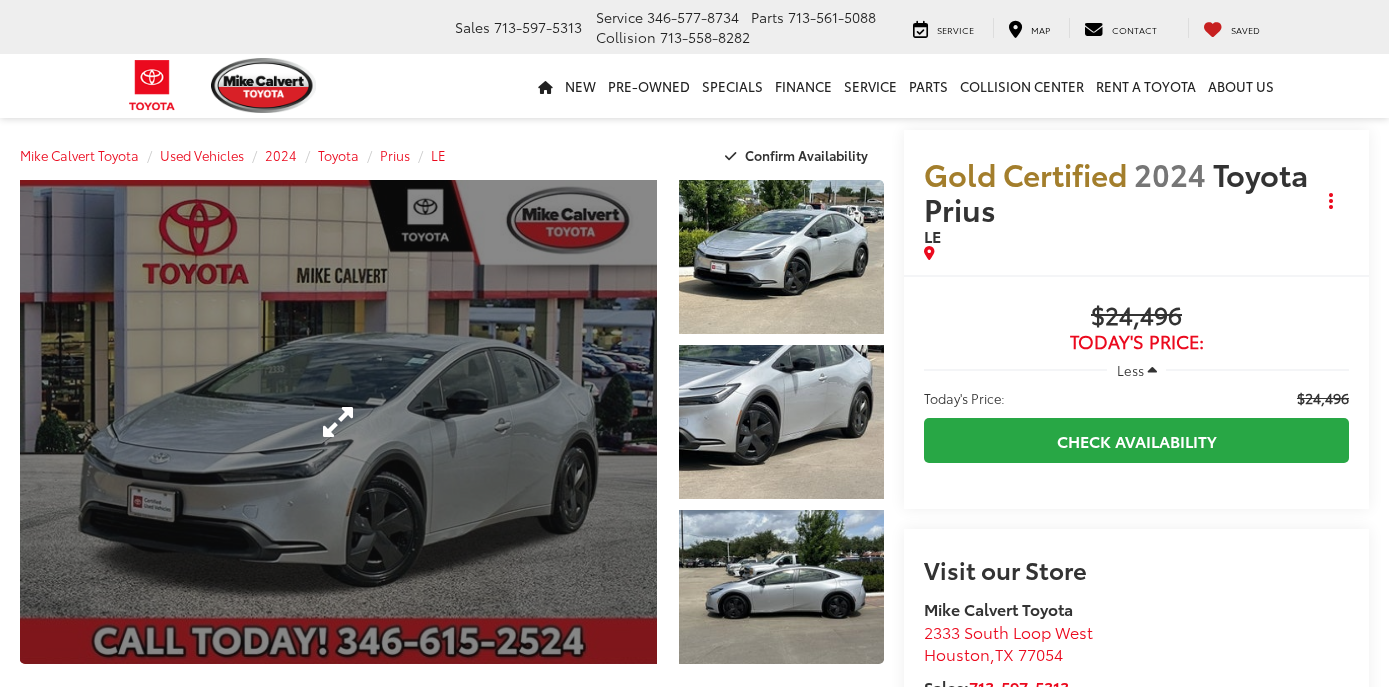 scroll, scrollTop: 0, scrollLeft: 0, axis: both 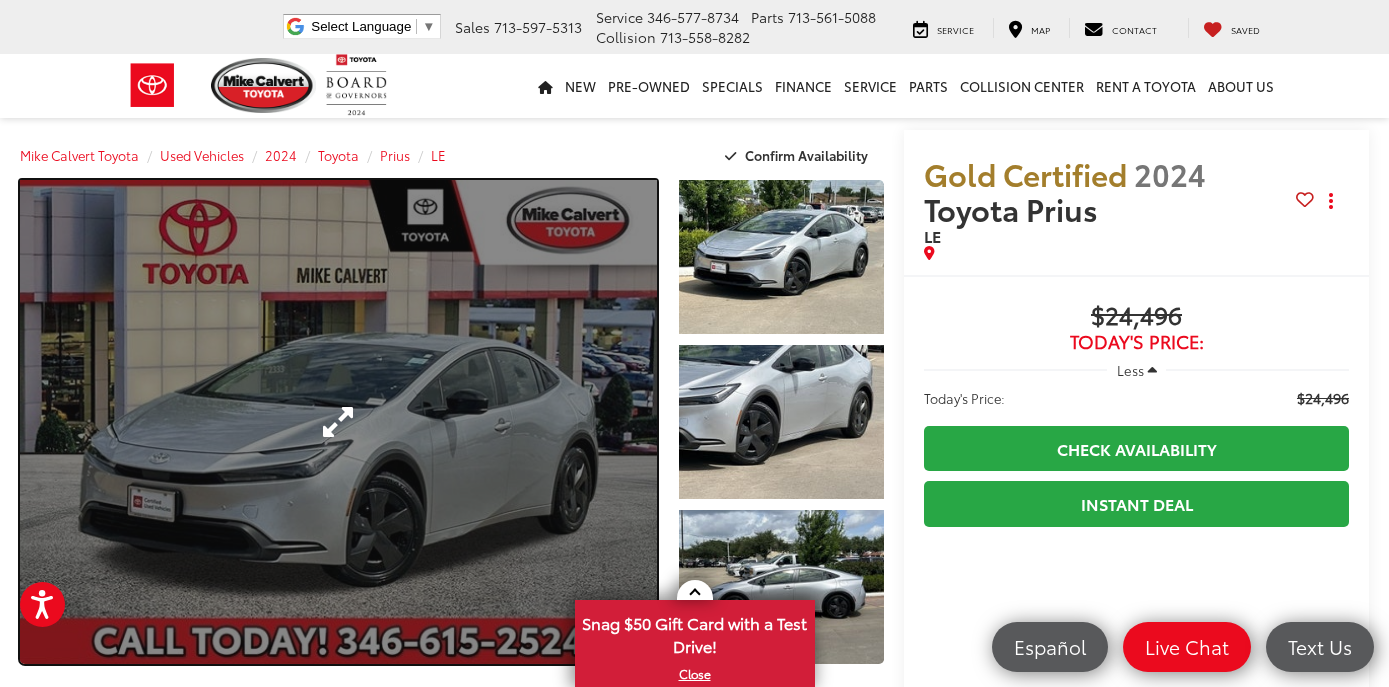 click at bounding box center [338, 422] 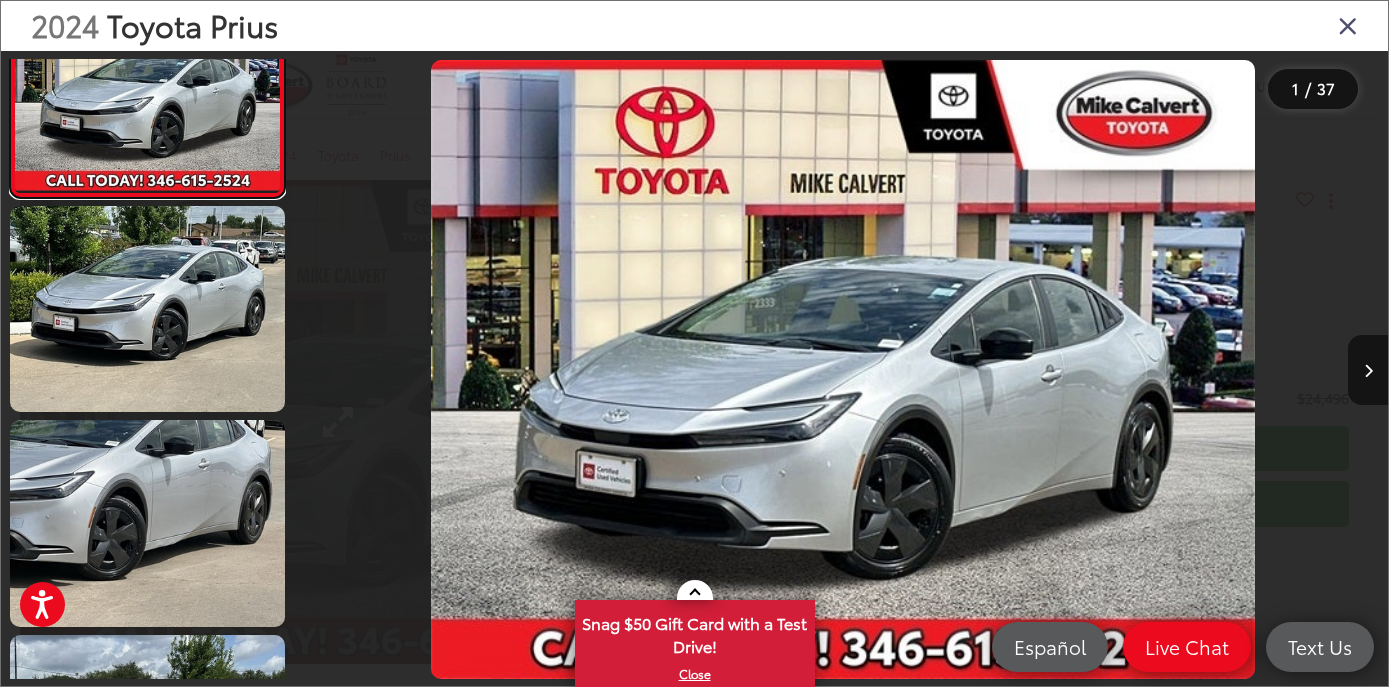 scroll, scrollTop: 80, scrollLeft: 0, axis: vertical 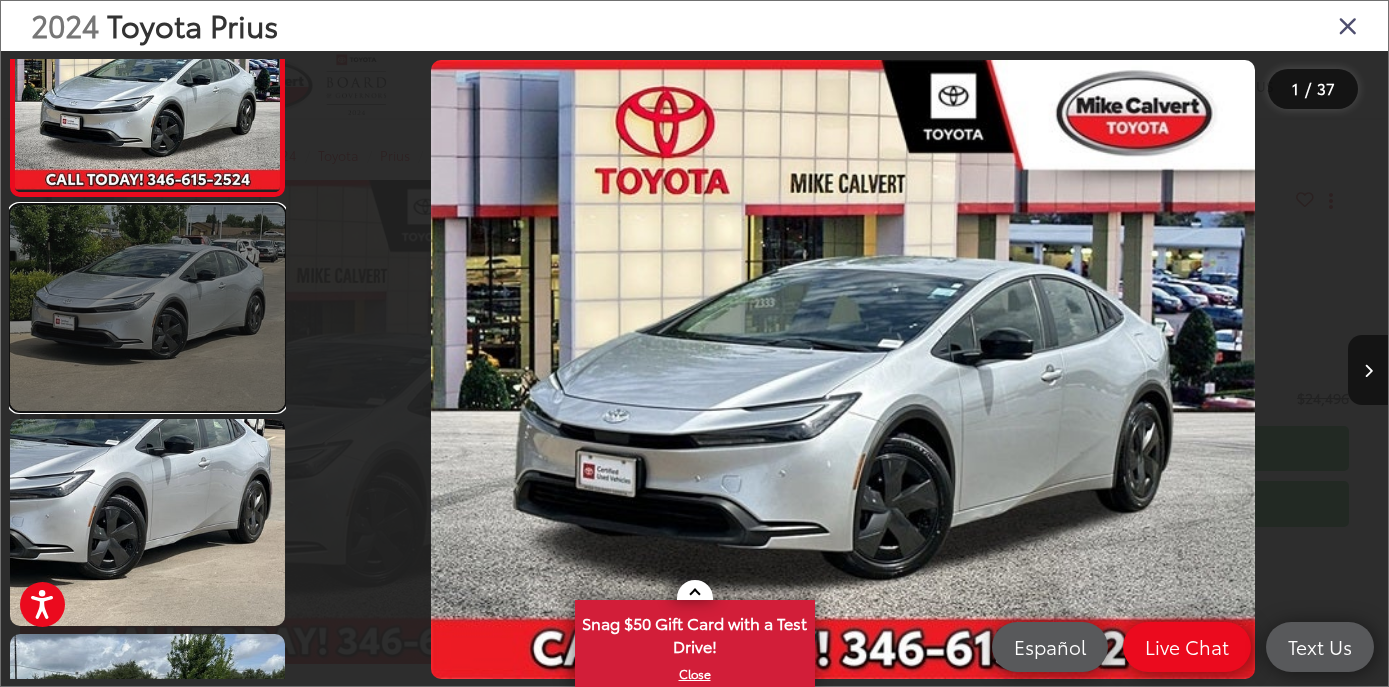 click at bounding box center (147, 308) 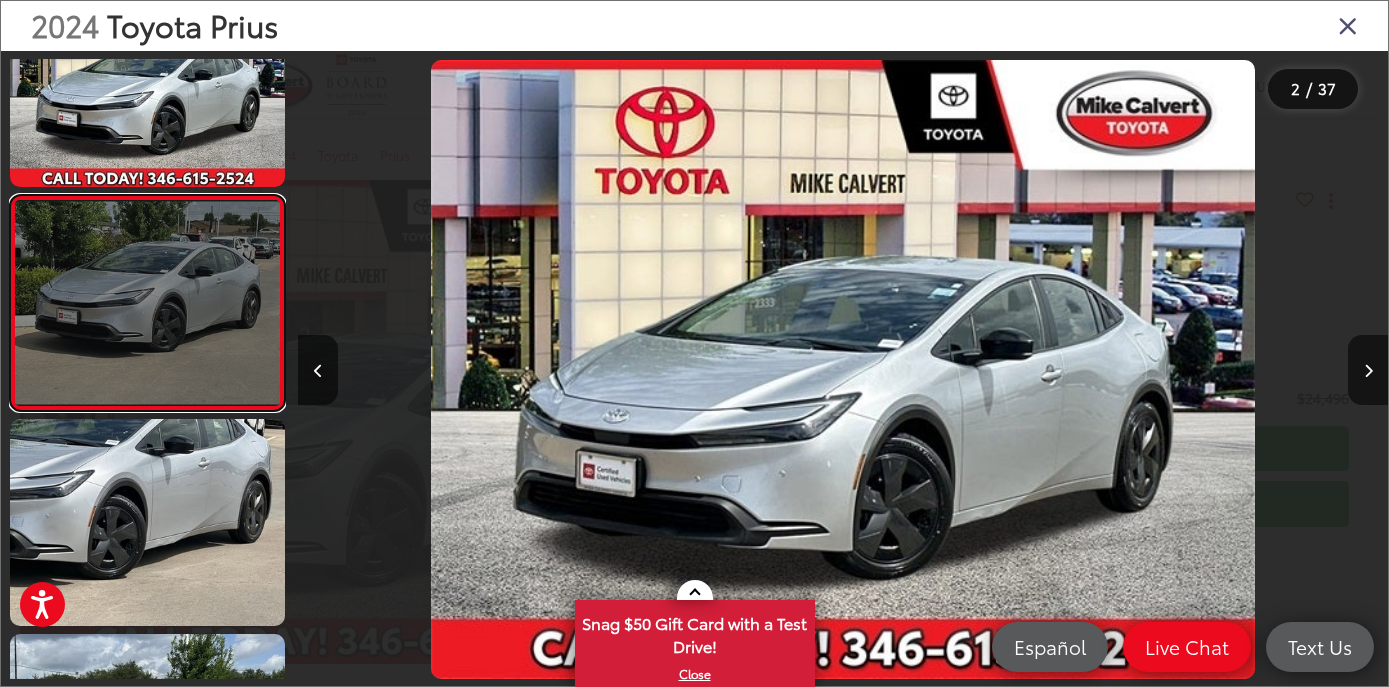 scroll, scrollTop: 72, scrollLeft: 0, axis: vertical 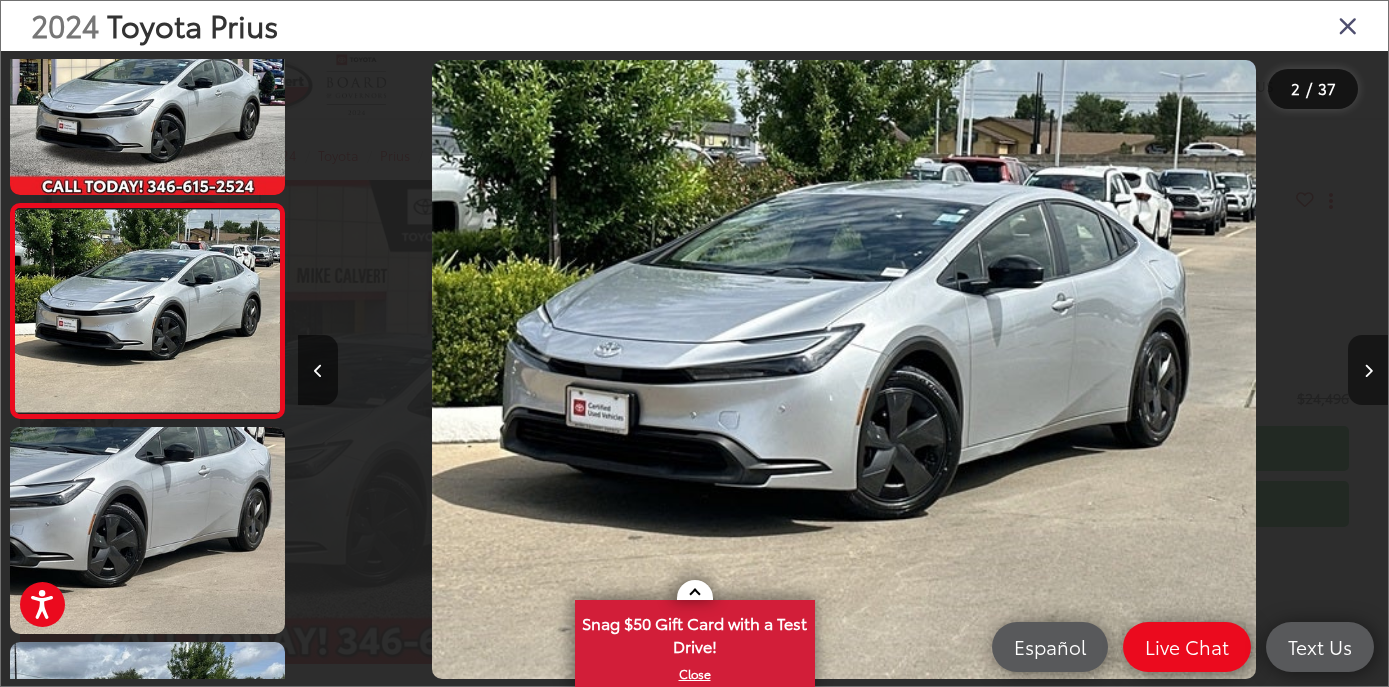 click at bounding box center (1368, 370) 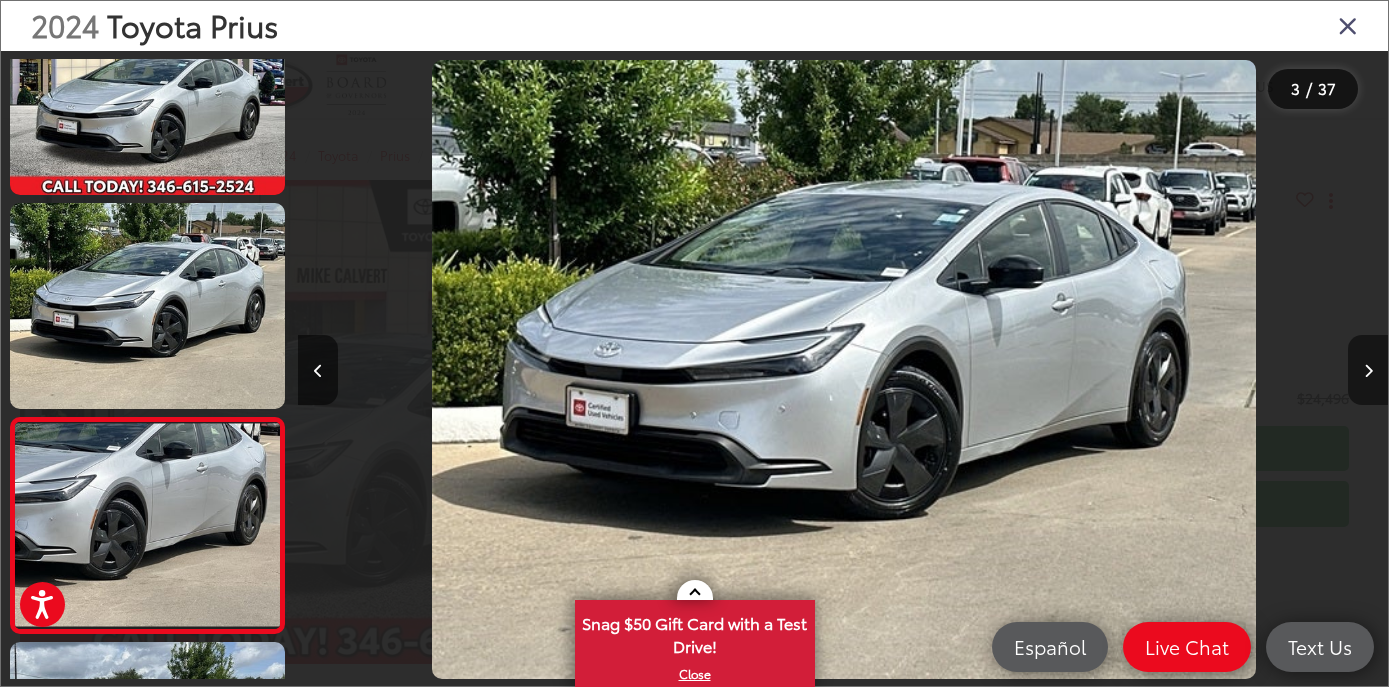 scroll, scrollTop: 0, scrollLeft: 1150, axis: horizontal 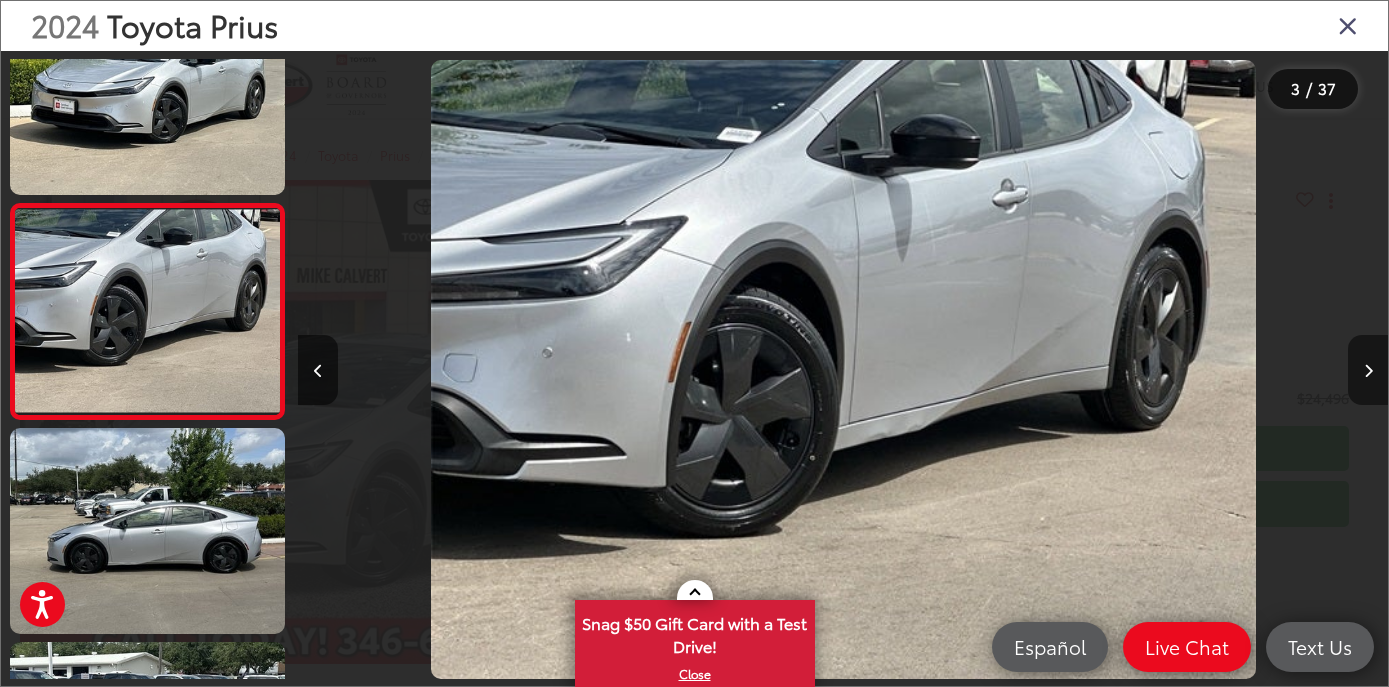 type 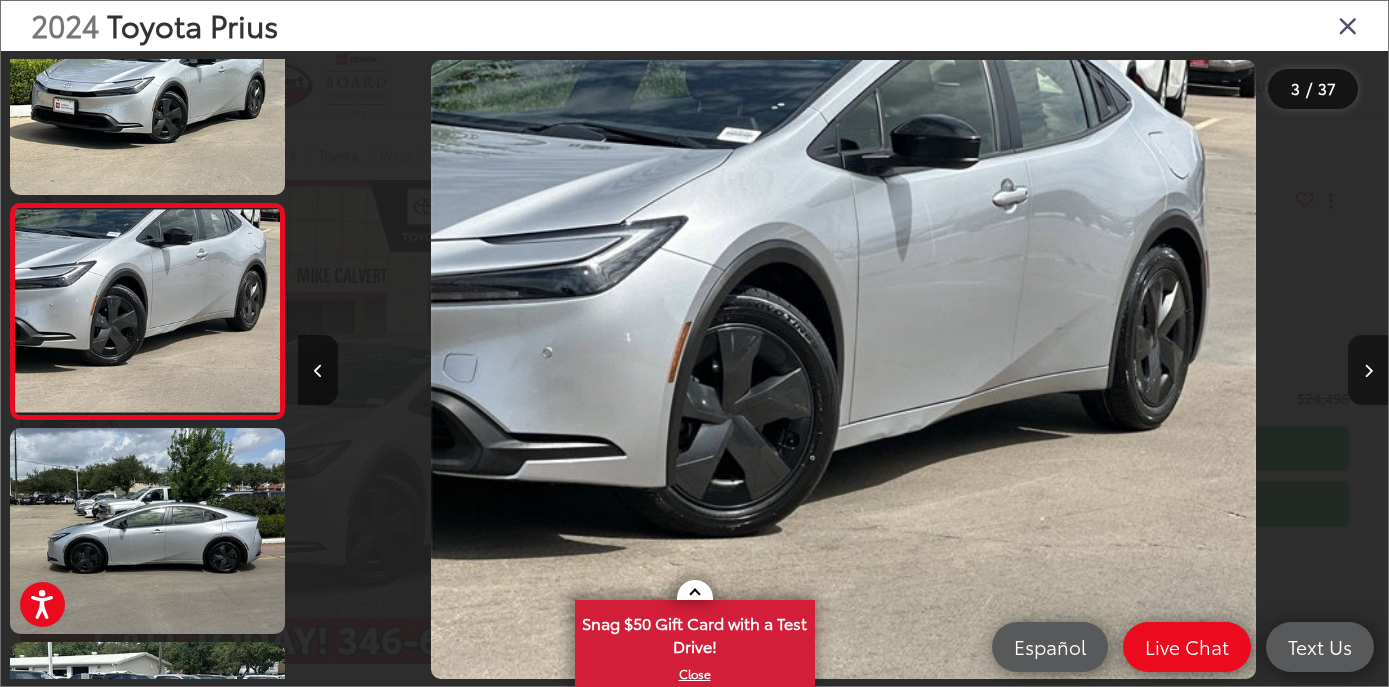 click at bounding box center [1368, 370] 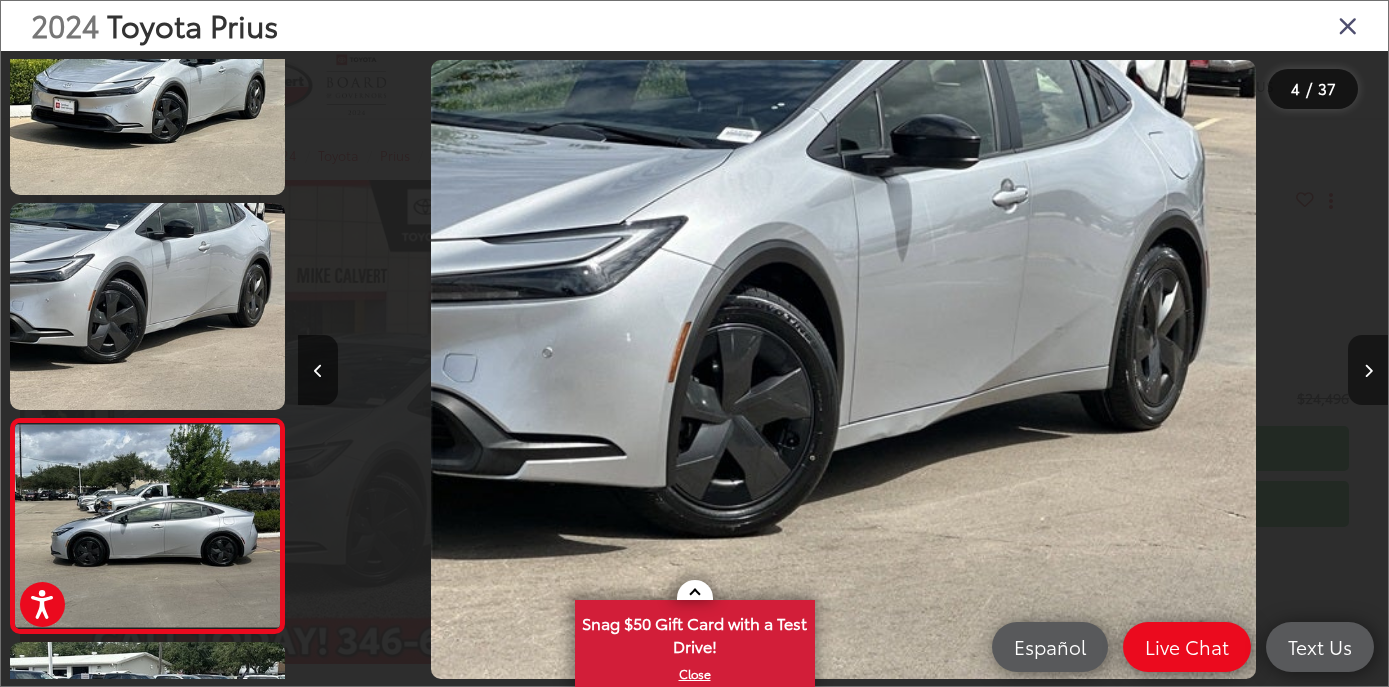 scroll, scrollTop: 0, scrollLeft: 2431, axis: horizontal 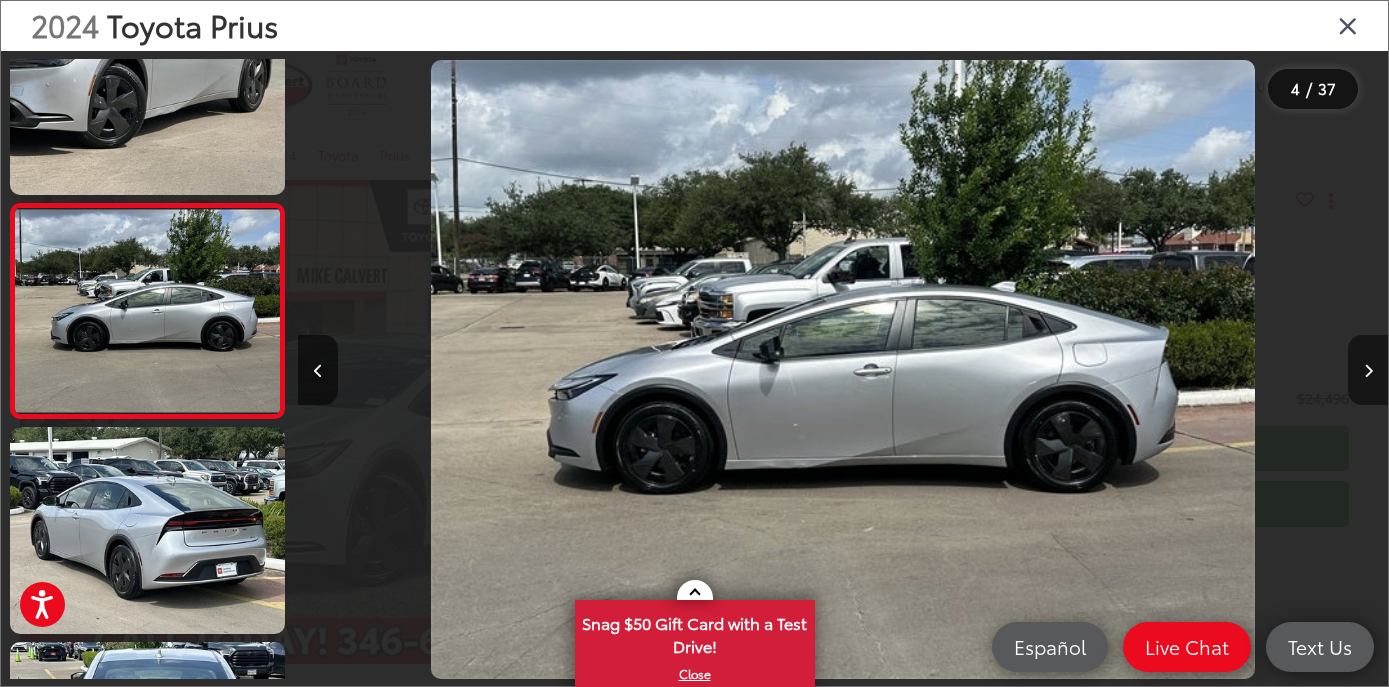 click at bounding box center [1368, 370] 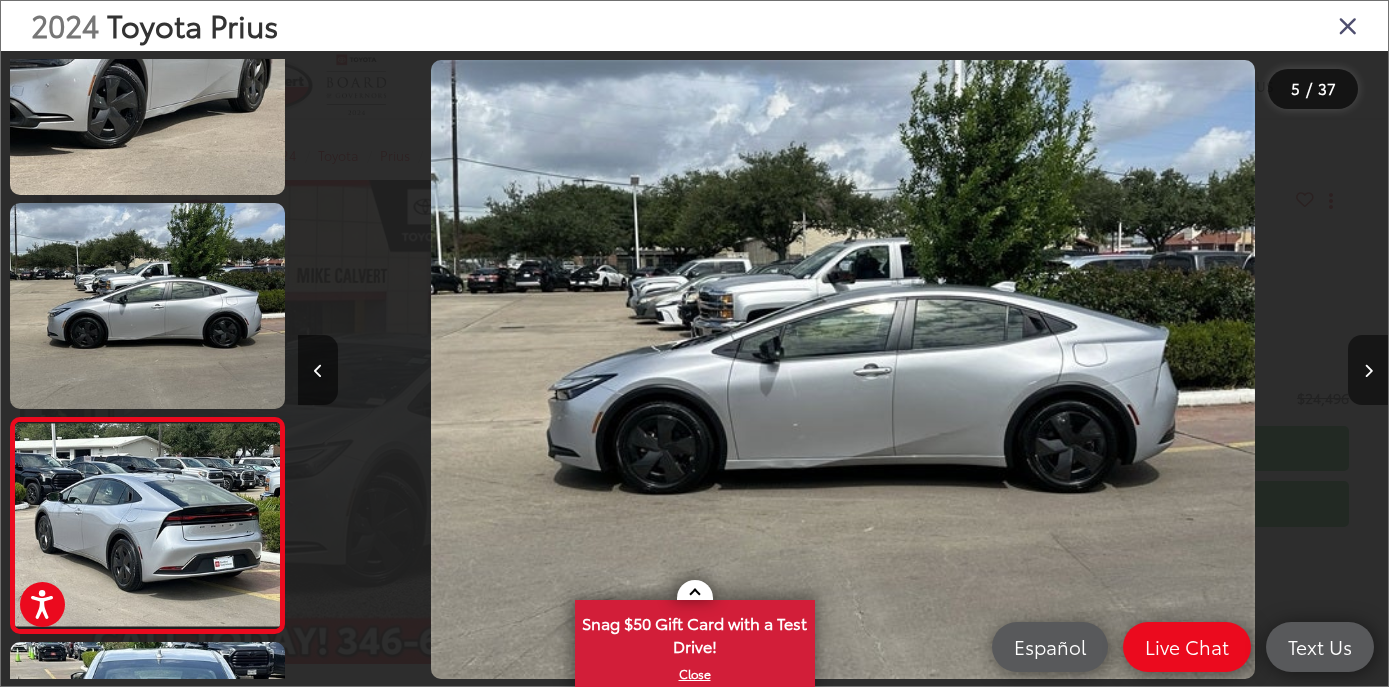 scroll, scrollTop: 0, scrollLeft: 3452, axis: horizontal 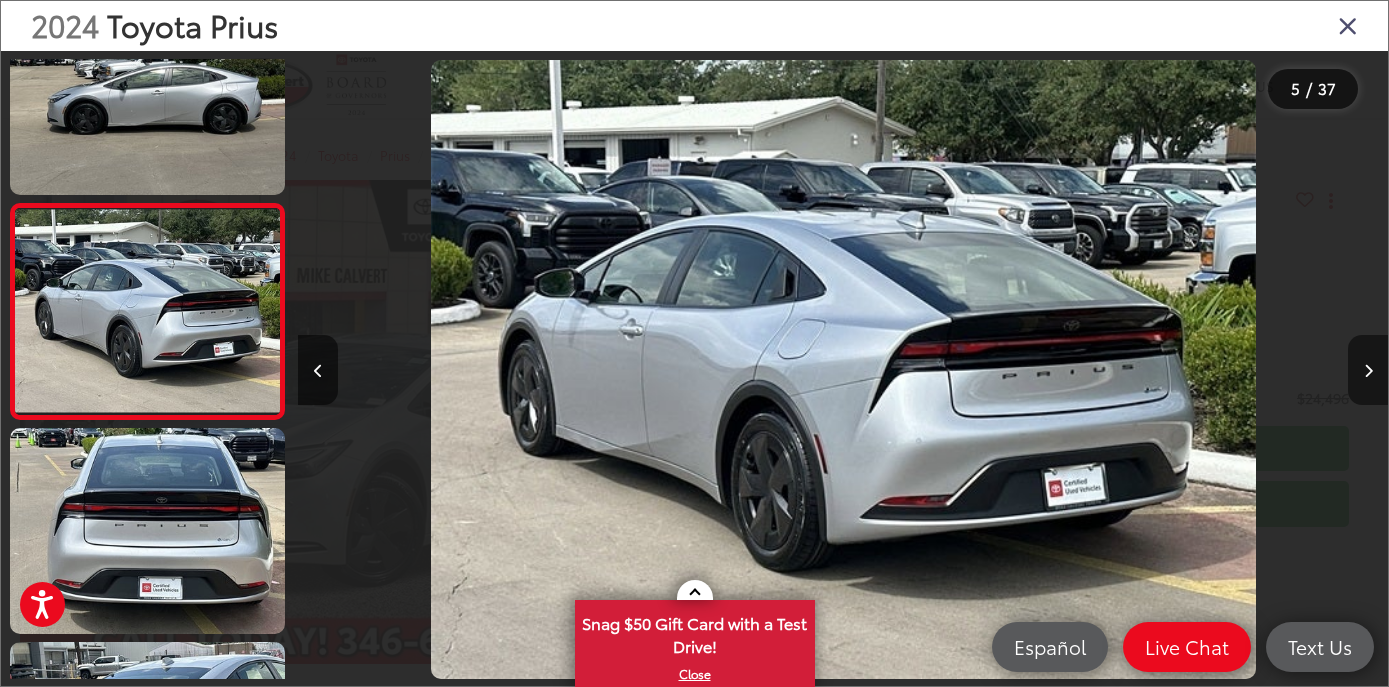 click at bounding box center (1368, 370) 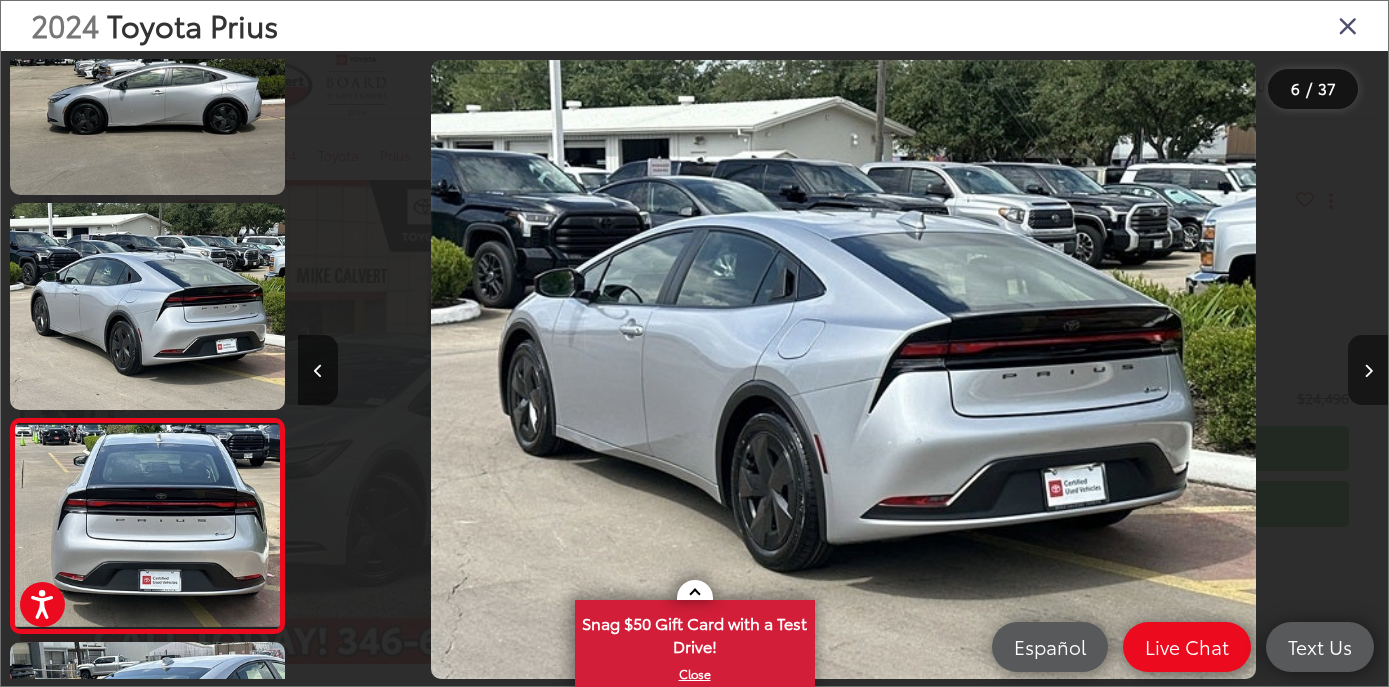 scroll, scrollTop: 0, scrollLeft: 4418, axis: horizontal 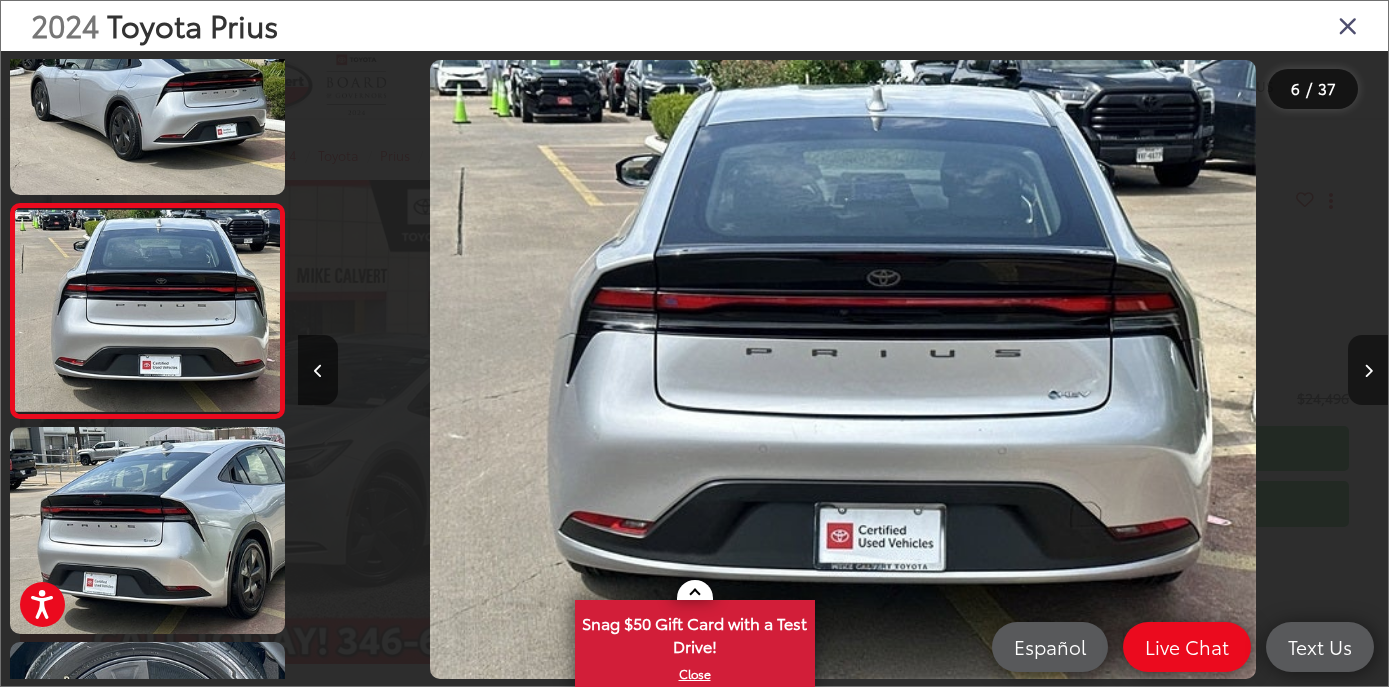click at bounding box center [1368, 370] 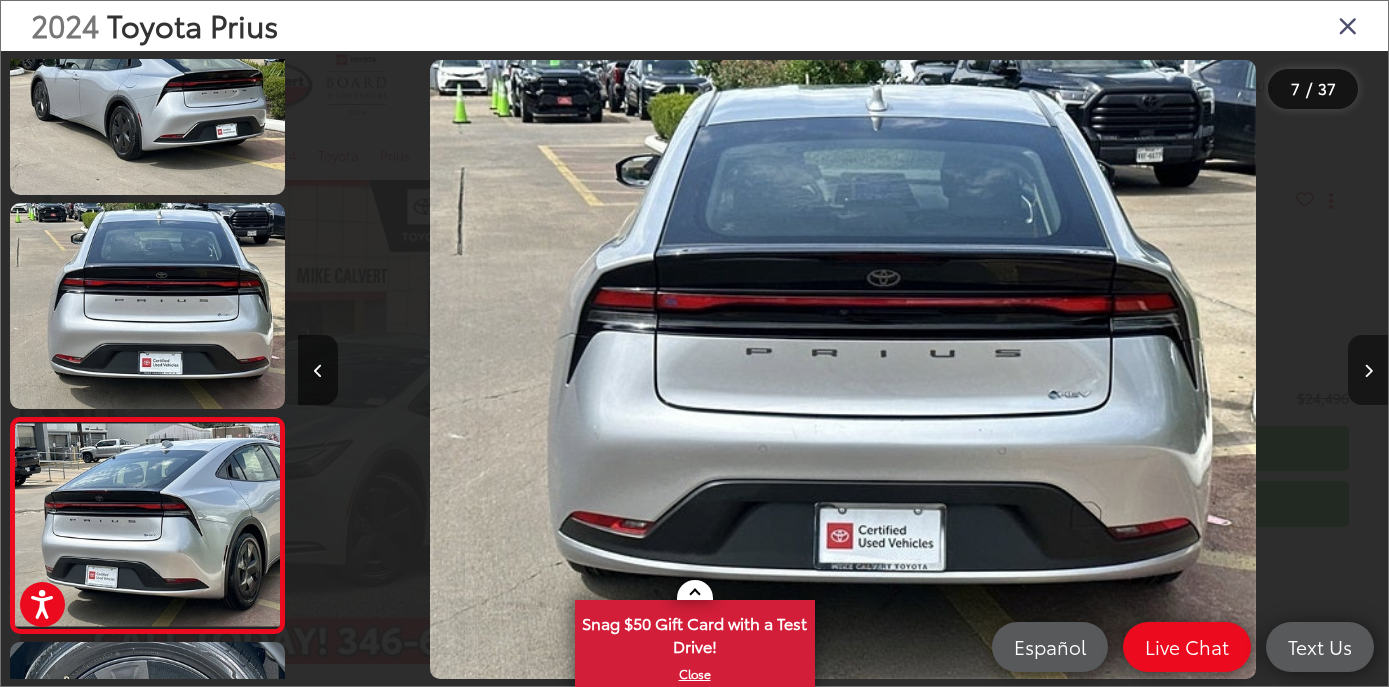scroll, scrollTop: 0, scrollLeft: 5702, axis: horizontal 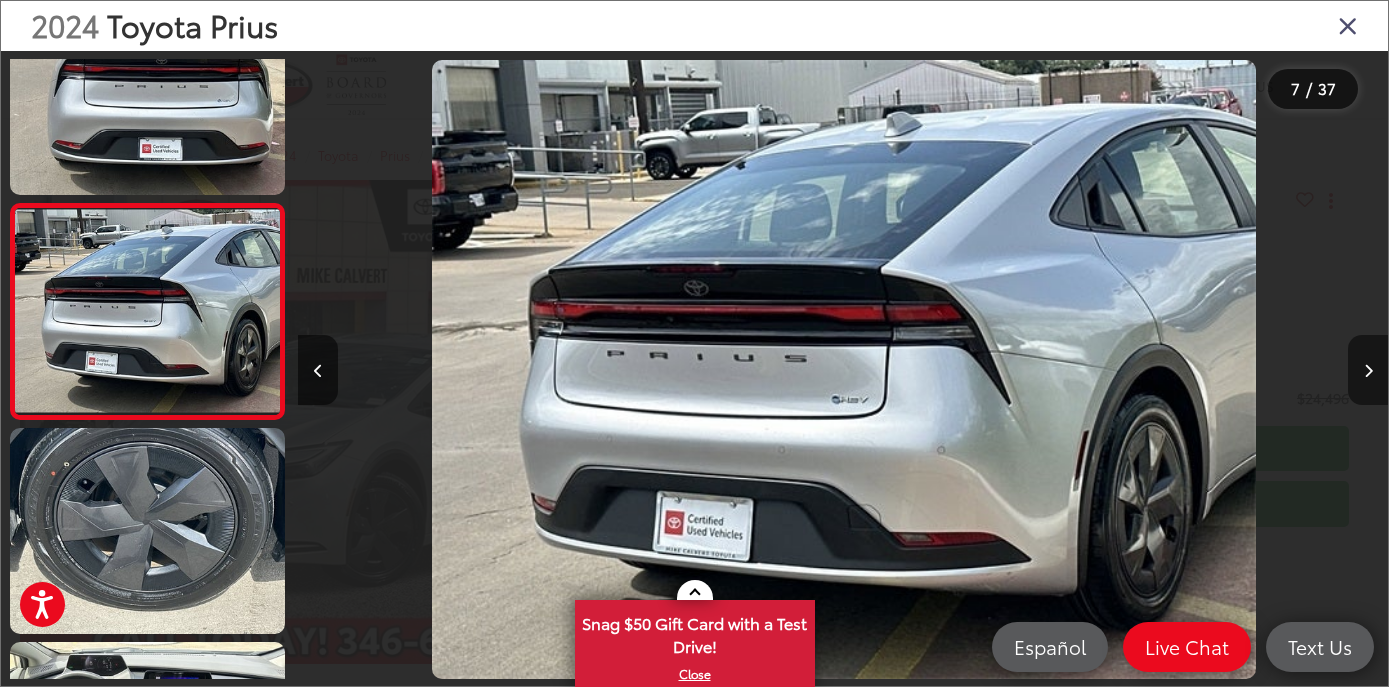 click at bounding box center (1368, 370) 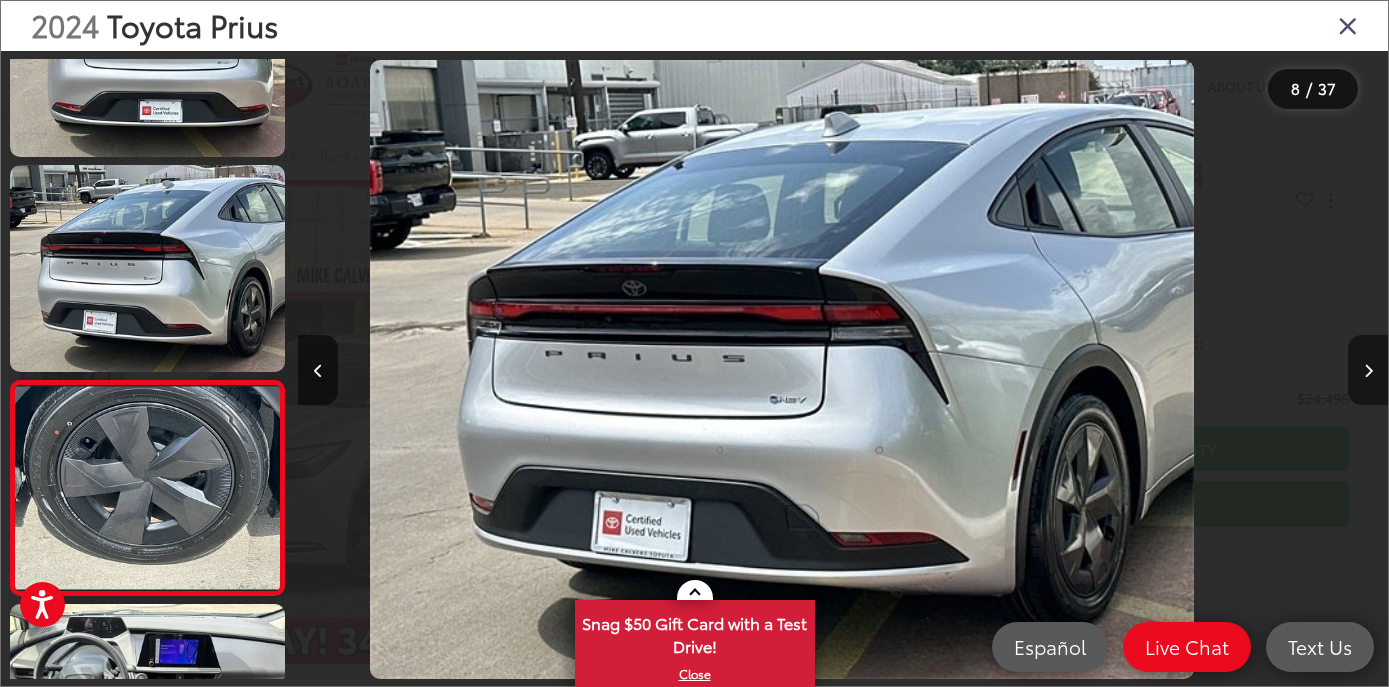 scroll, scrollTop: 1298, scrollLeft: 0, axis: vertical 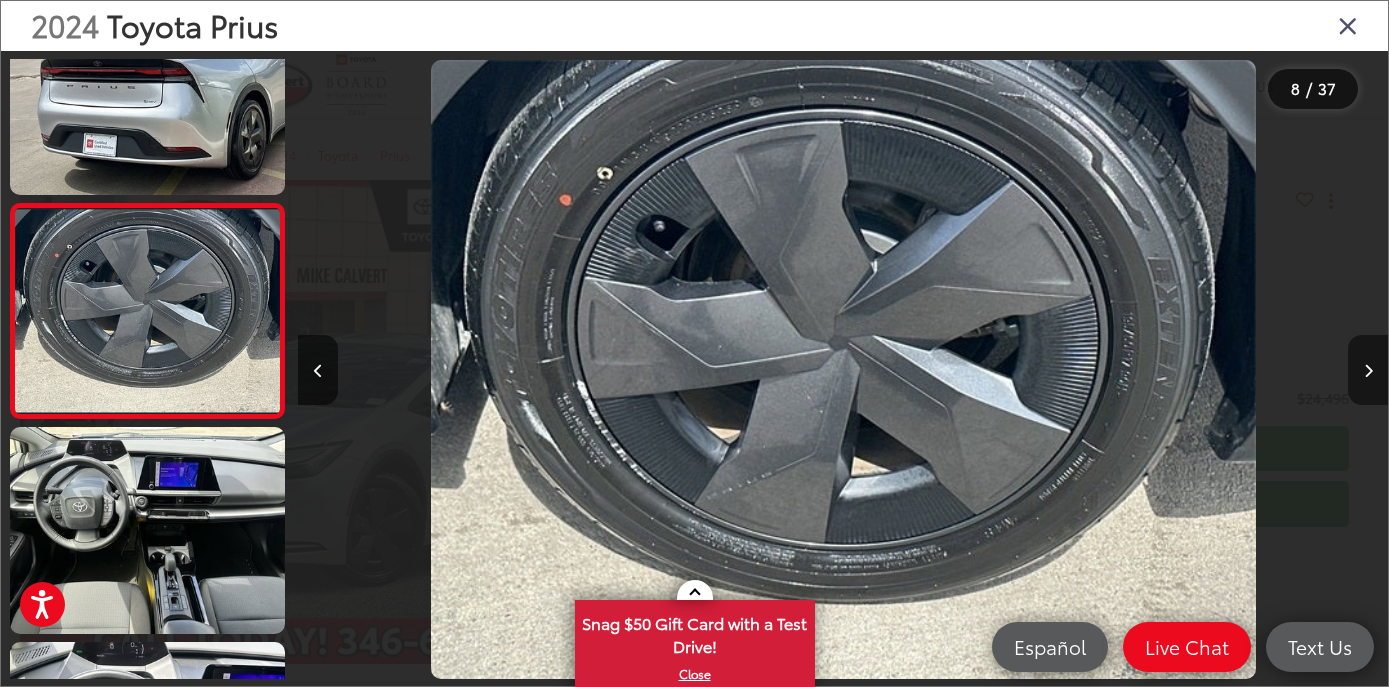 click at bounding box center [1368, 370] 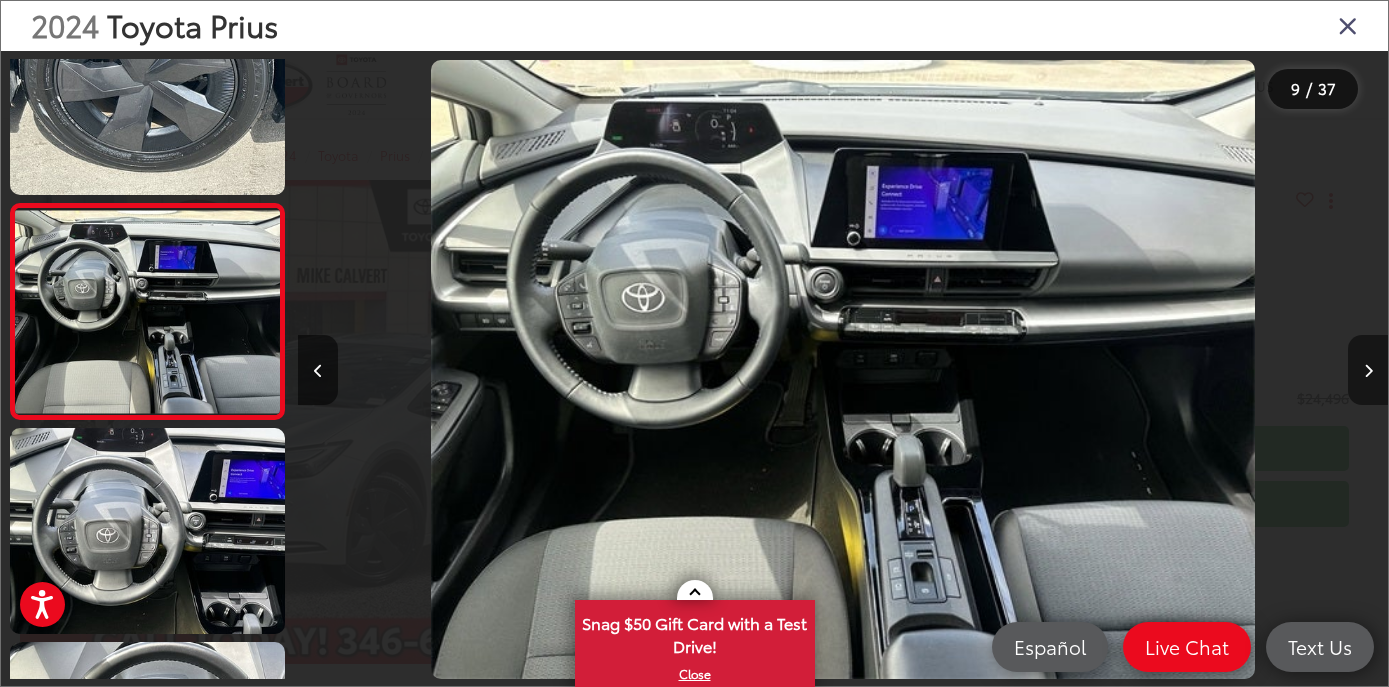 click at bounding box center [1368, 370] 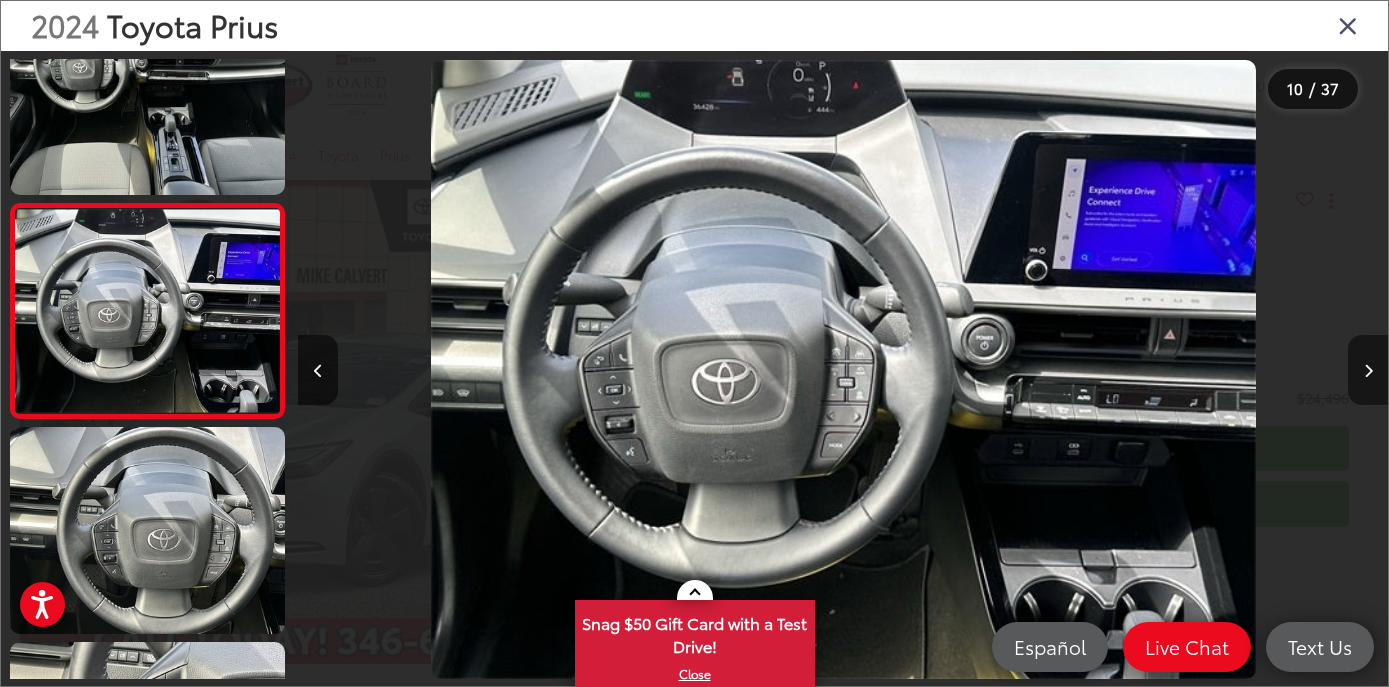 click at bounding box center [1368, 370] 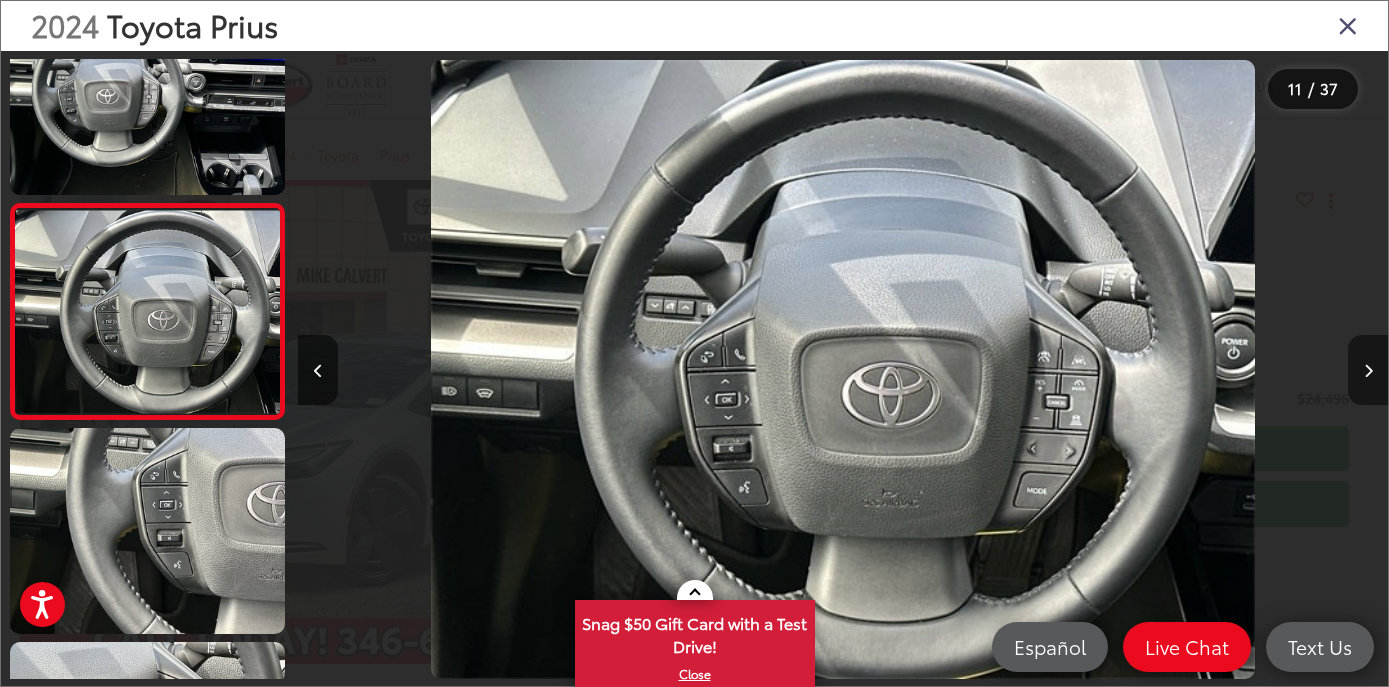 click at bounding box center (1368, 370) 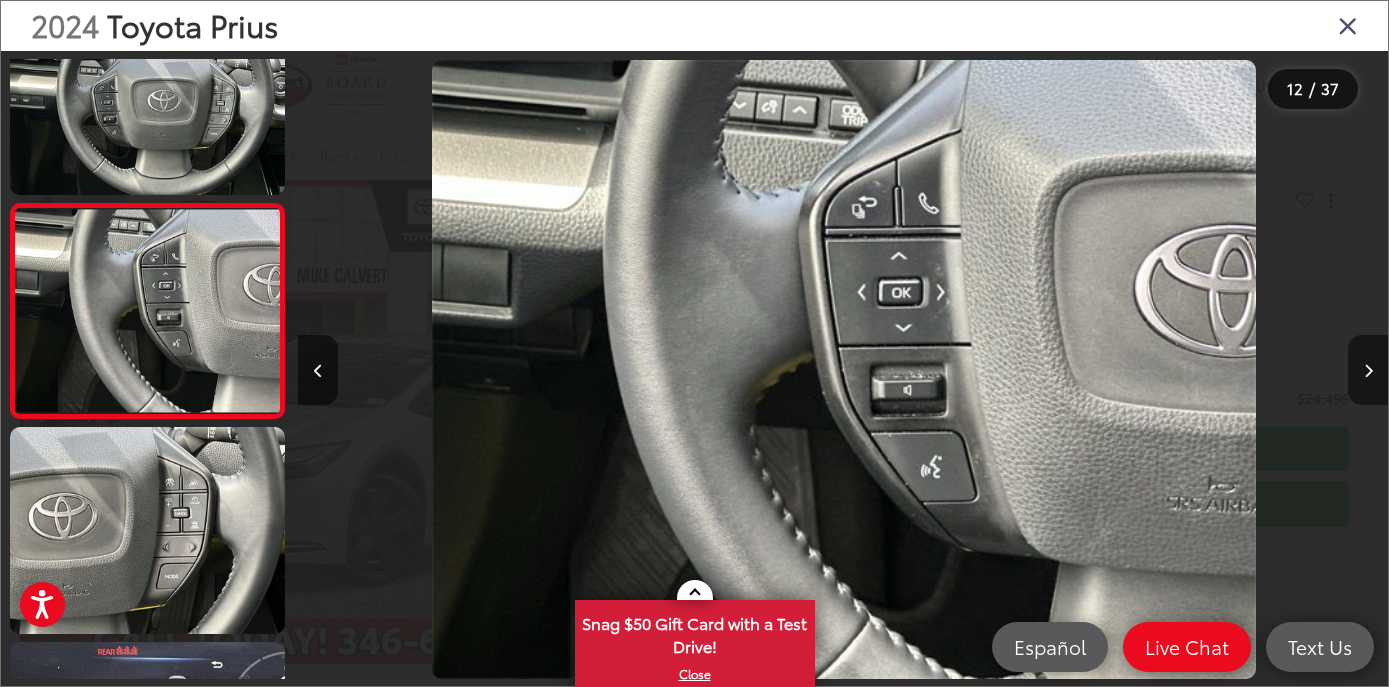 click at bounding box center [1368, 370] 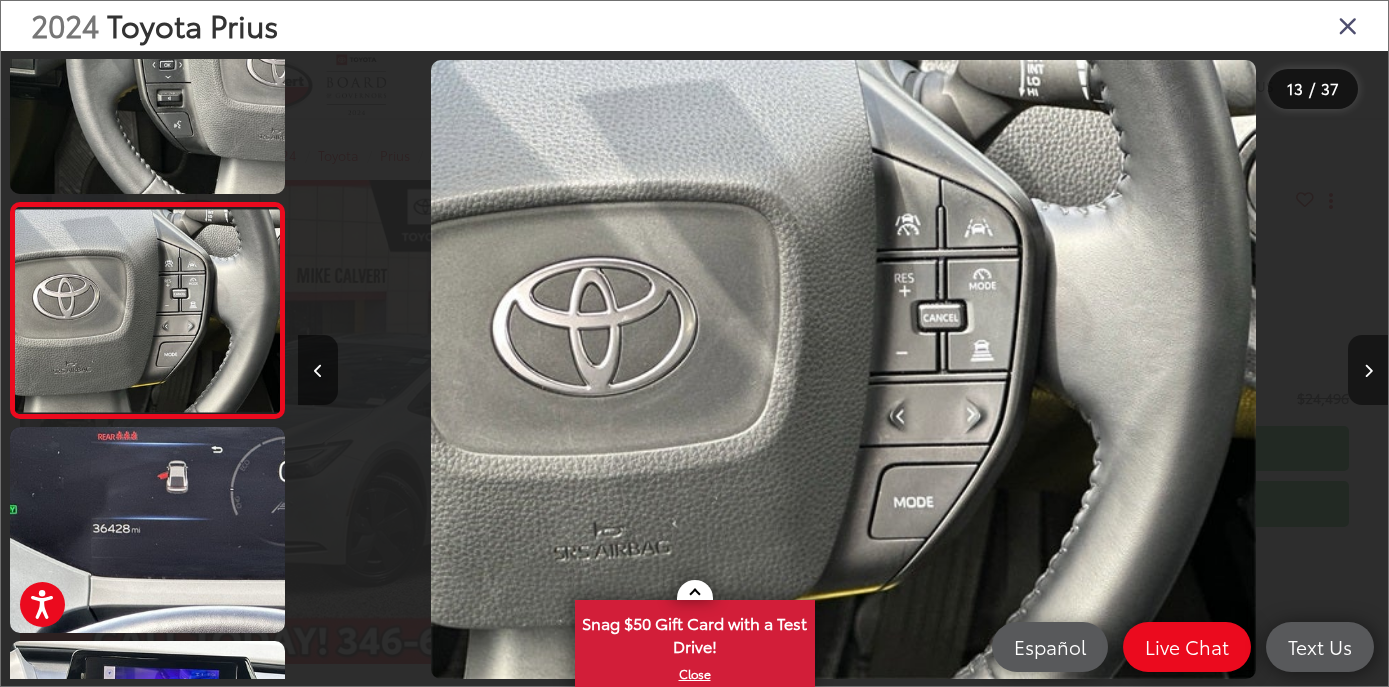 click at bounding box center [1368, 370] 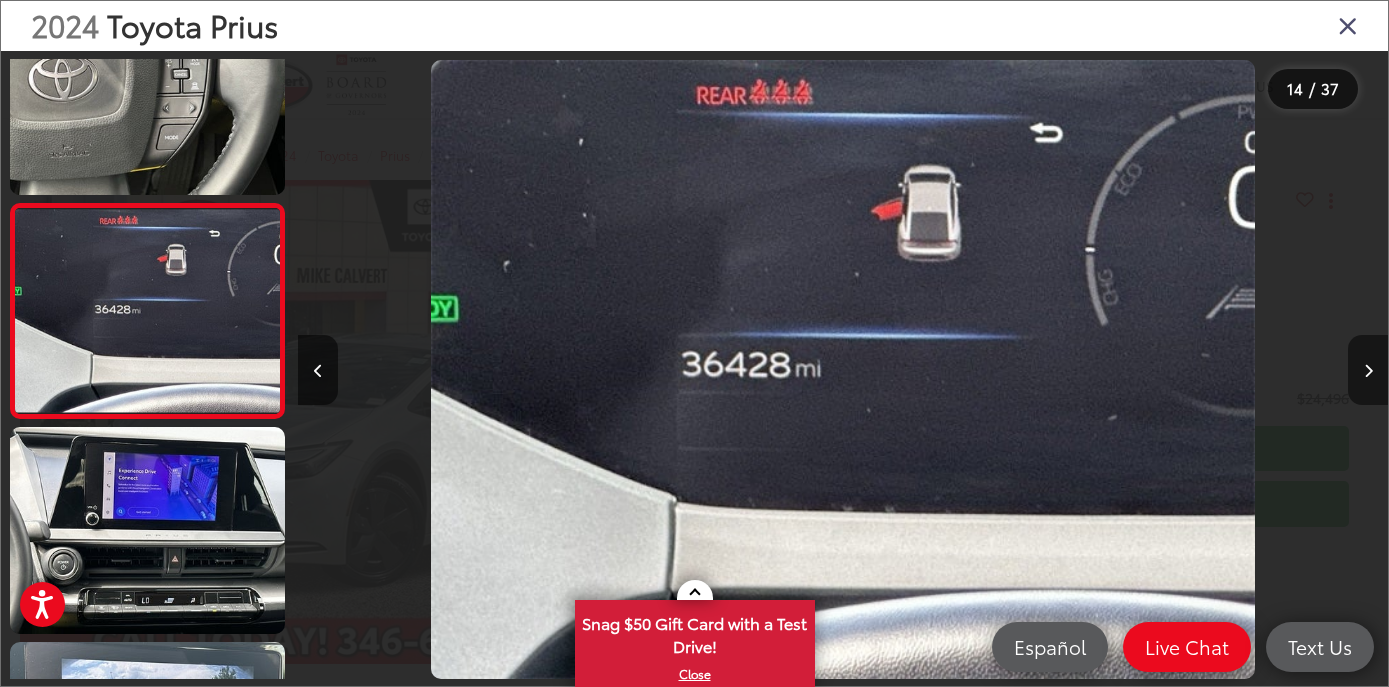 click at bounding box center (1368, 370) 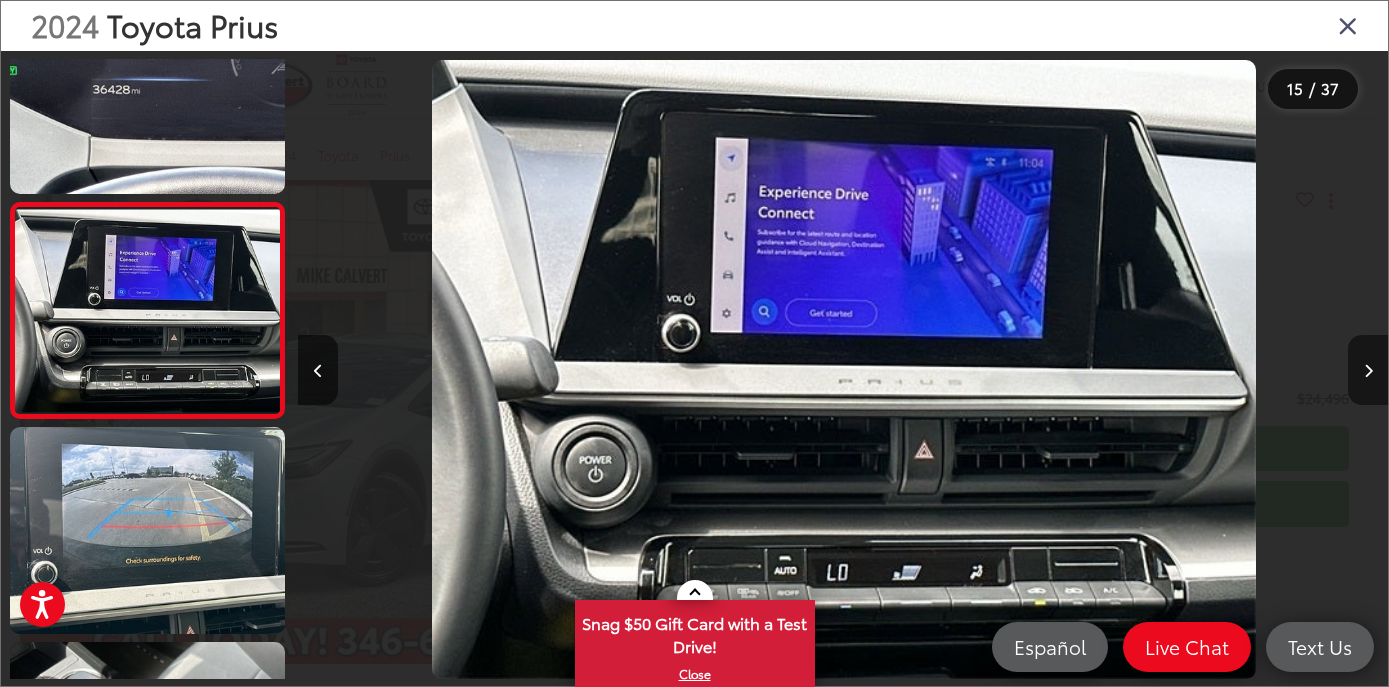 click at bounding box center (1368, 370) 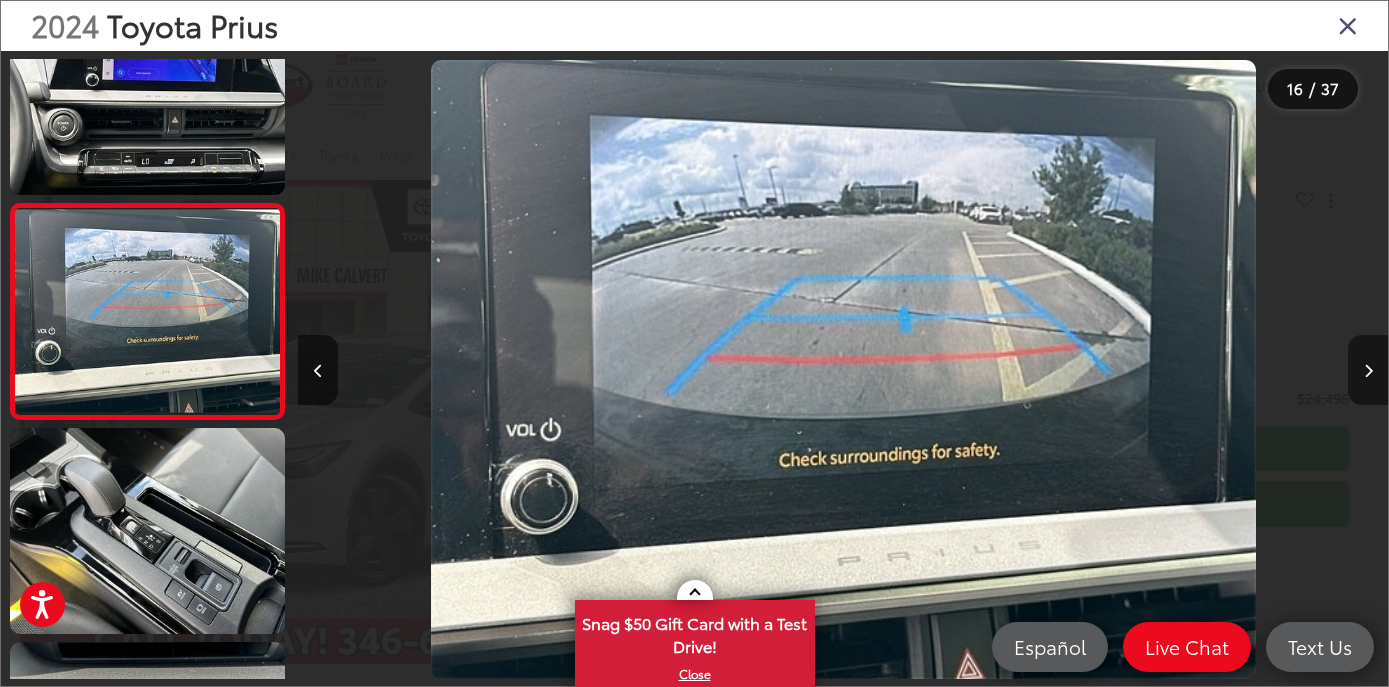 click at bounding box center [1368, 370] 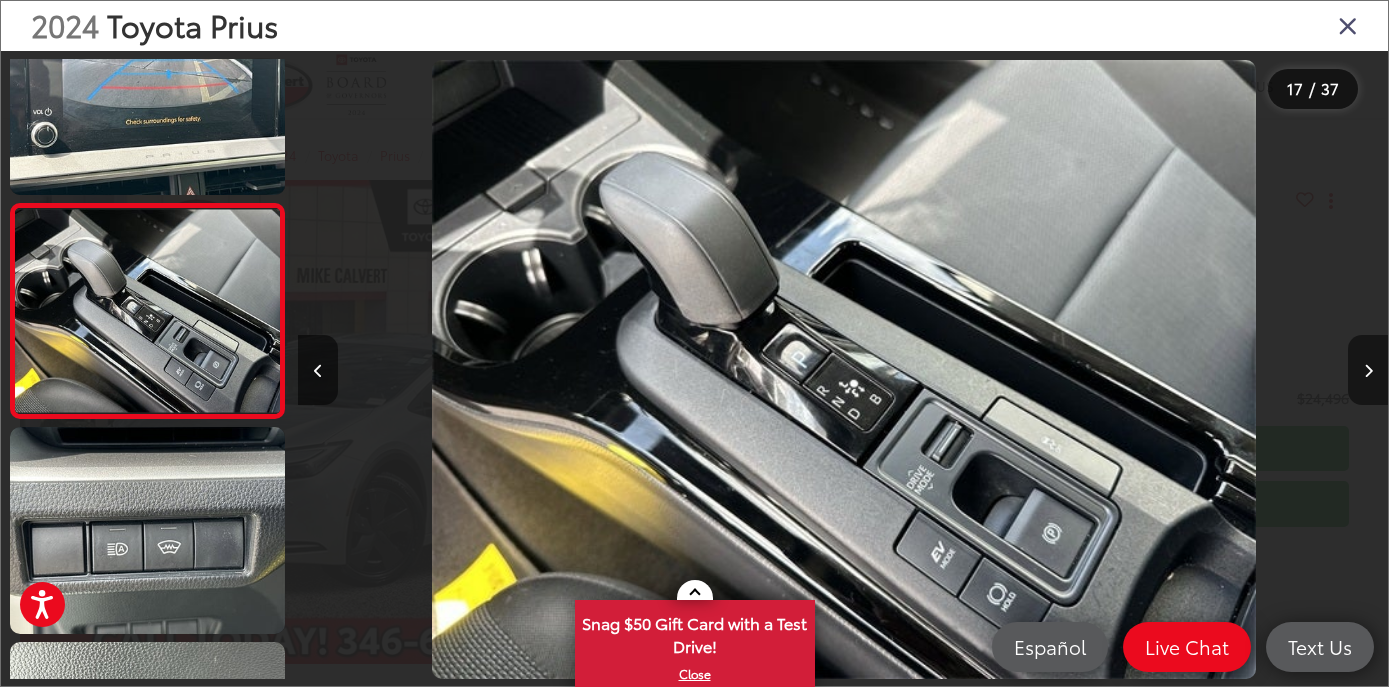 click at bounding box center (1368, 370) 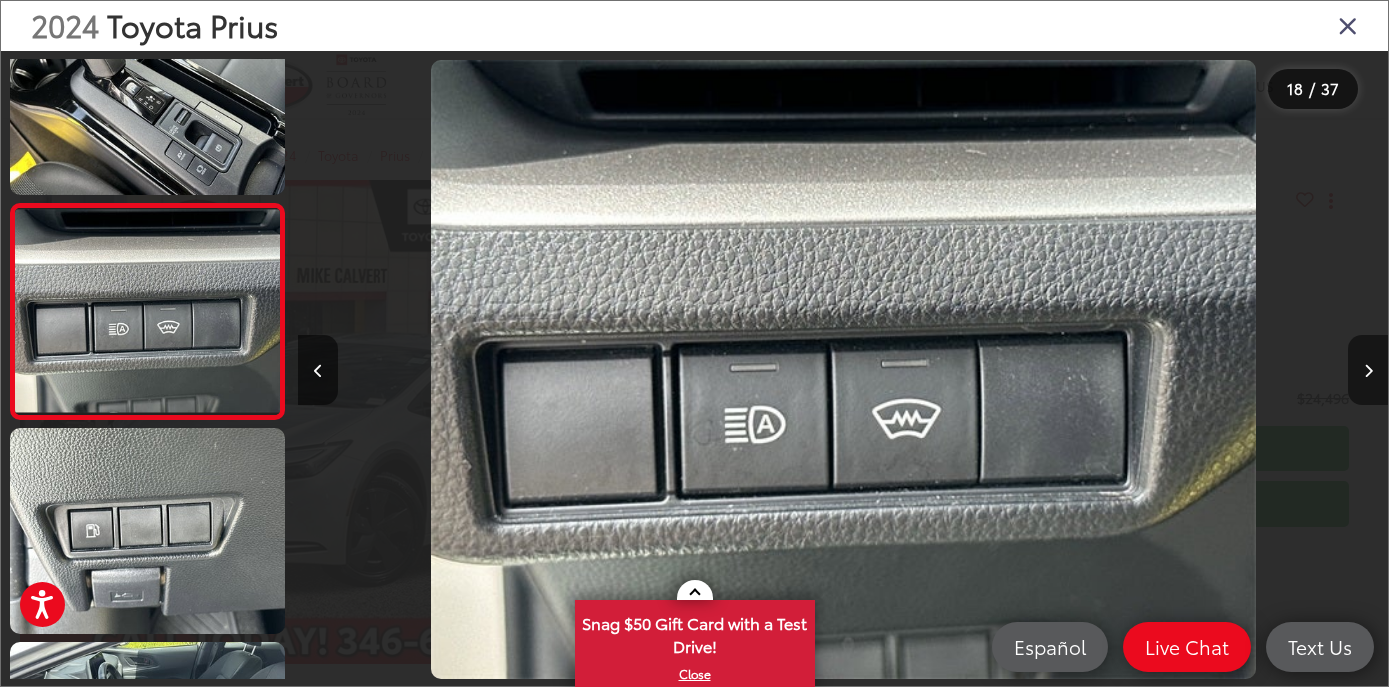 click at bounding box center (1368, 370) 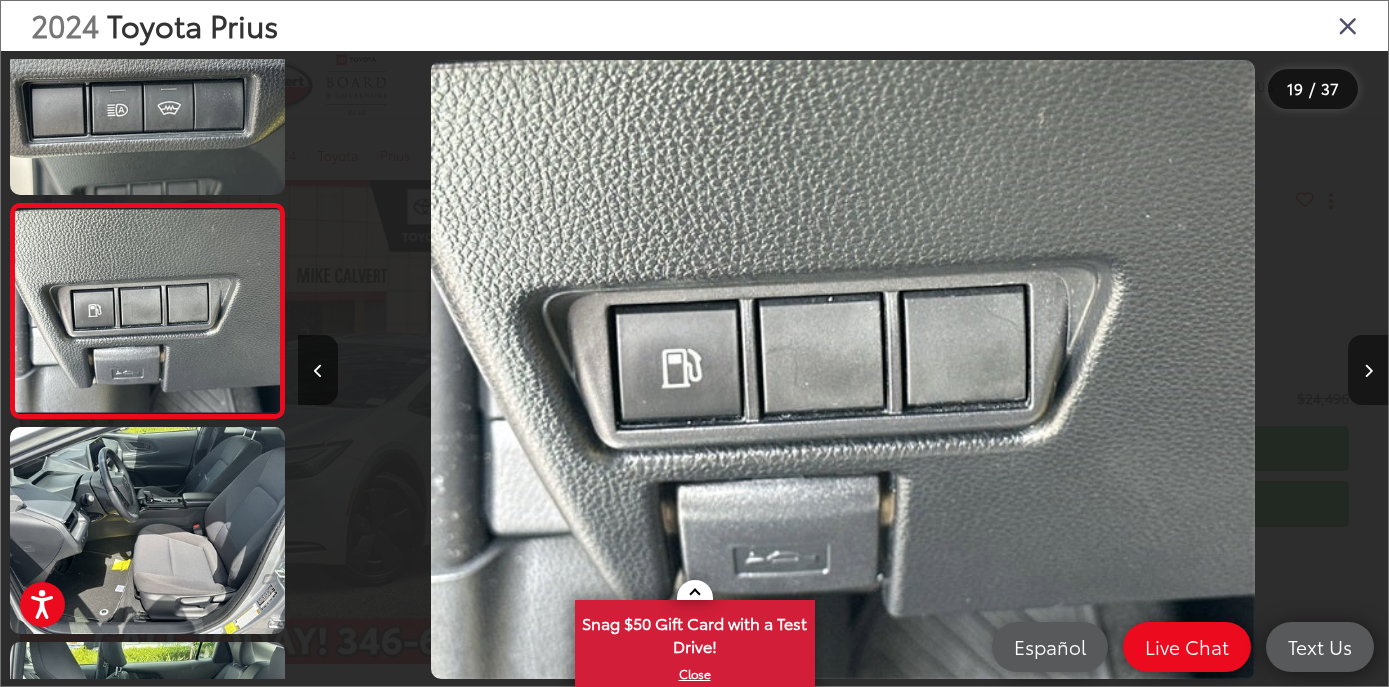 click at bounding box center [1368, 370] 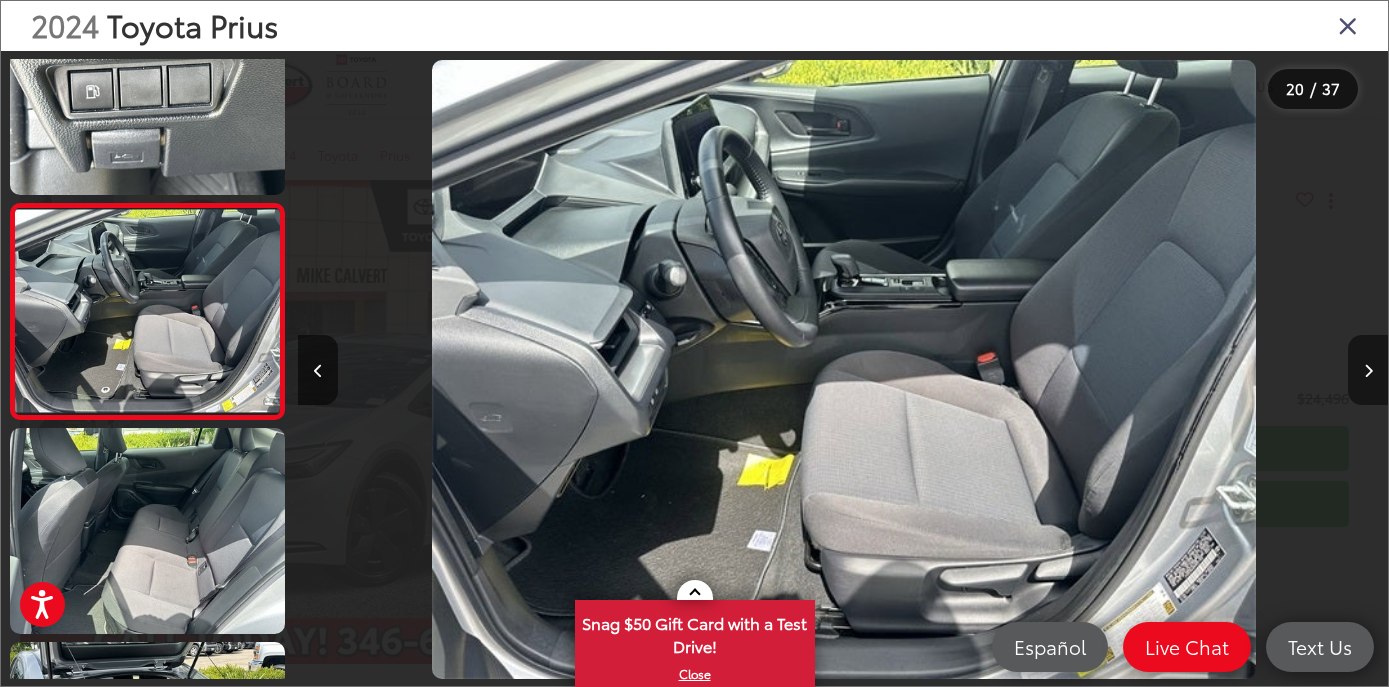 click at bounding box center [1368, 370] 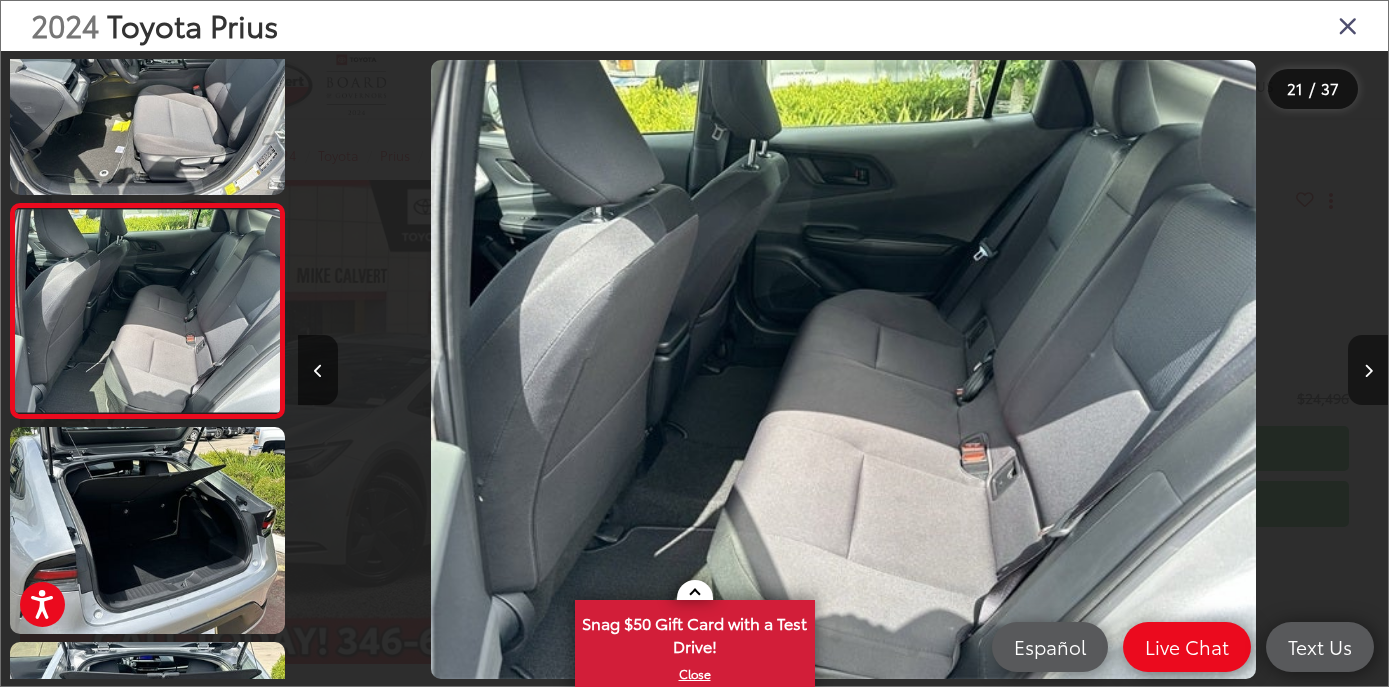 click at bounding box center (1368, 370) 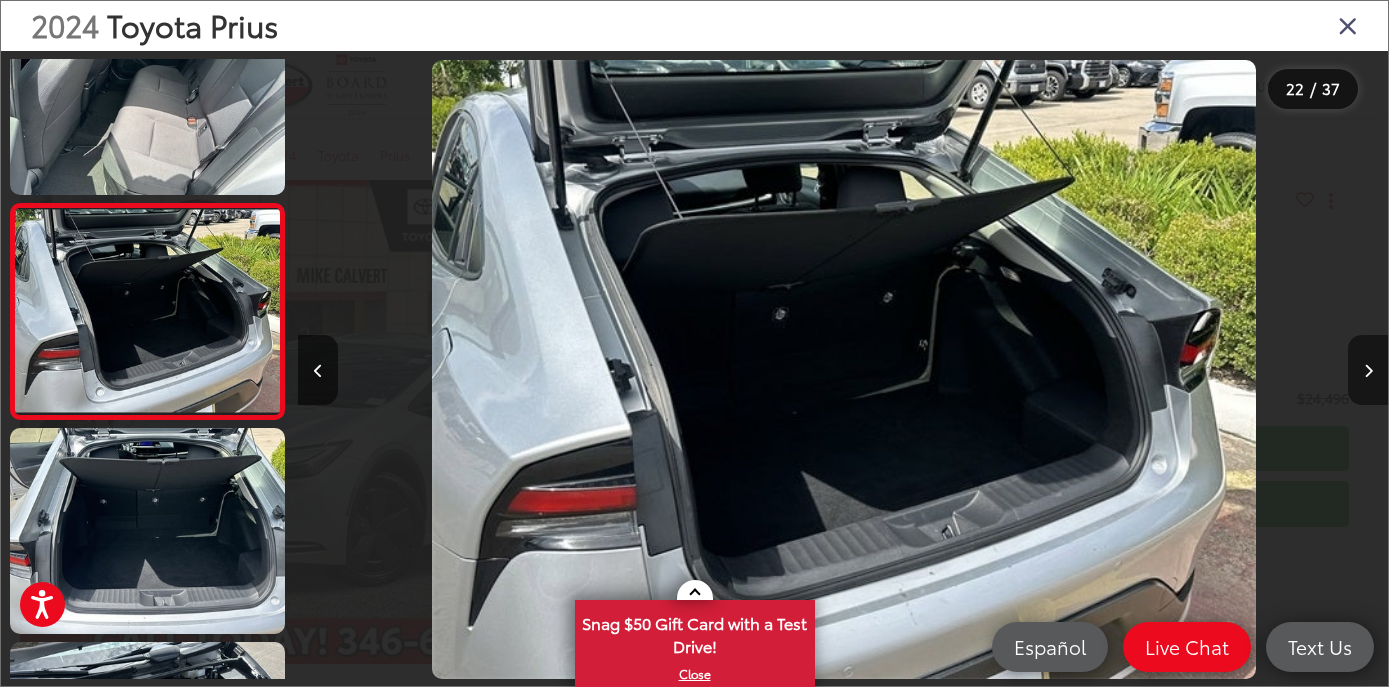 click at bounding box center [1368, 370] 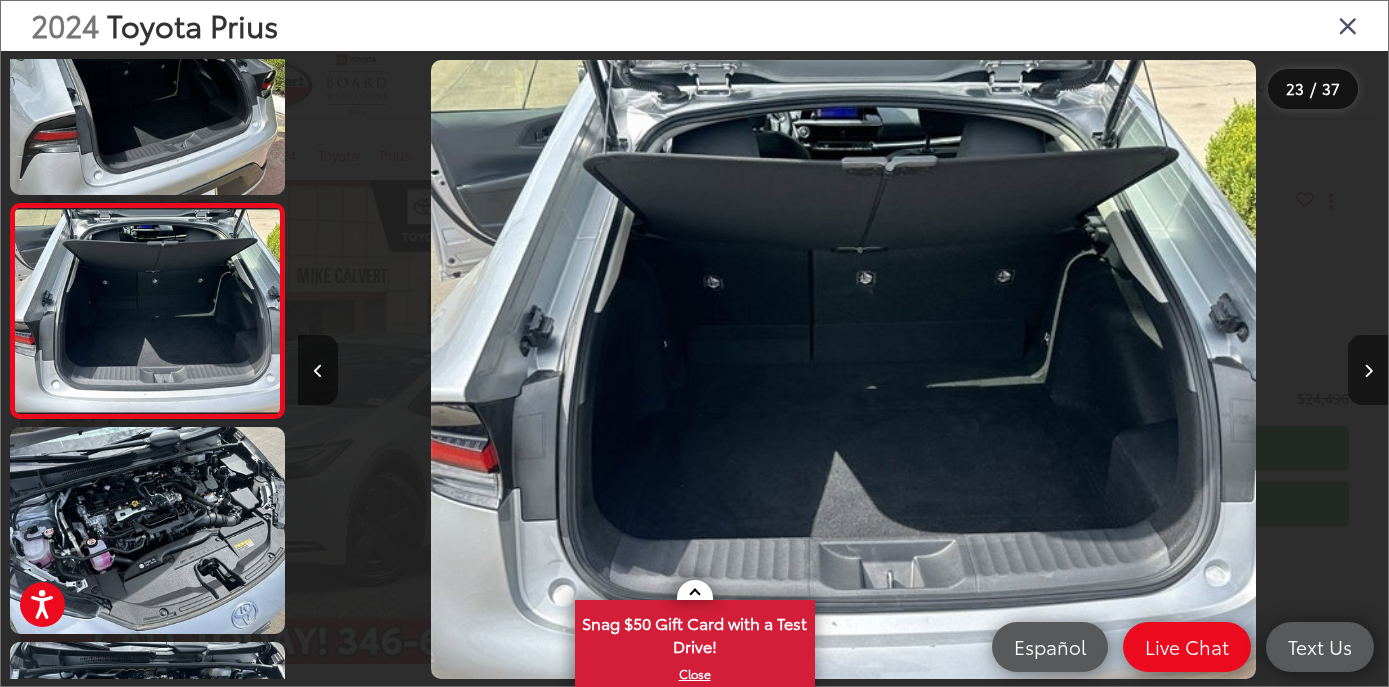 click at bounding box center [1368, 370] 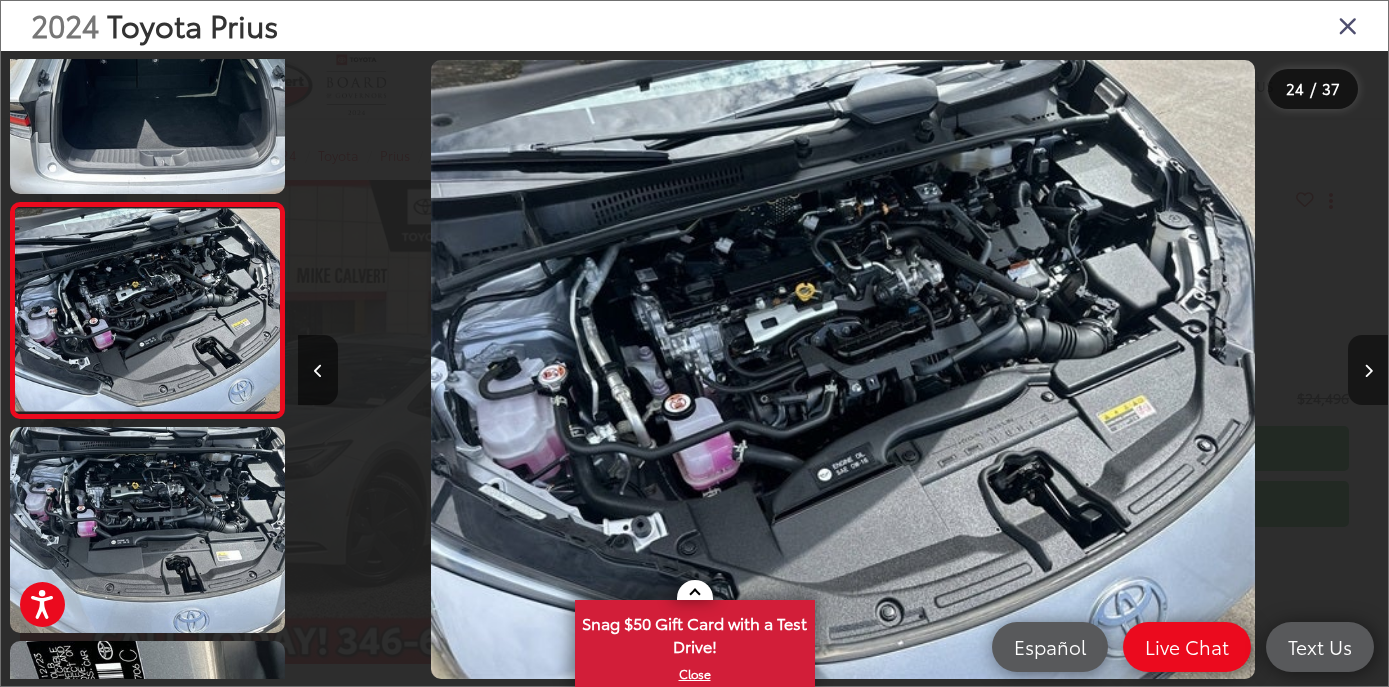 click at bounding box center [1368, 370] 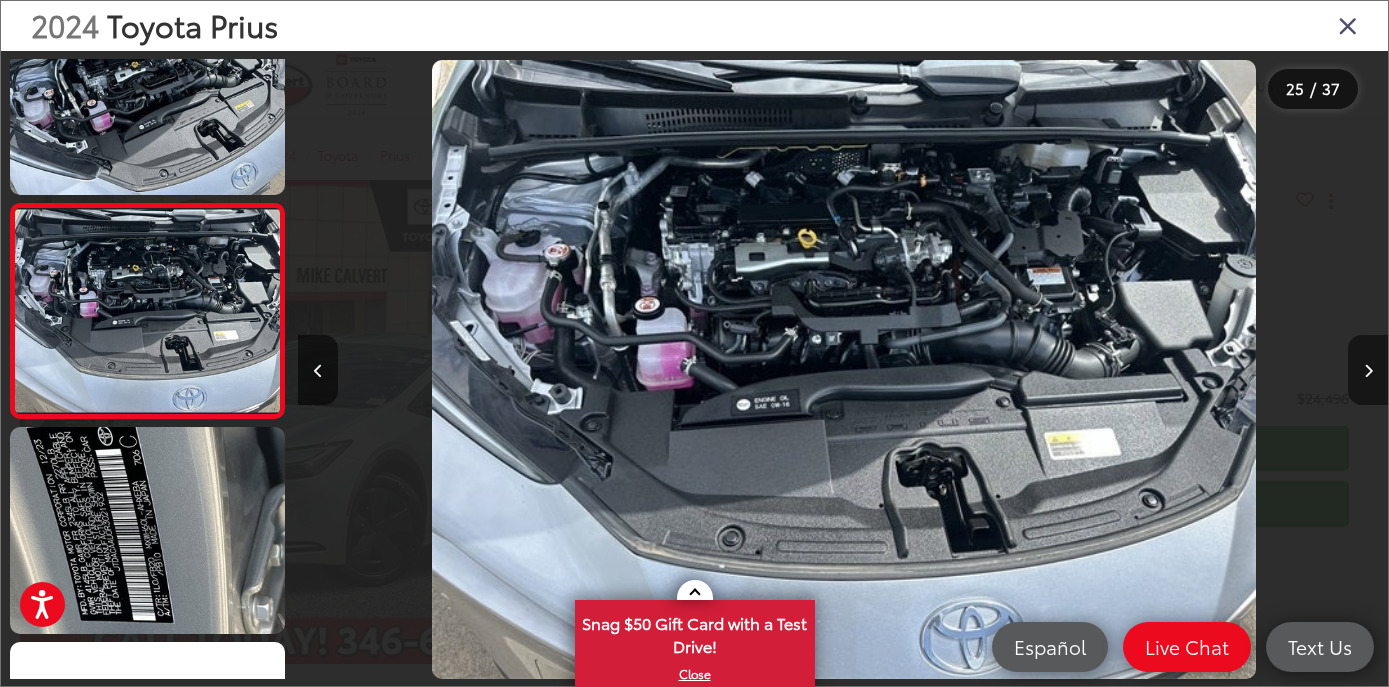 click at bounding box center [1368, 370] 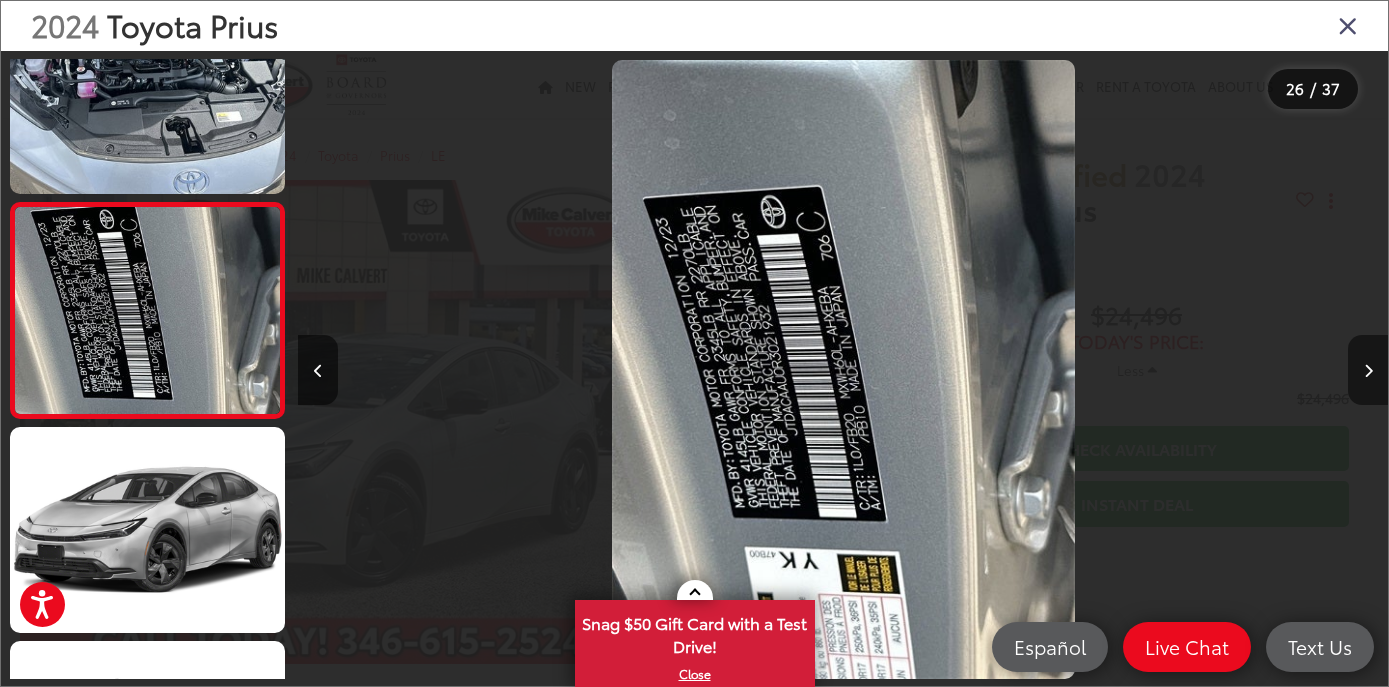 click at bounding box center [1368, 370] 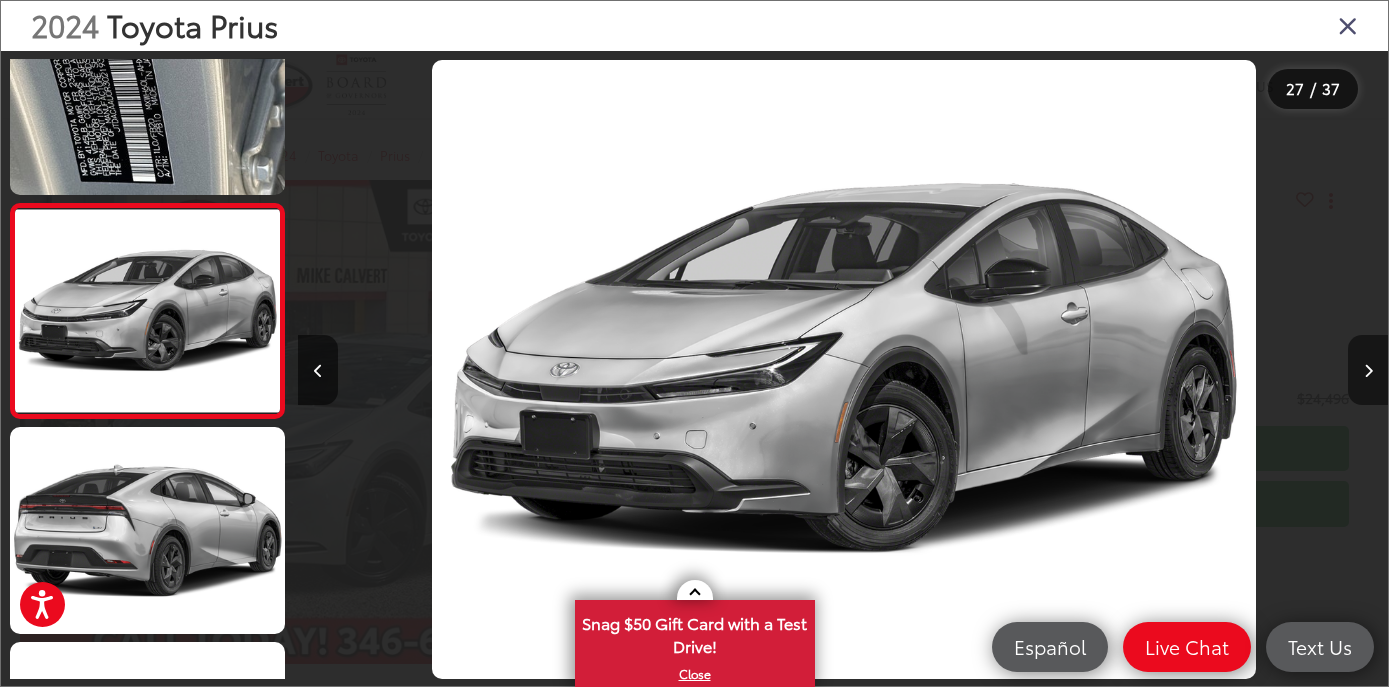 click at bounding box center (1368, 370) 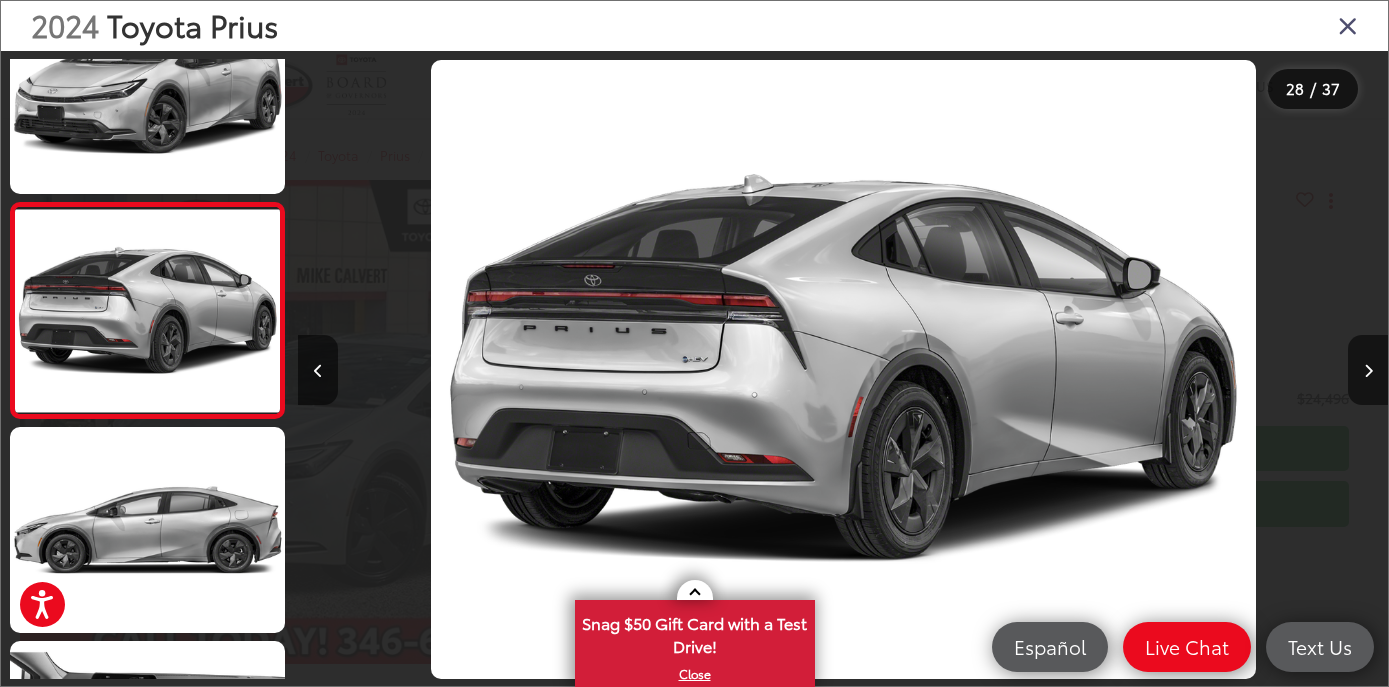 click at bounding box center [1348, 25] 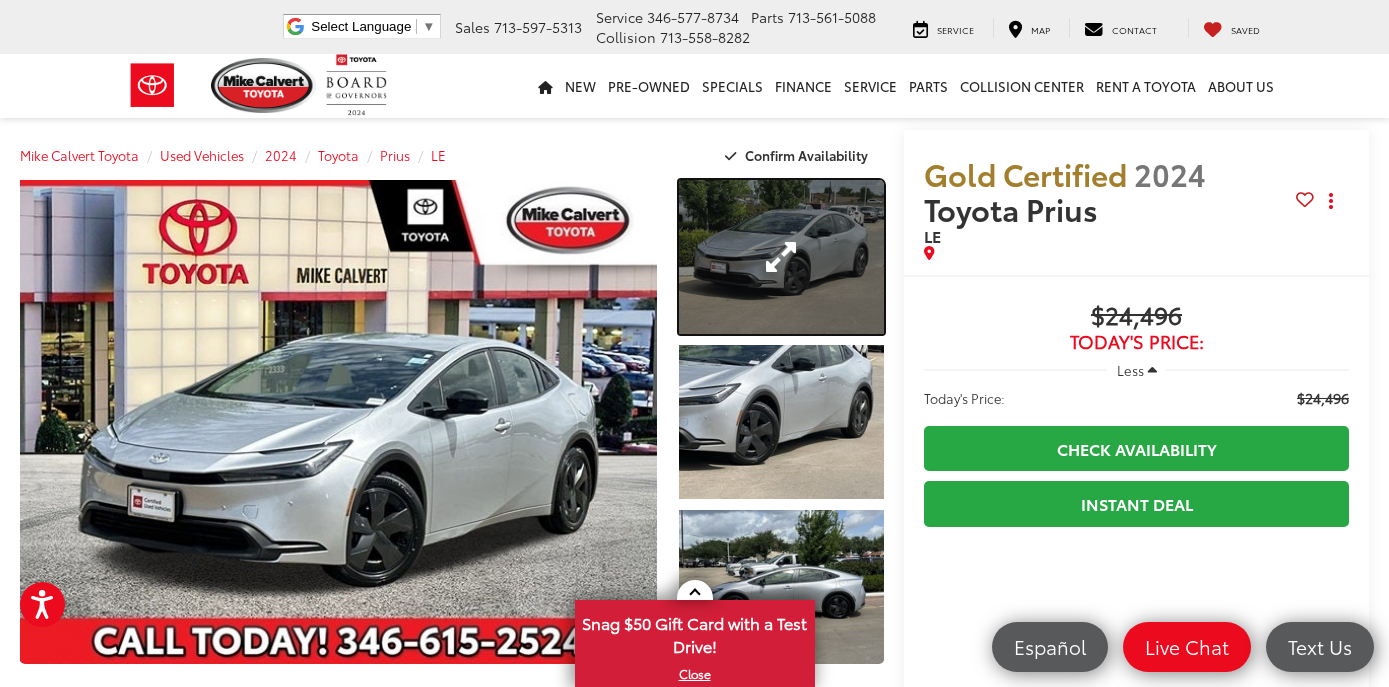 click at bounding box center [781, 257] 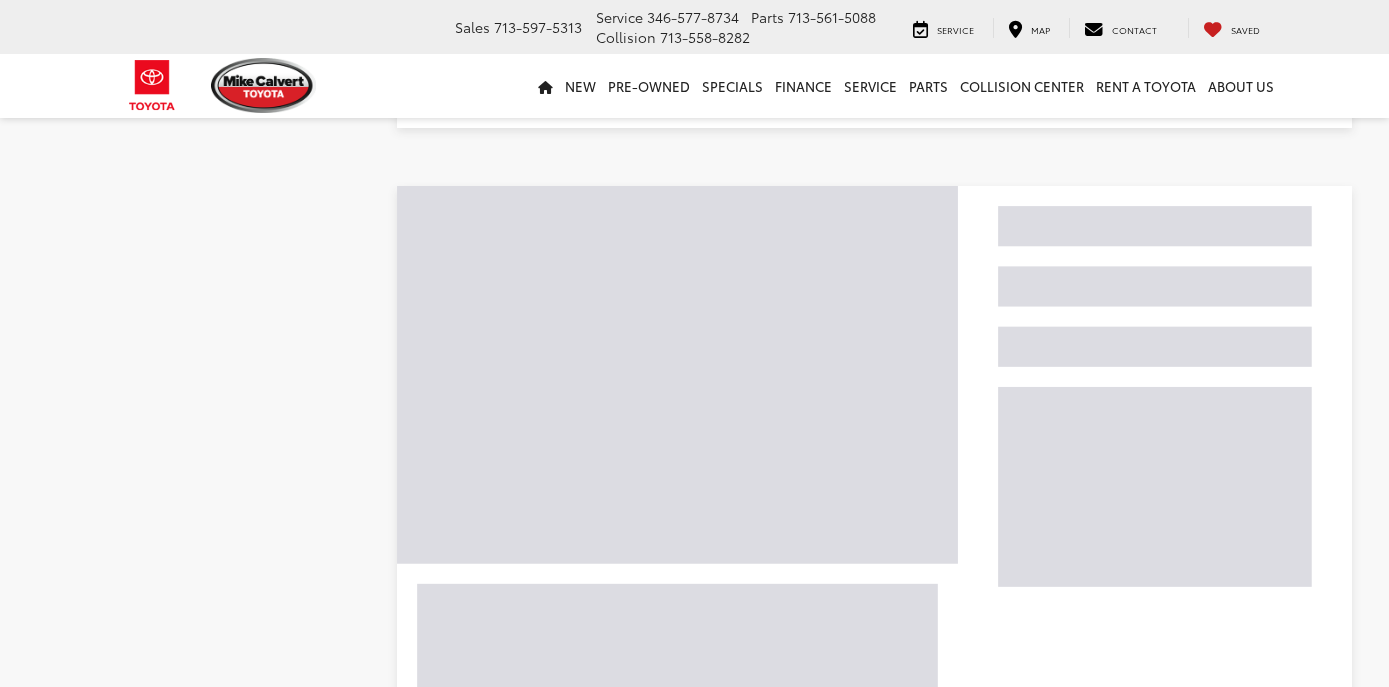 scroll, scrollTop: 4449, scrollLeft: 0, axis: vertical 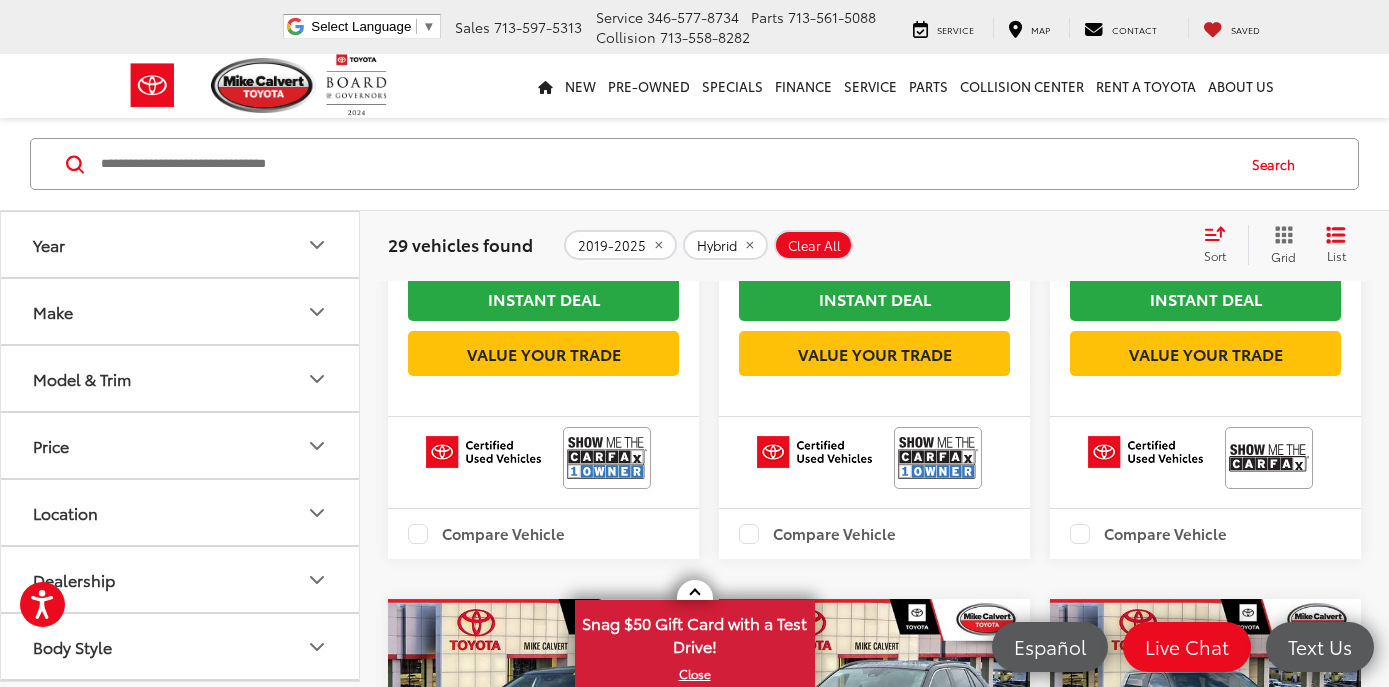 click on "Sort" at bounding box center (1221, 245) 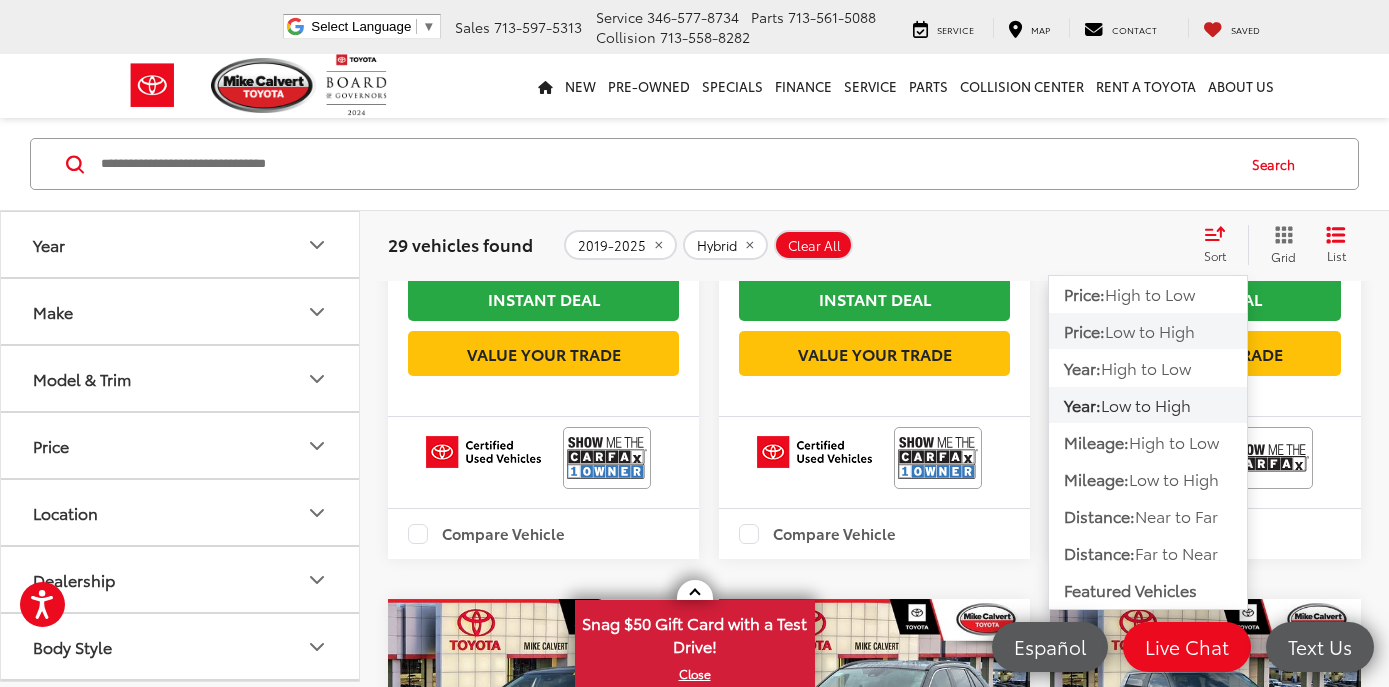 click on "Low to High" at bounding box center (1150, 330) 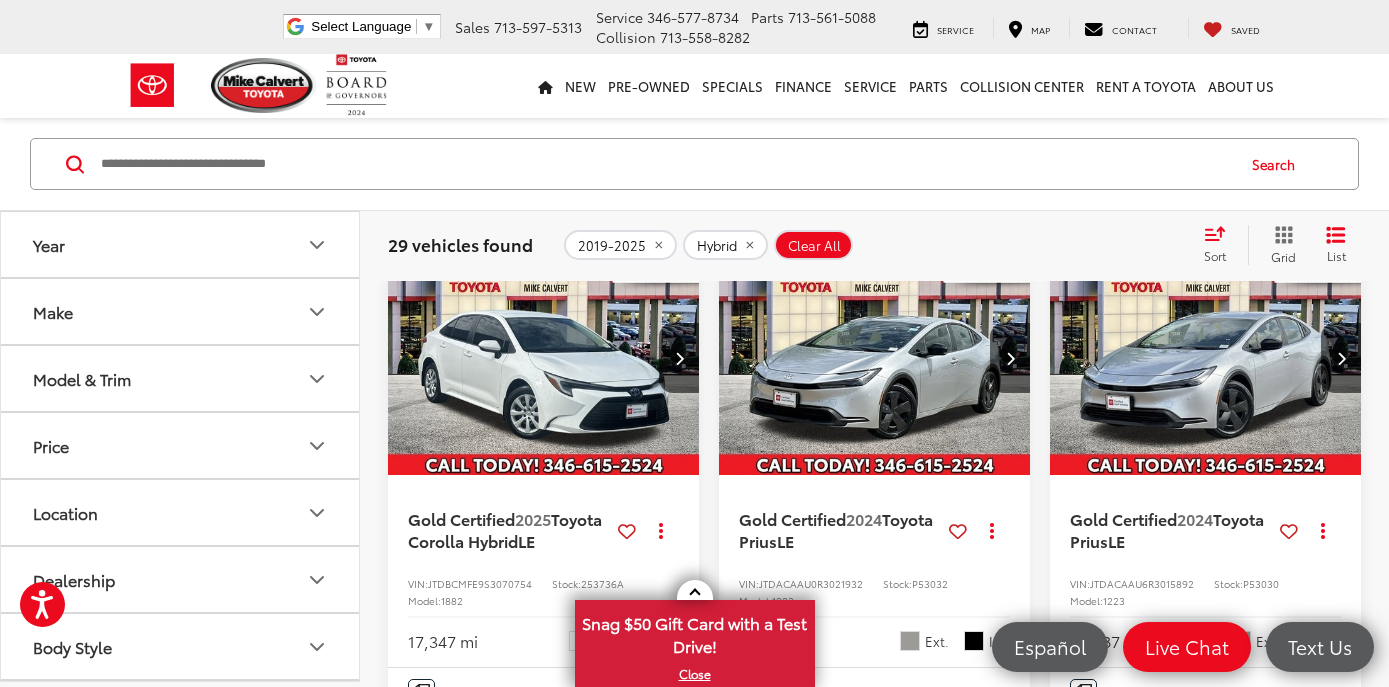 scroll, scrollTop: 169, scrollLeft: 0, axis: vertical 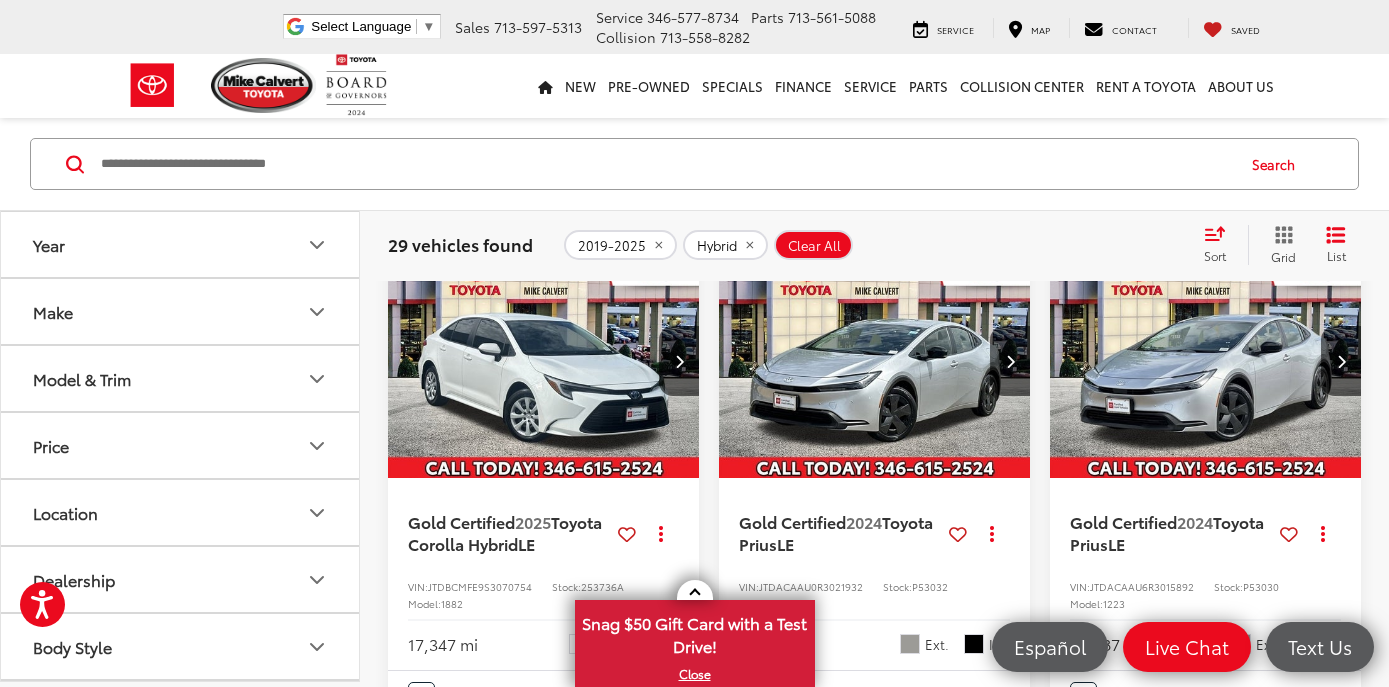 click at bounding box center [544, 362] 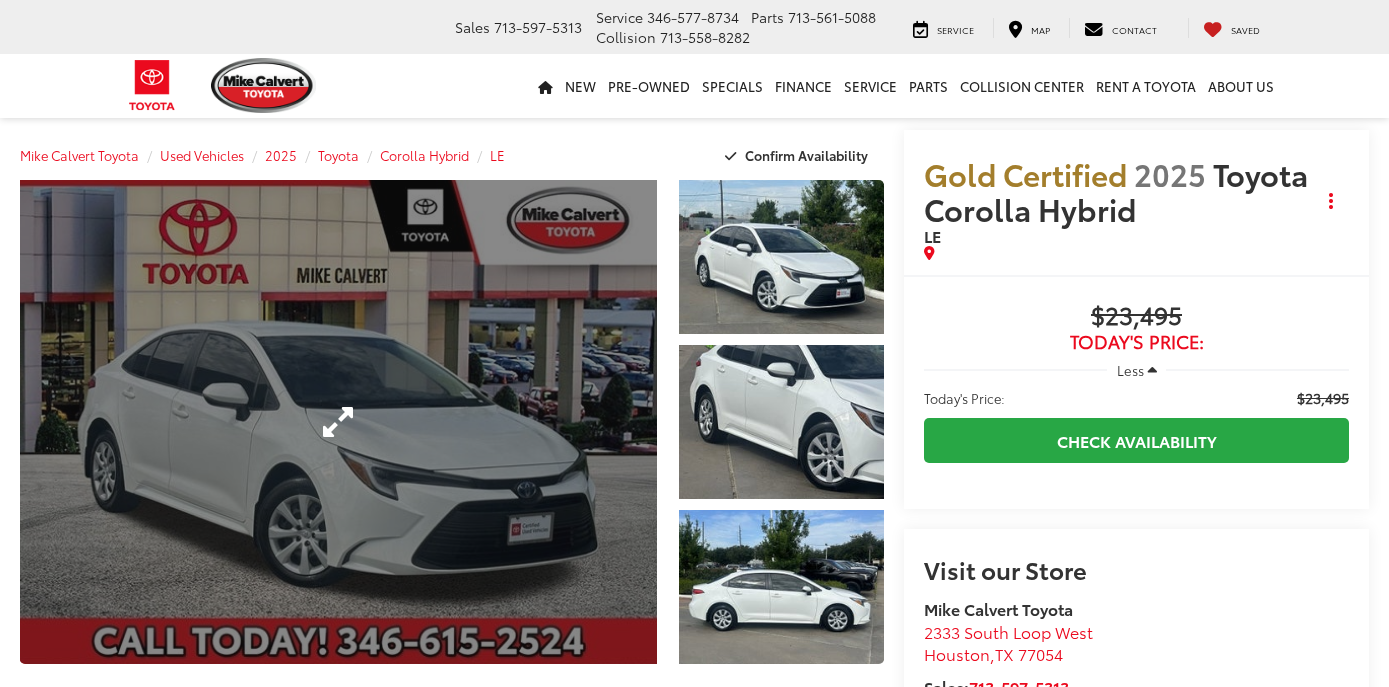 scroll, scrollTop: 0, scrollLeft: 0, axis: both 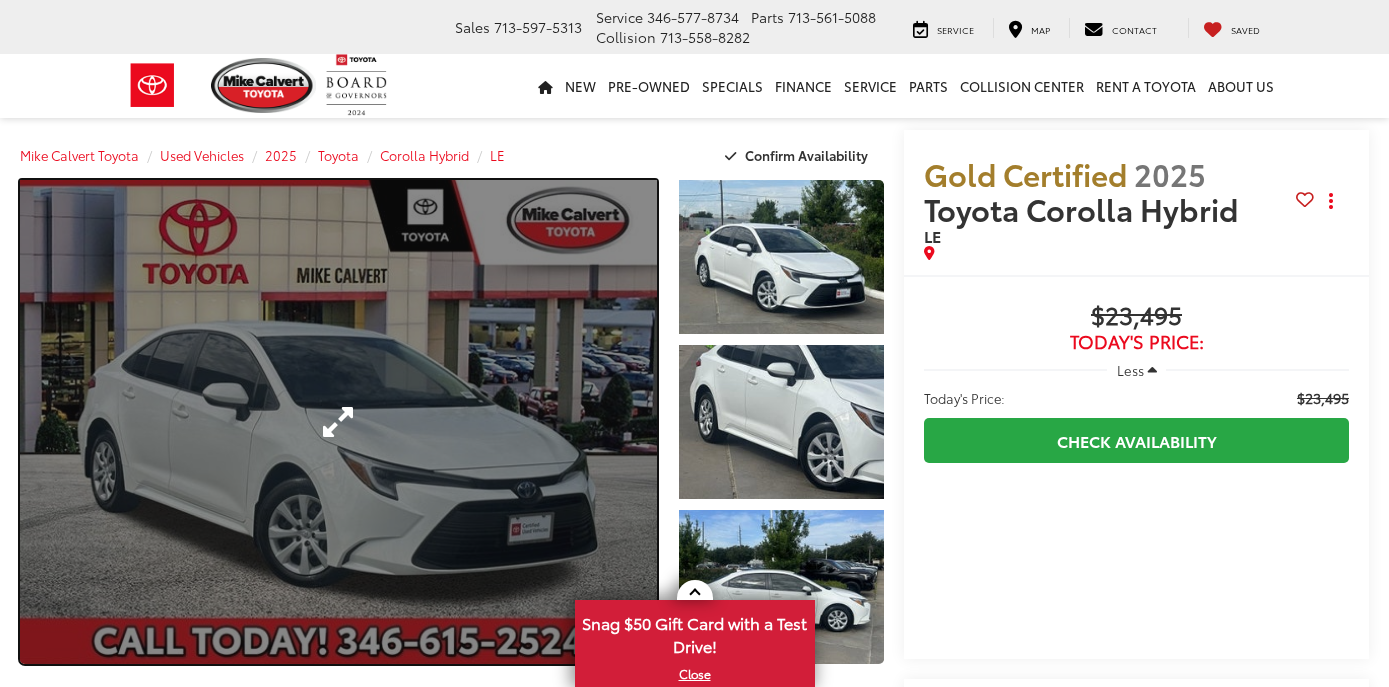 click at bounding box center (338, 422) 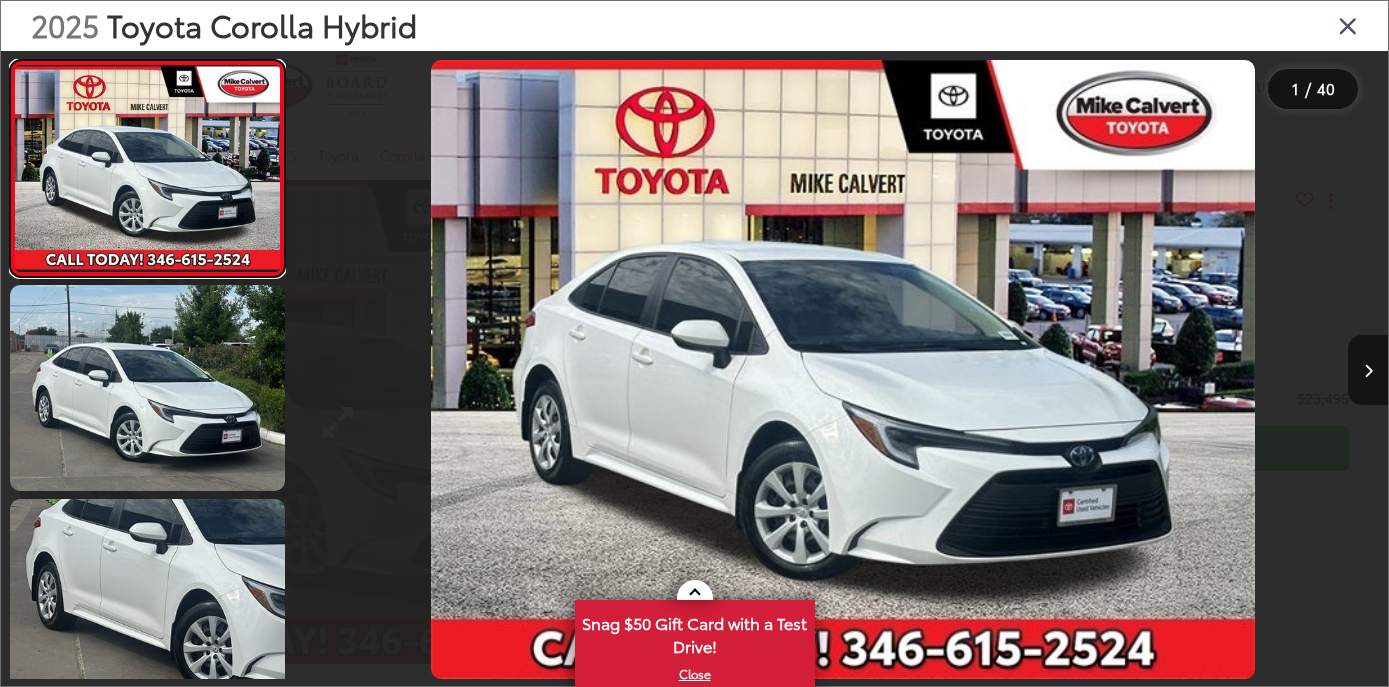 scroll, scrollTop: 0, scrollLeft: 0, axis: both 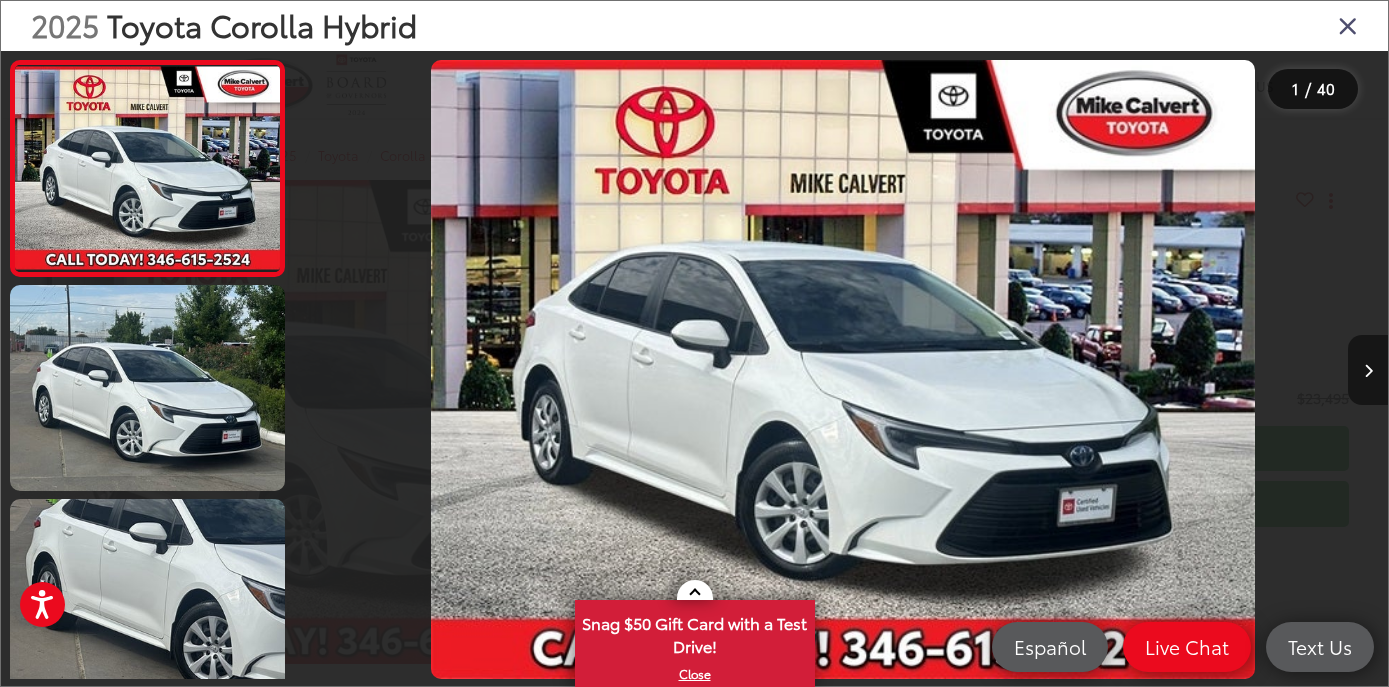 click at bounding box center (1368, 371) 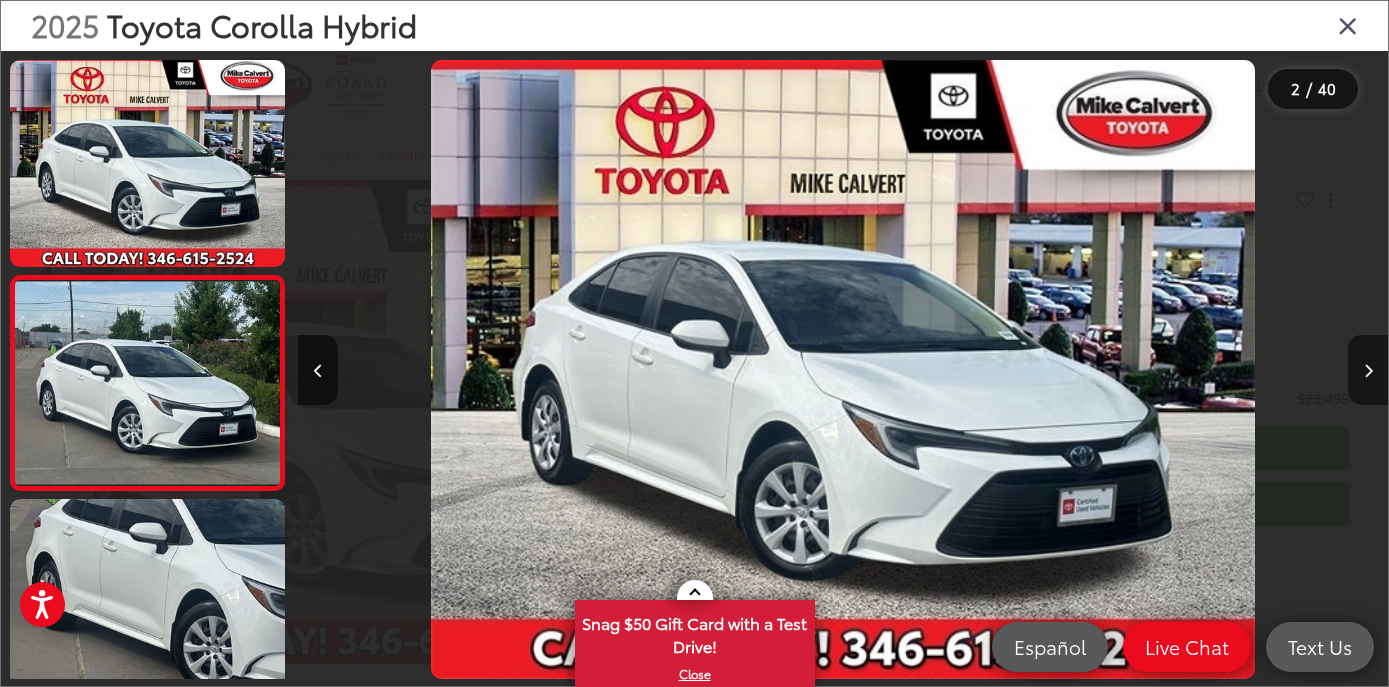 scroll, scrollTop: 0, scrollLeft: 252, axis: horizontal 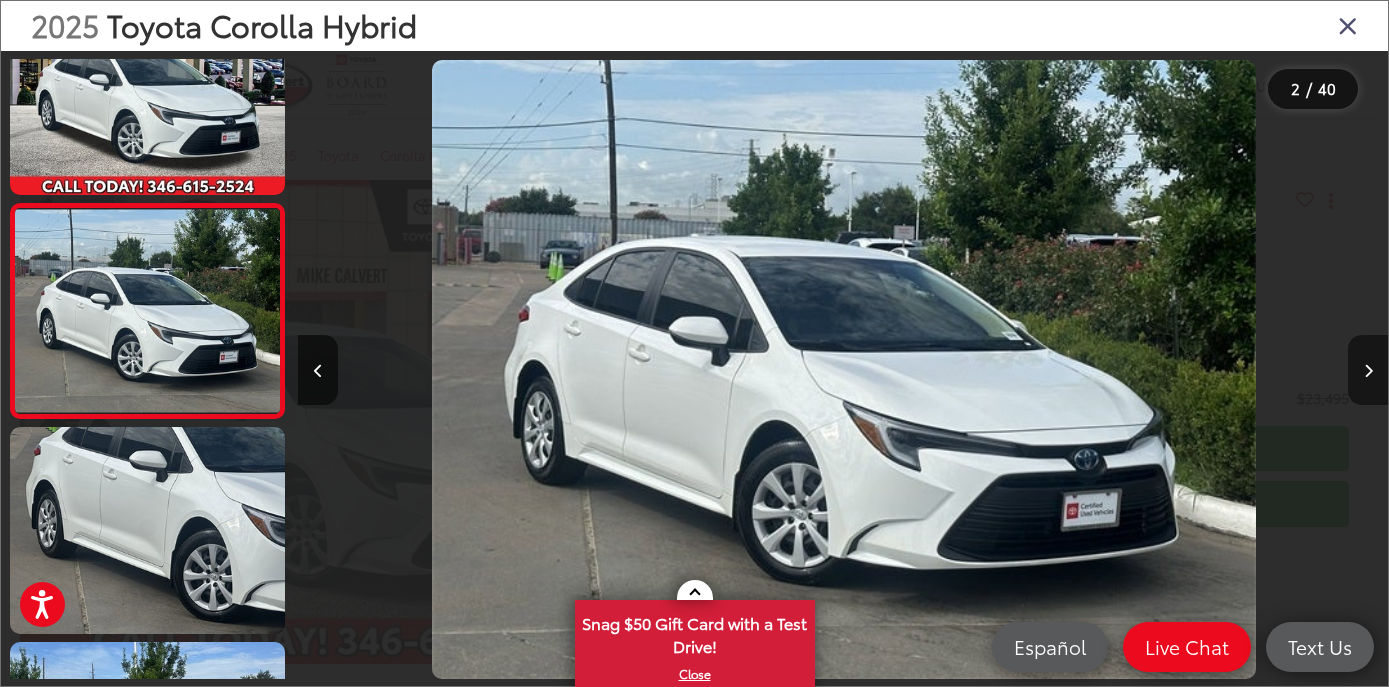 click at bounding box center [1368, 371] 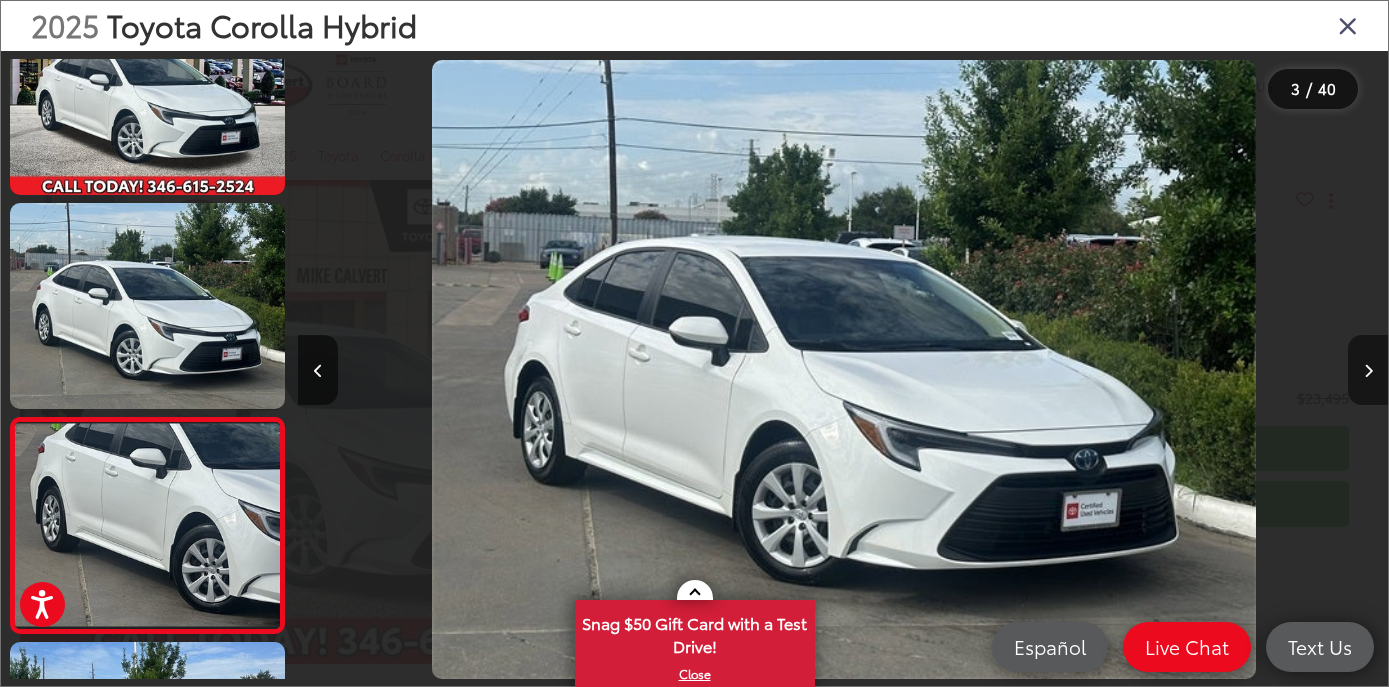 scroll, scrollTop: 0, scrollLeft: 1342, axis: horizontal 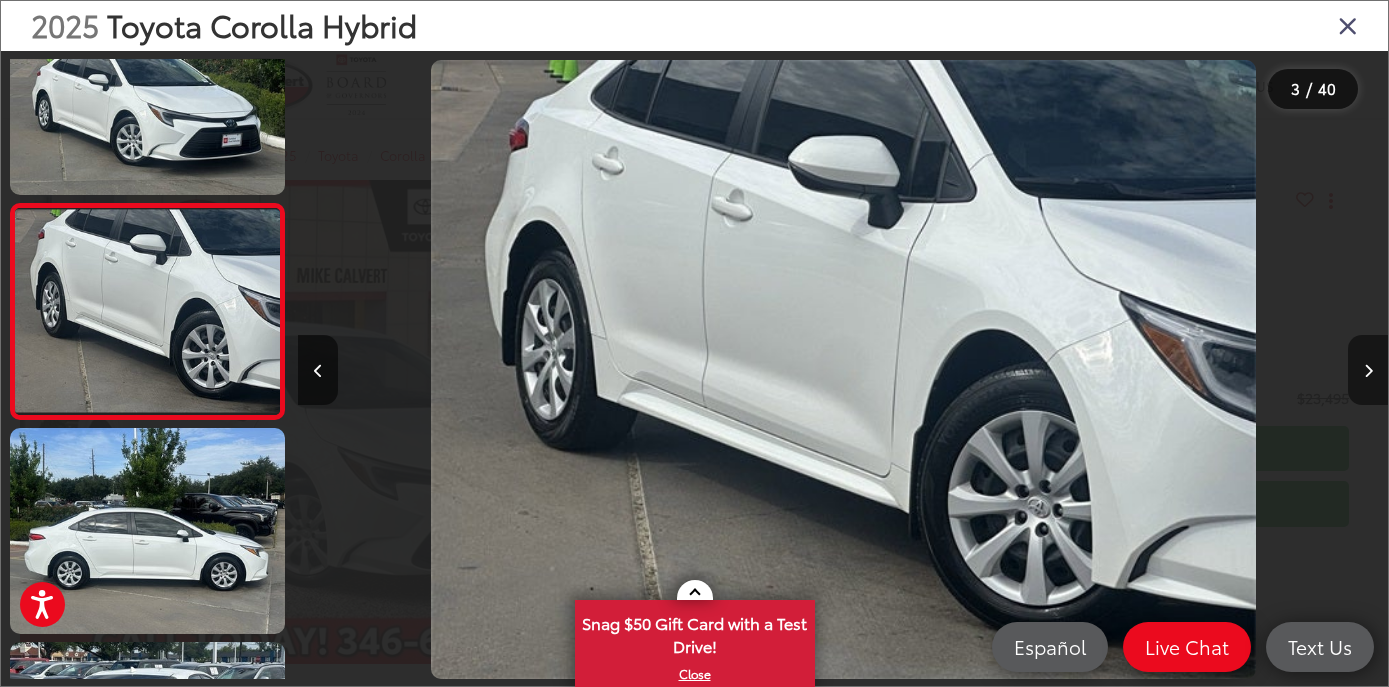 click at bounding box center (1368, 371) 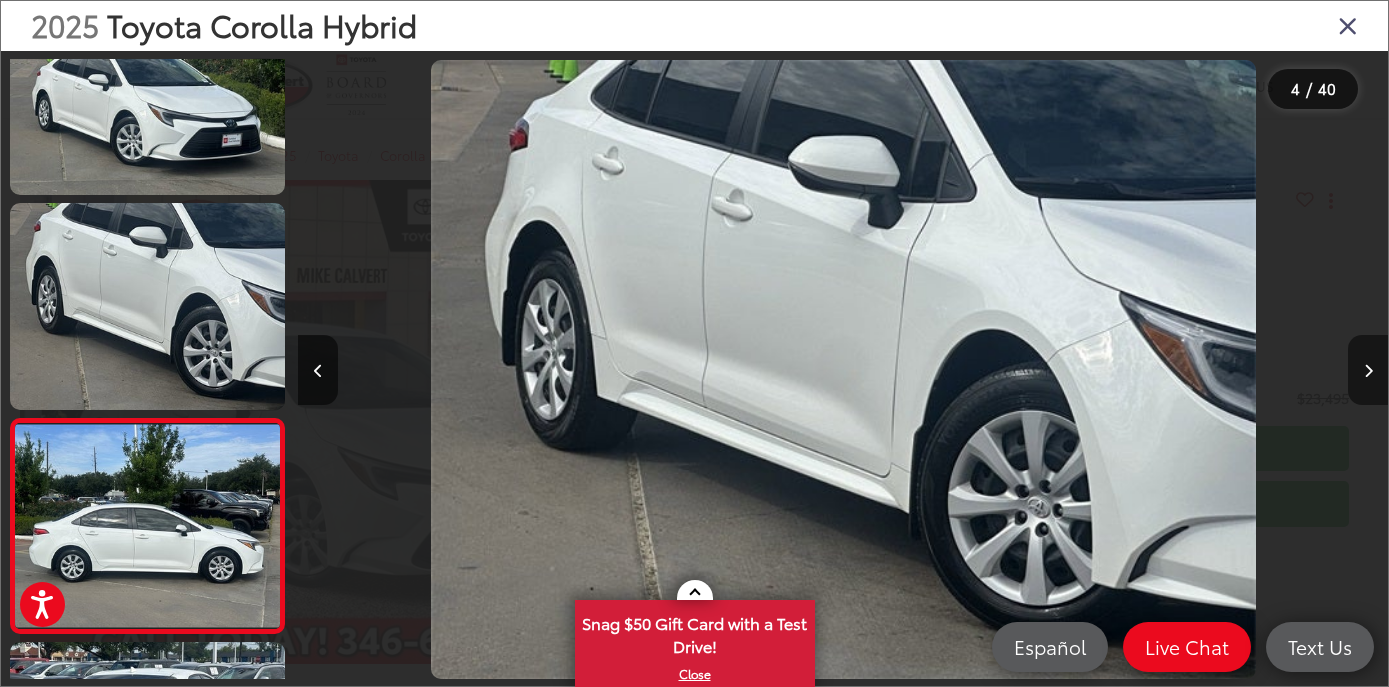 scroll, scrollTop: 0, scrollLeft: 2239, axis: horizontal 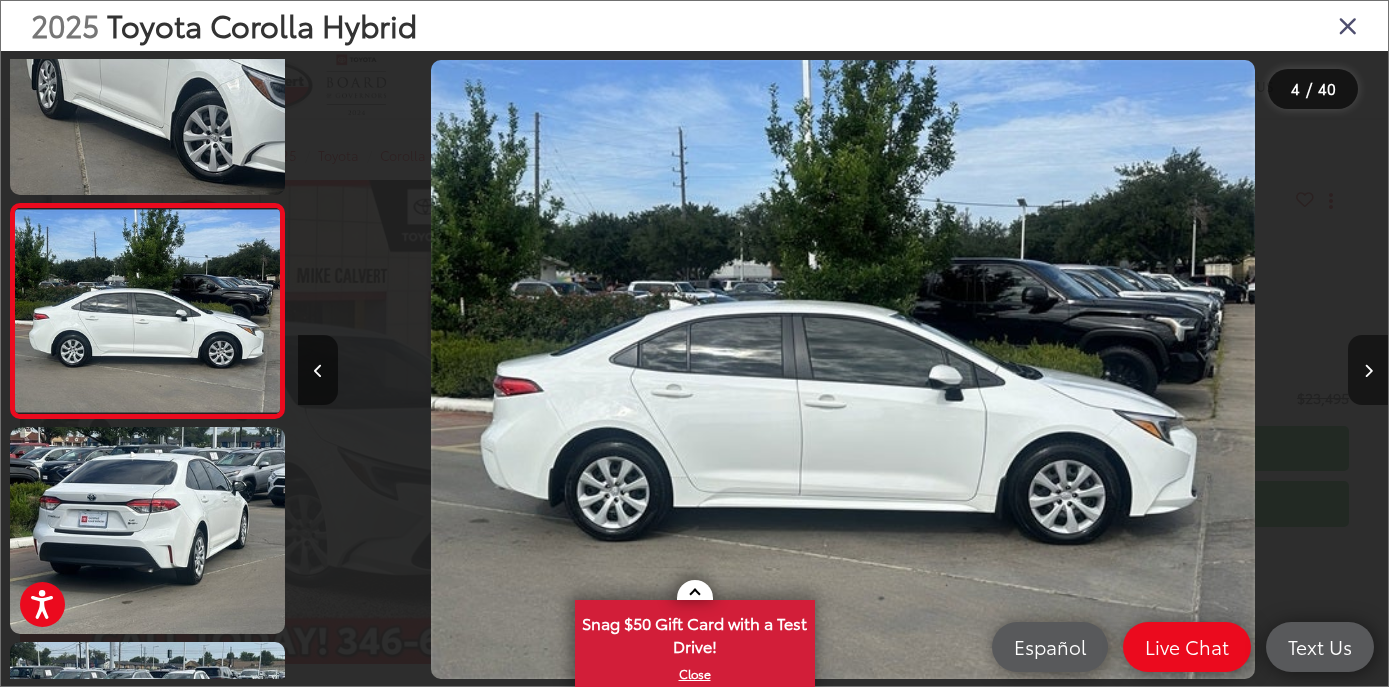 click at bounding box center (1368, 371) 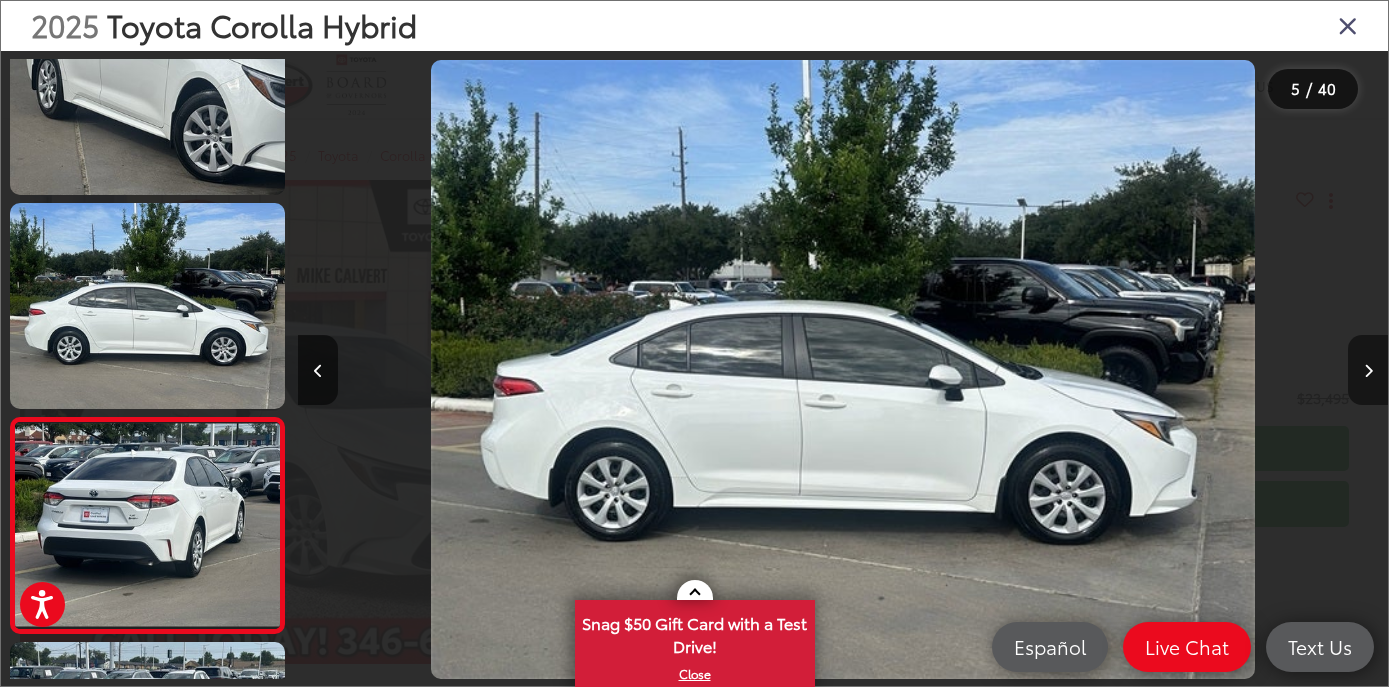 scroll, scrollTop: 0, scrollLeft: 3330, axis: horizontal 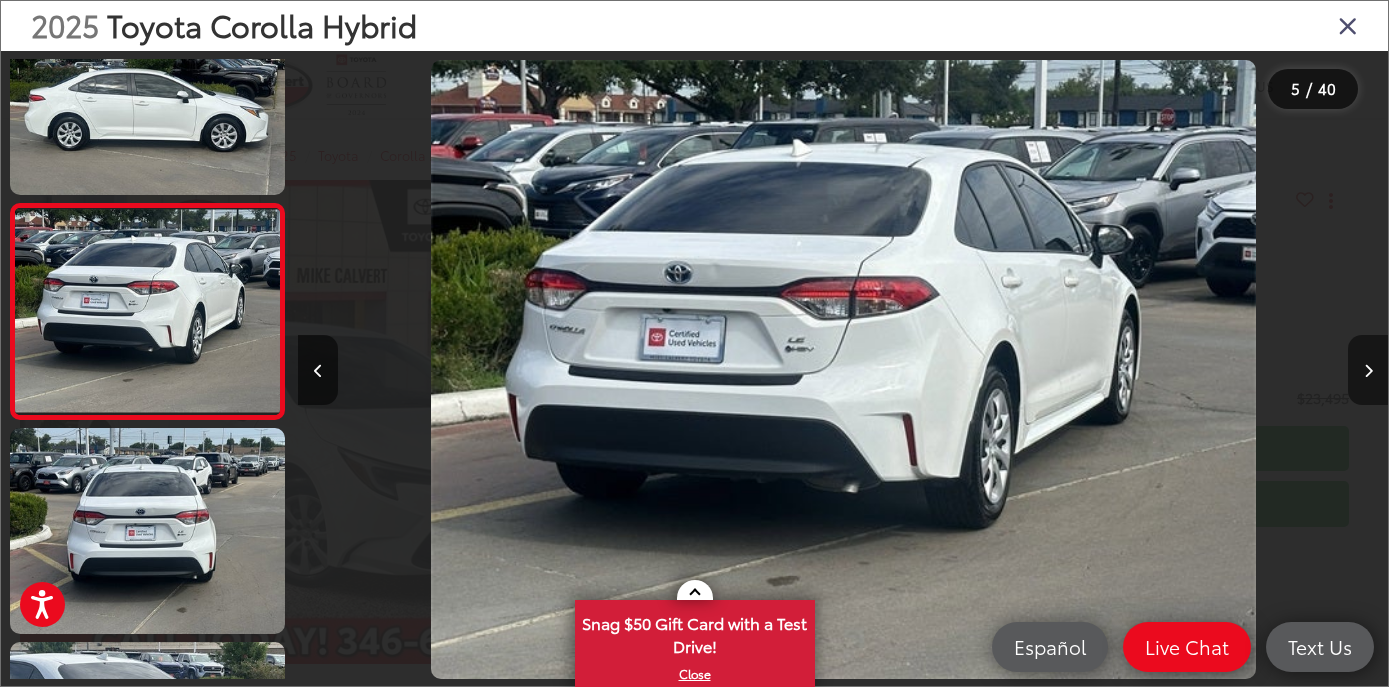 click at bounding box center [1368, 371] 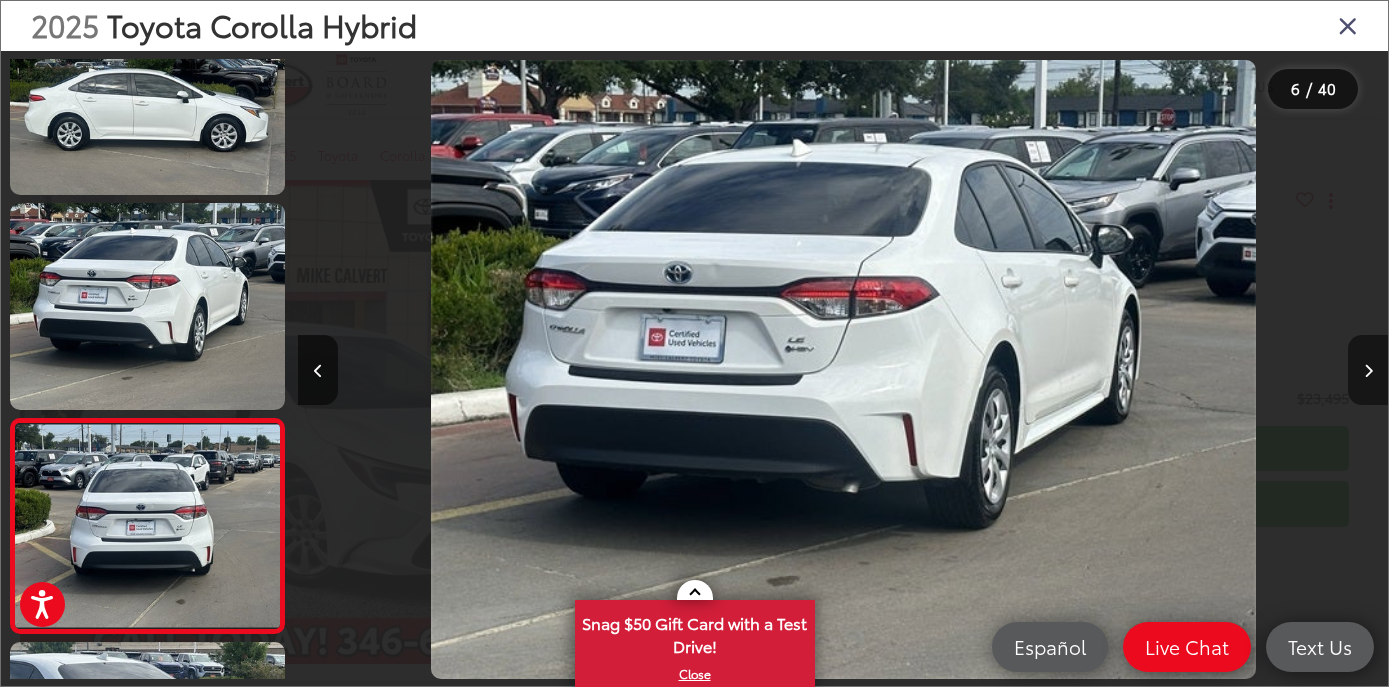 scroll, scrollTop: 0, scrollLeft: 4420, axis: horizontal 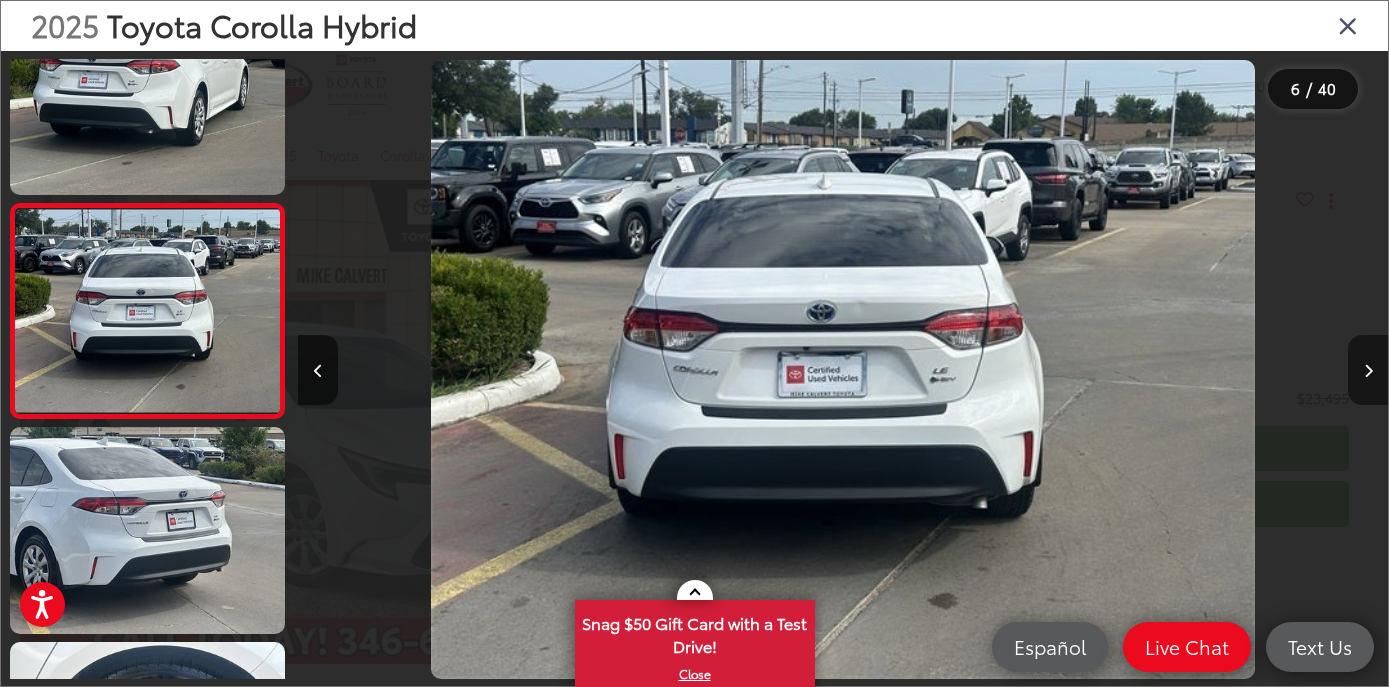 click at bounding box center [1368, 371] 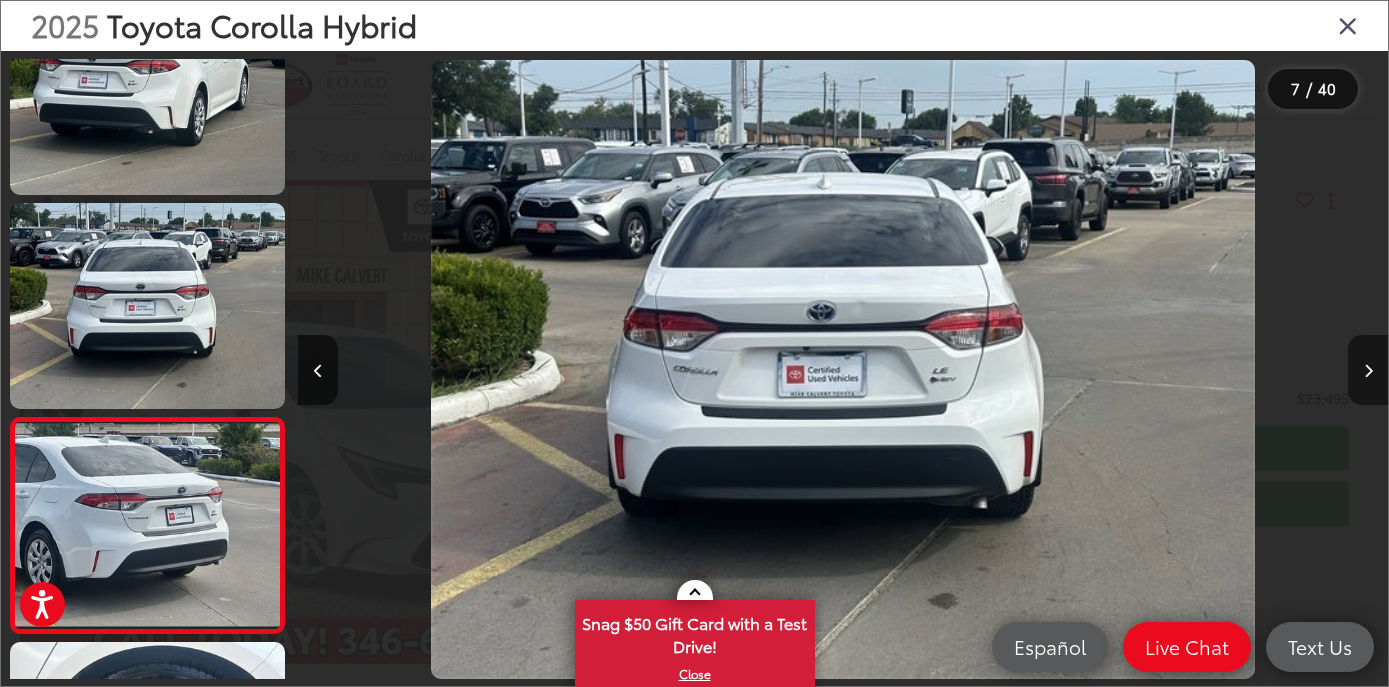 scroll, scrollTop: 0, scrollLeft: 5700, axis: horizontal 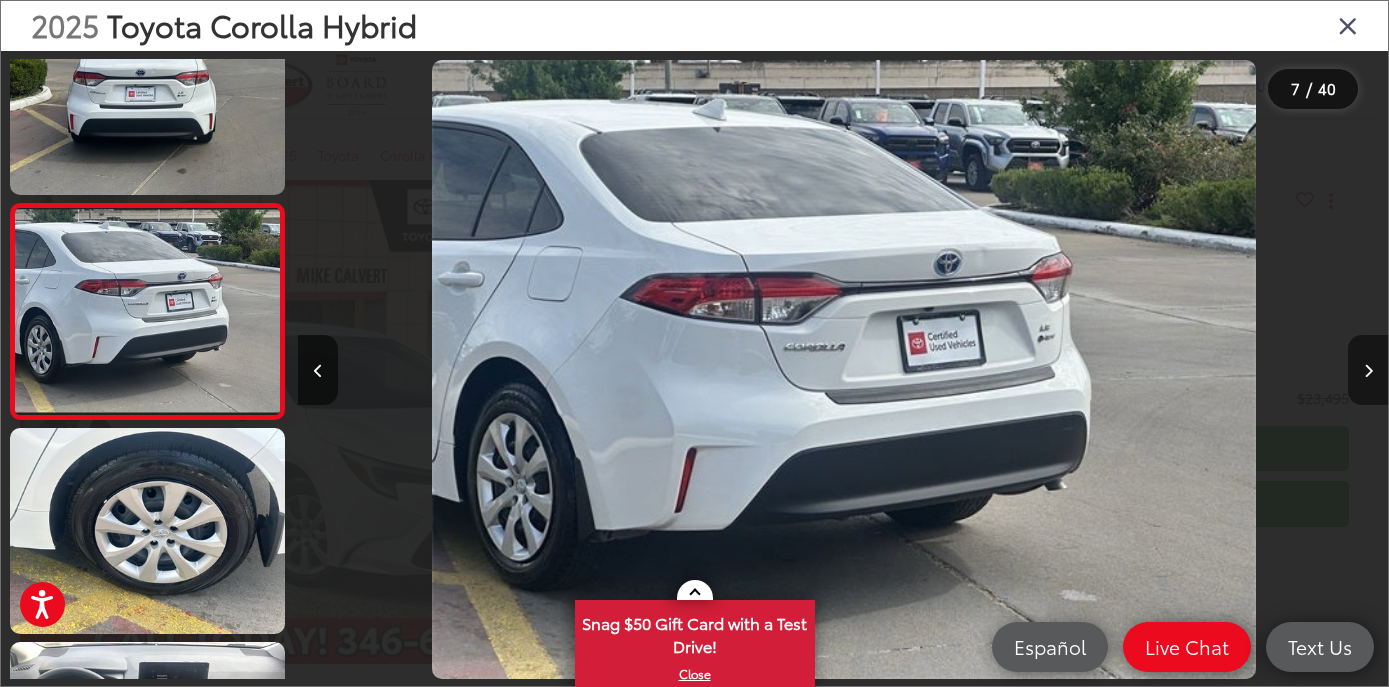click at bounding box center (1368, 371) 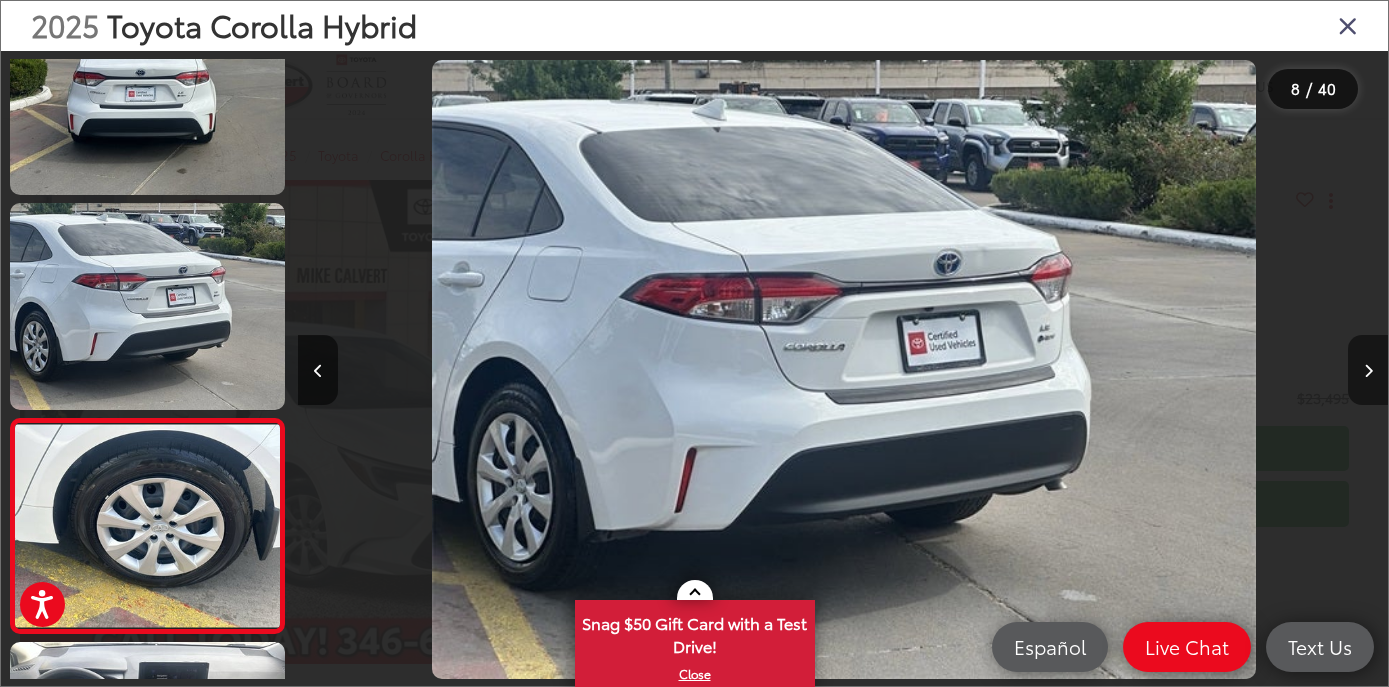 scroll, scrollTop: 0, scrollLeft: 6792, axis: horizontal 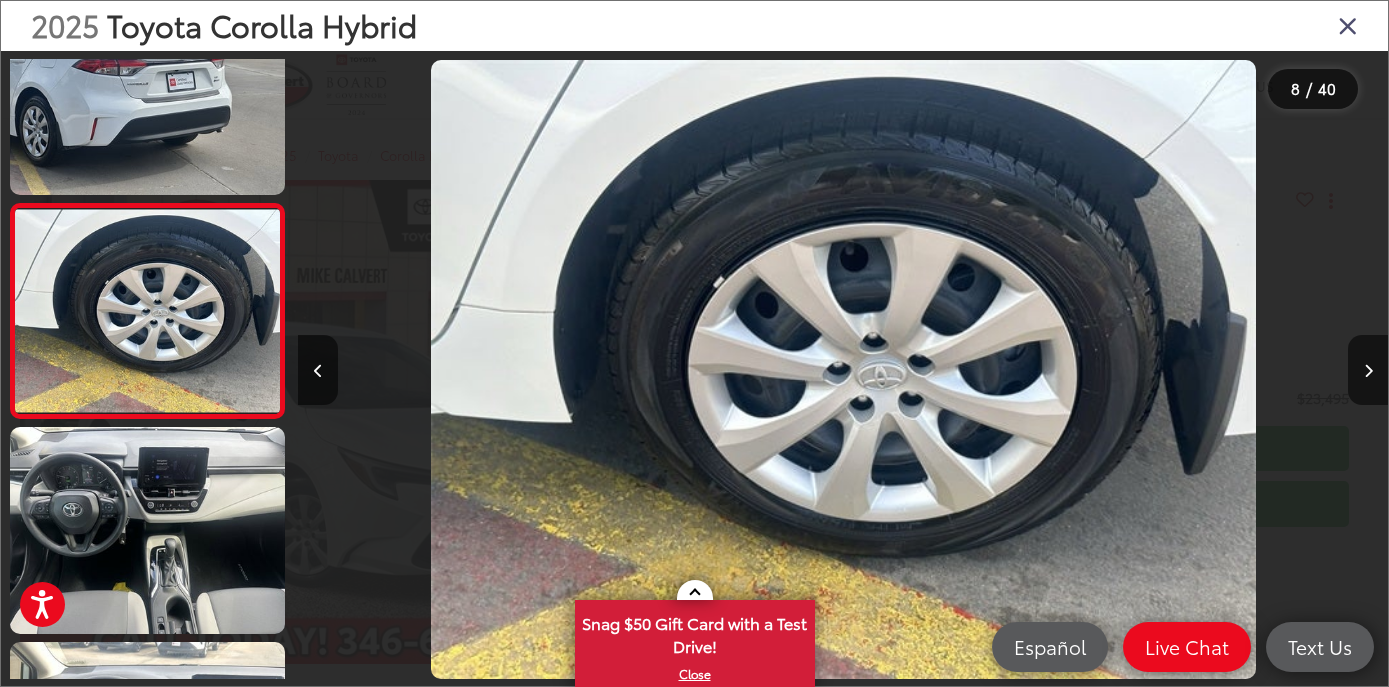 click on "2025   Toyota Corolla Hybrid" at bounding box center (694, 26) 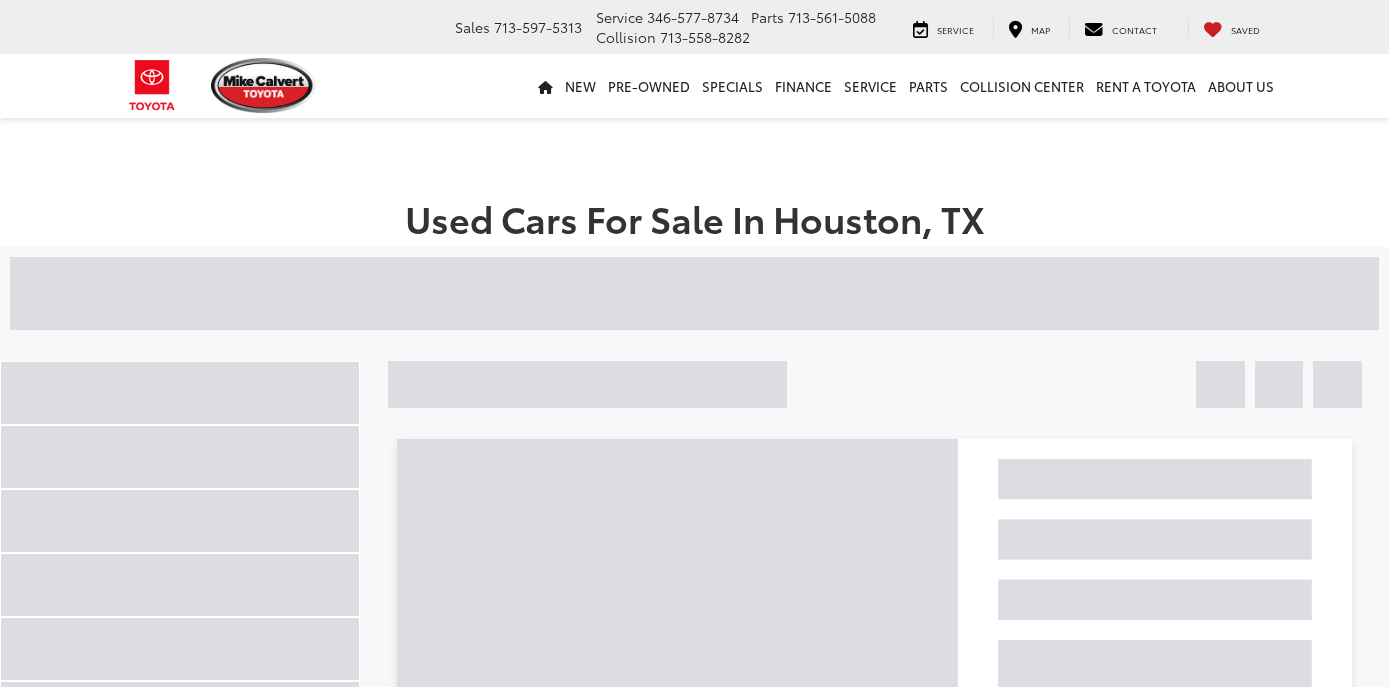 scroll, scrollTop: 169, scrollLeft: 0, axis: vertical 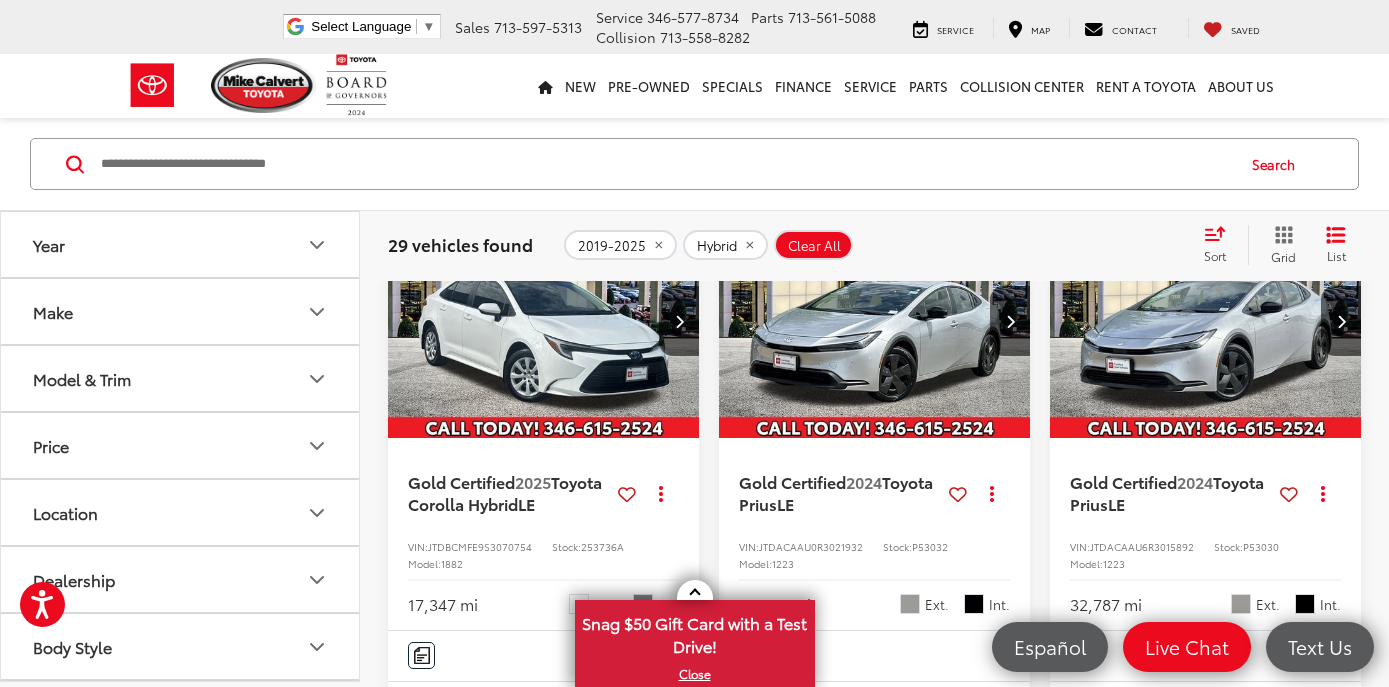 click at bounding box center [1206, 322] 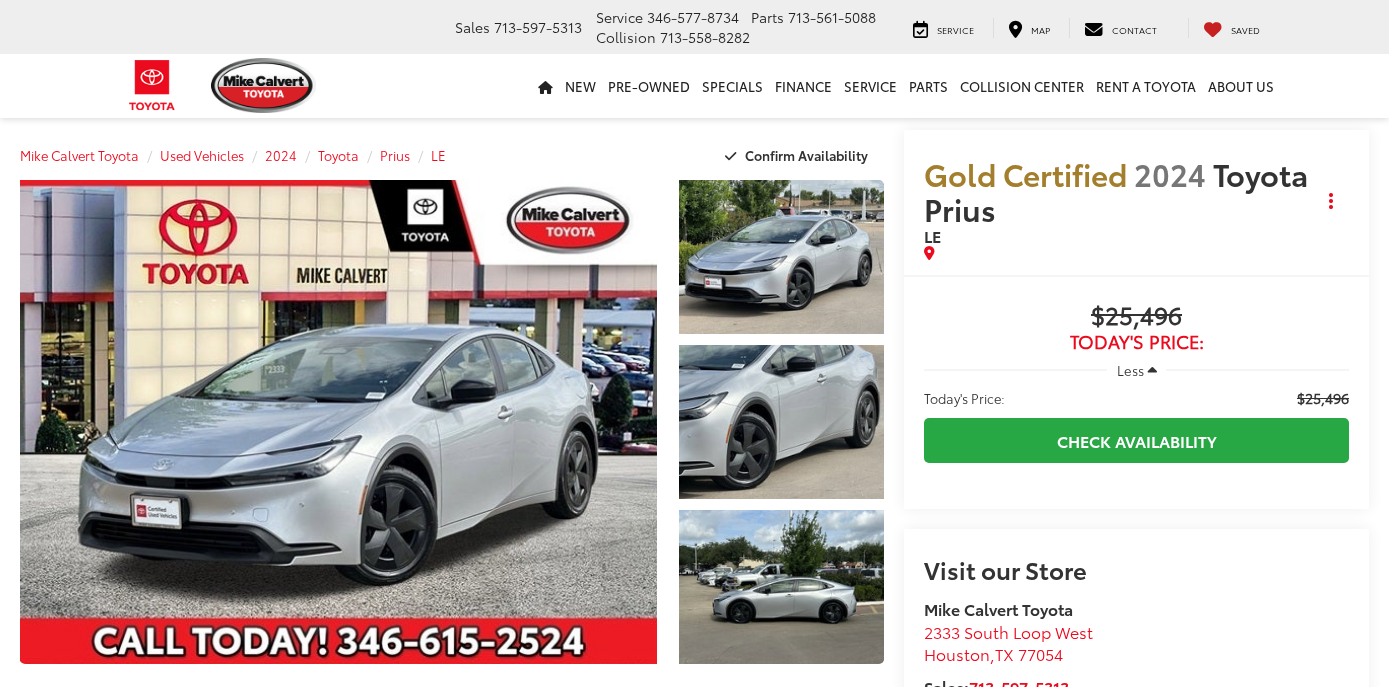 scroll, scrollTop: 0, scrollLeft: 0, axis: both 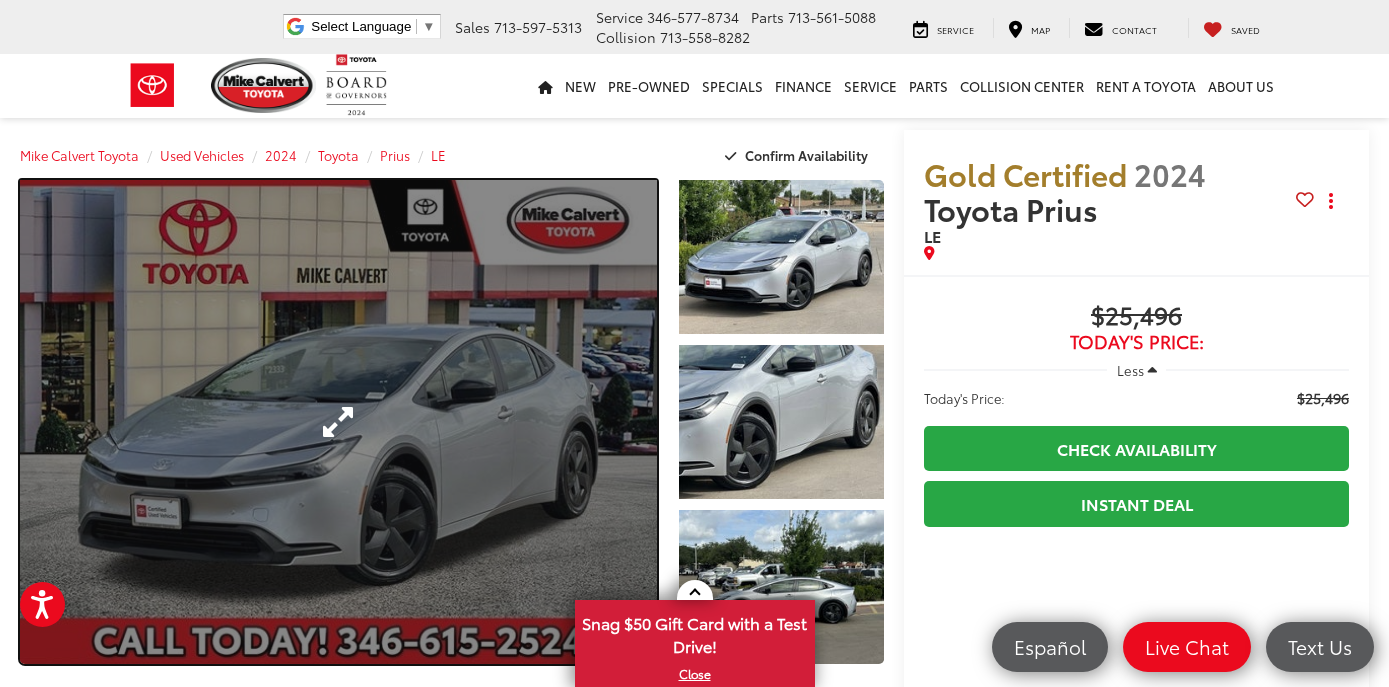 click at bounding box center [338, 422] 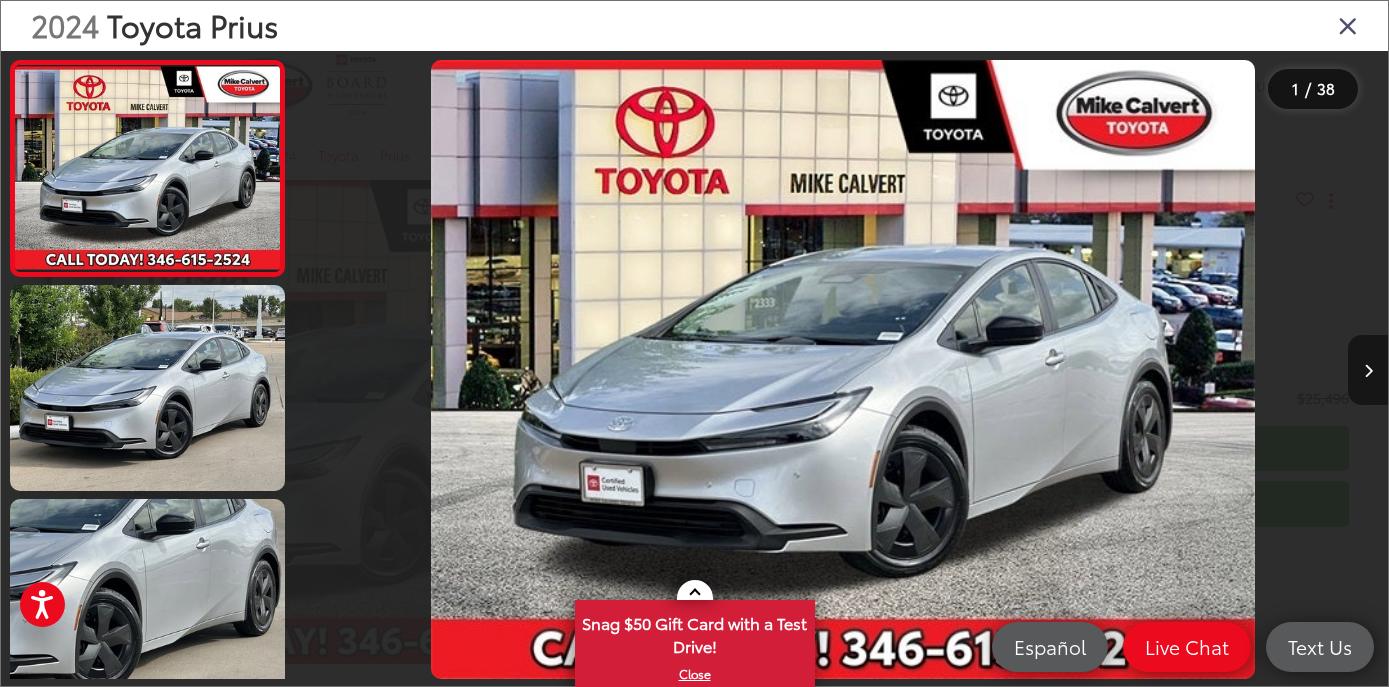 click at bounding box center (1368, 371) 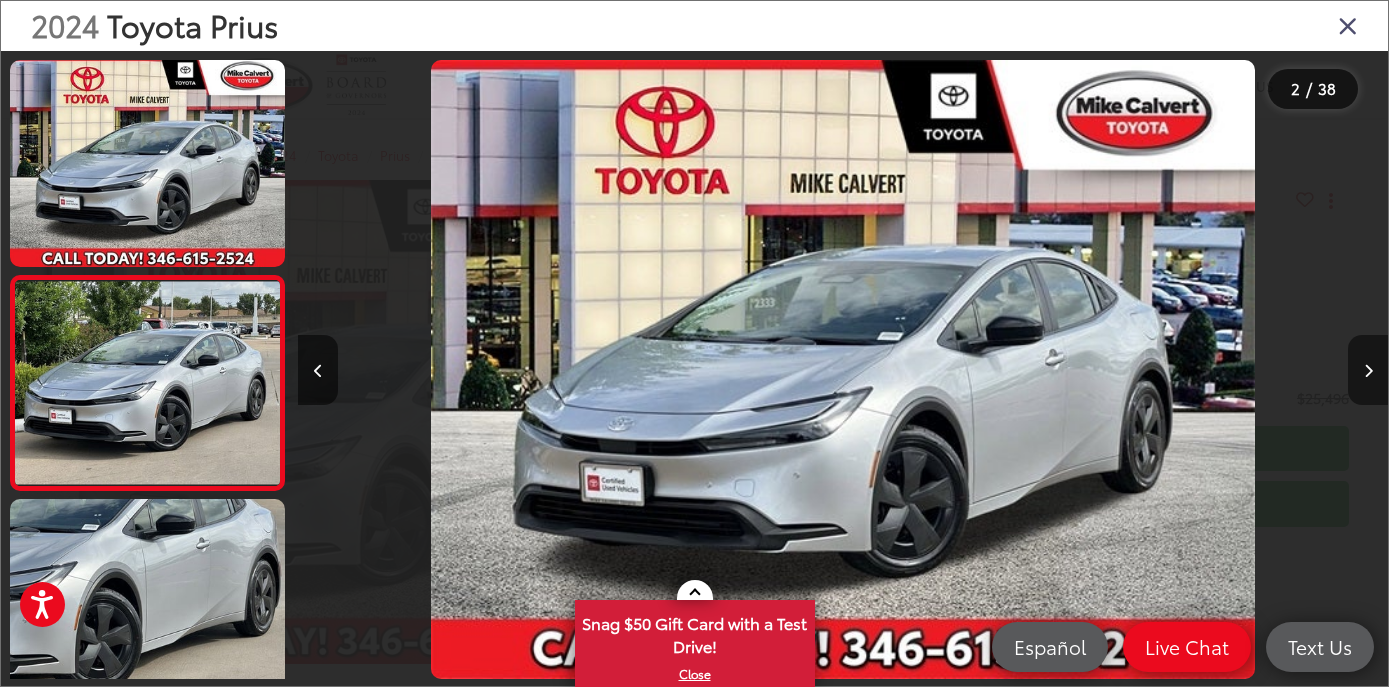 scroll, scrollTop: 0, scrollLeft: 155, axis: horizontal 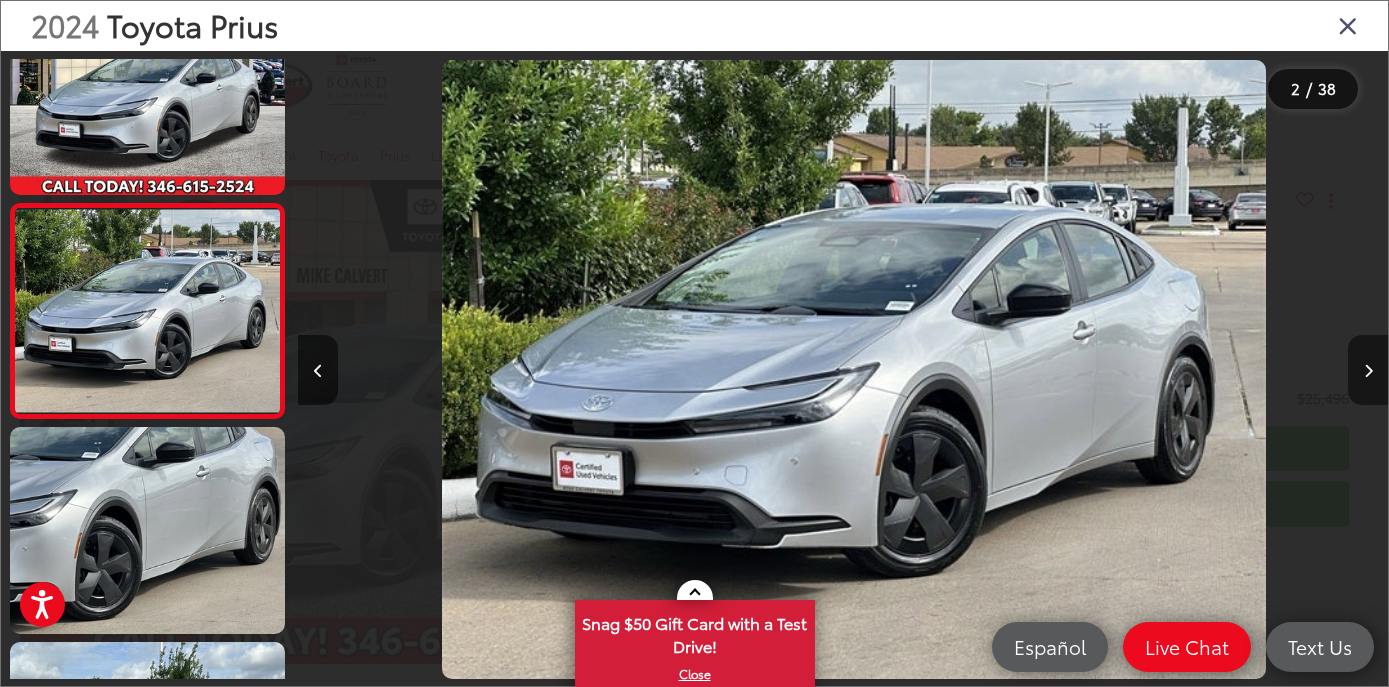 click at bounding box center (1368, 371) 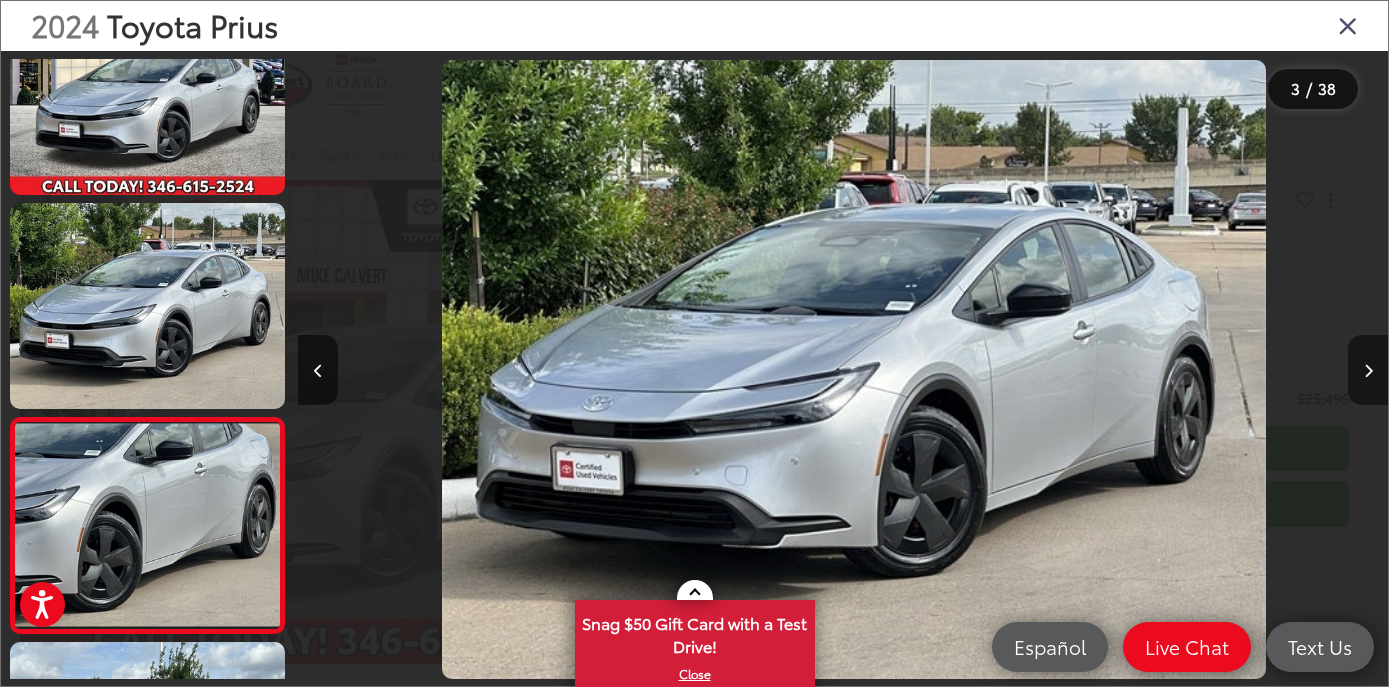 scroll, scrollTop: 0, scrollLeft: 1150, axis: horizontal 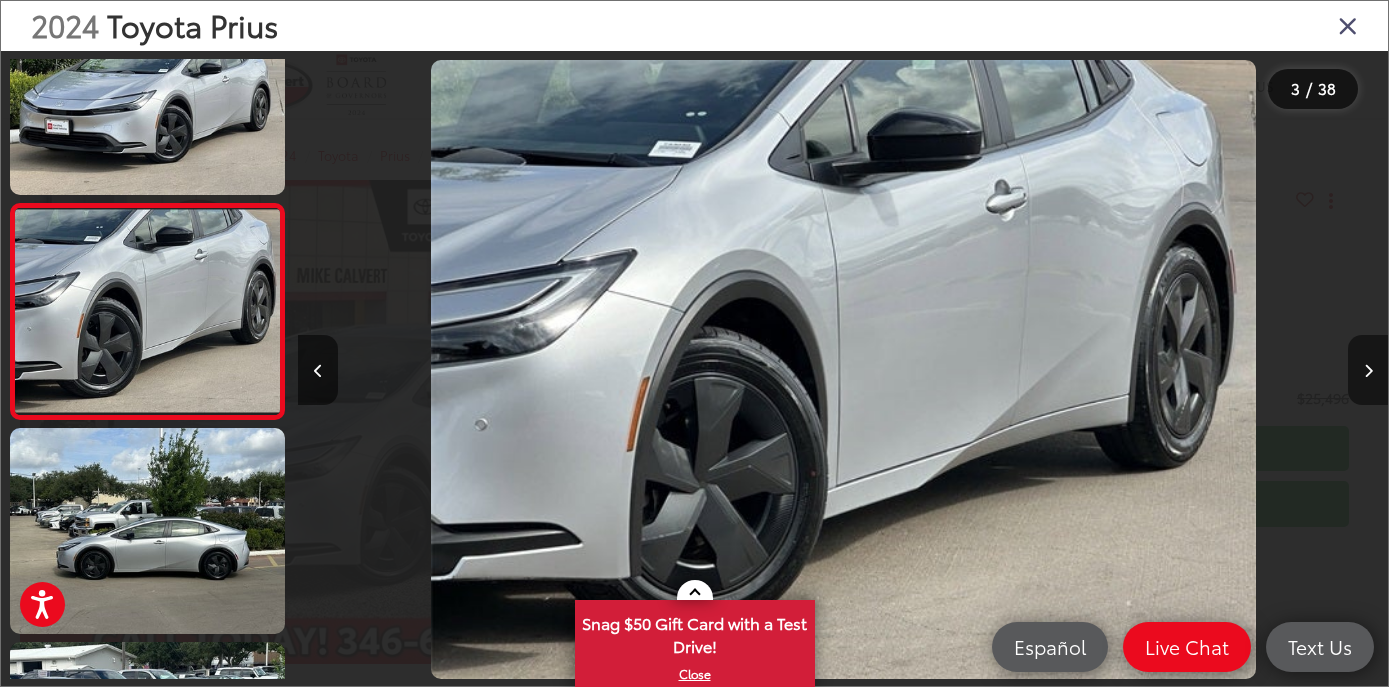 click at bounding box center (1368, 371) 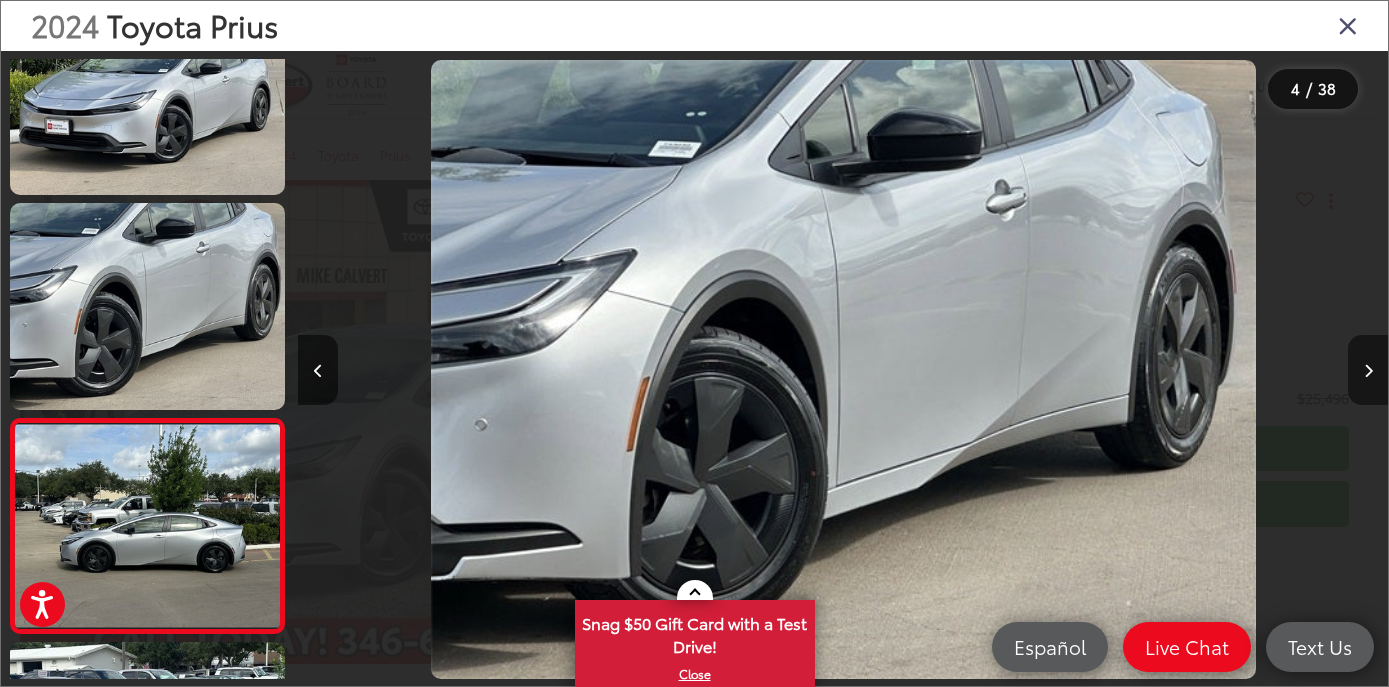 scroll, scrollTop: 0, scrollLeft: 2240, axis: horizontal 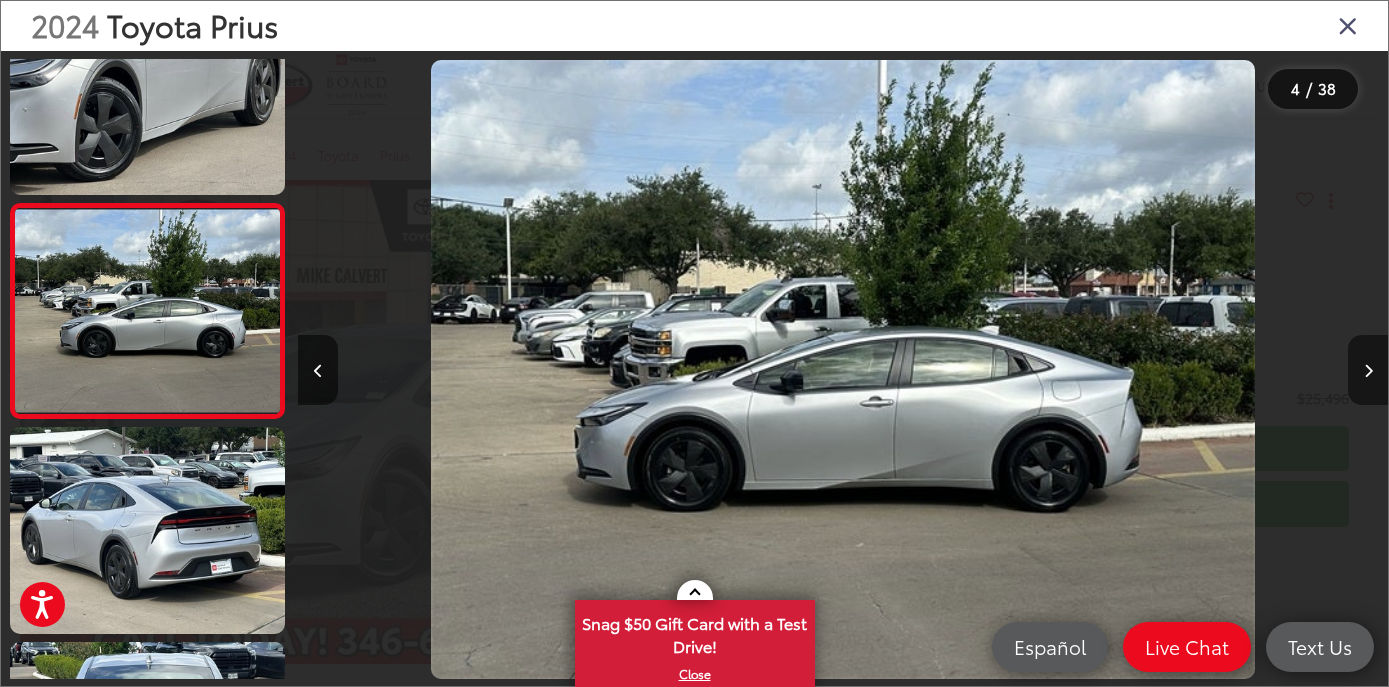 click at bounding box center [1368, 371] 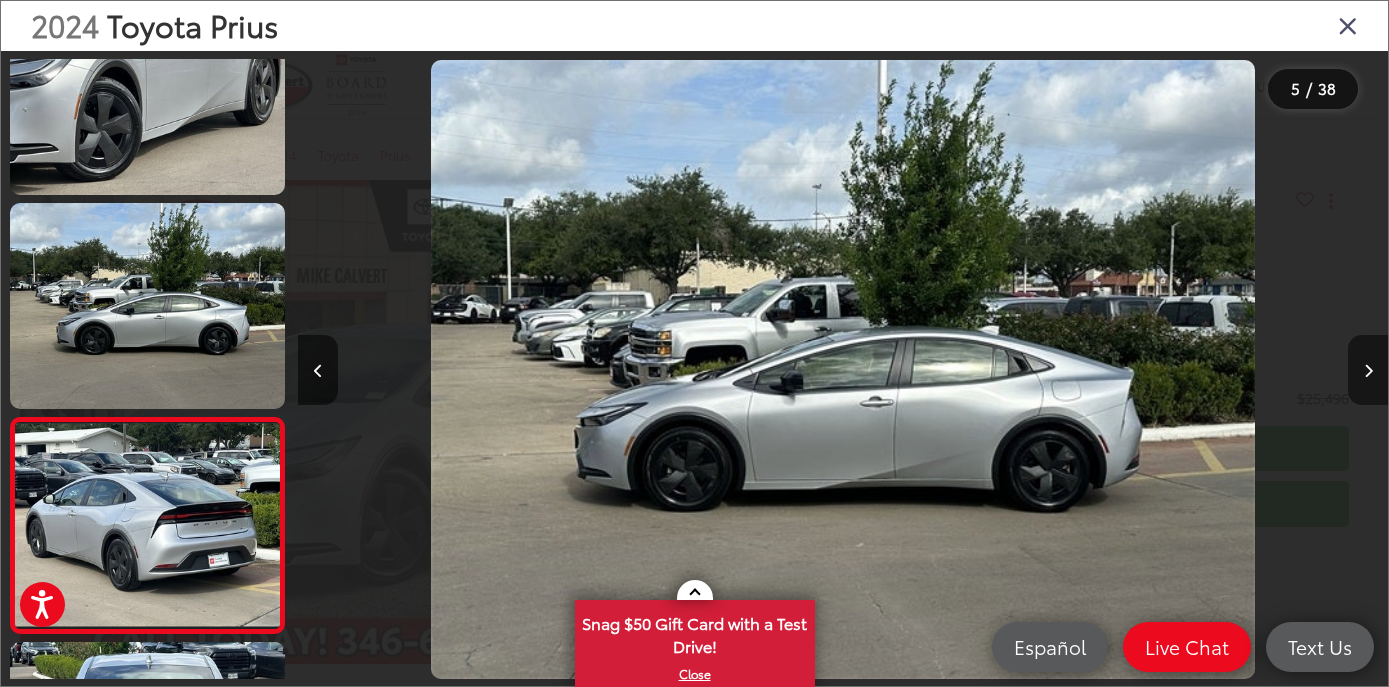 scroll, scrollTop: 0, scrollLeft: 3488, axis: horizontal 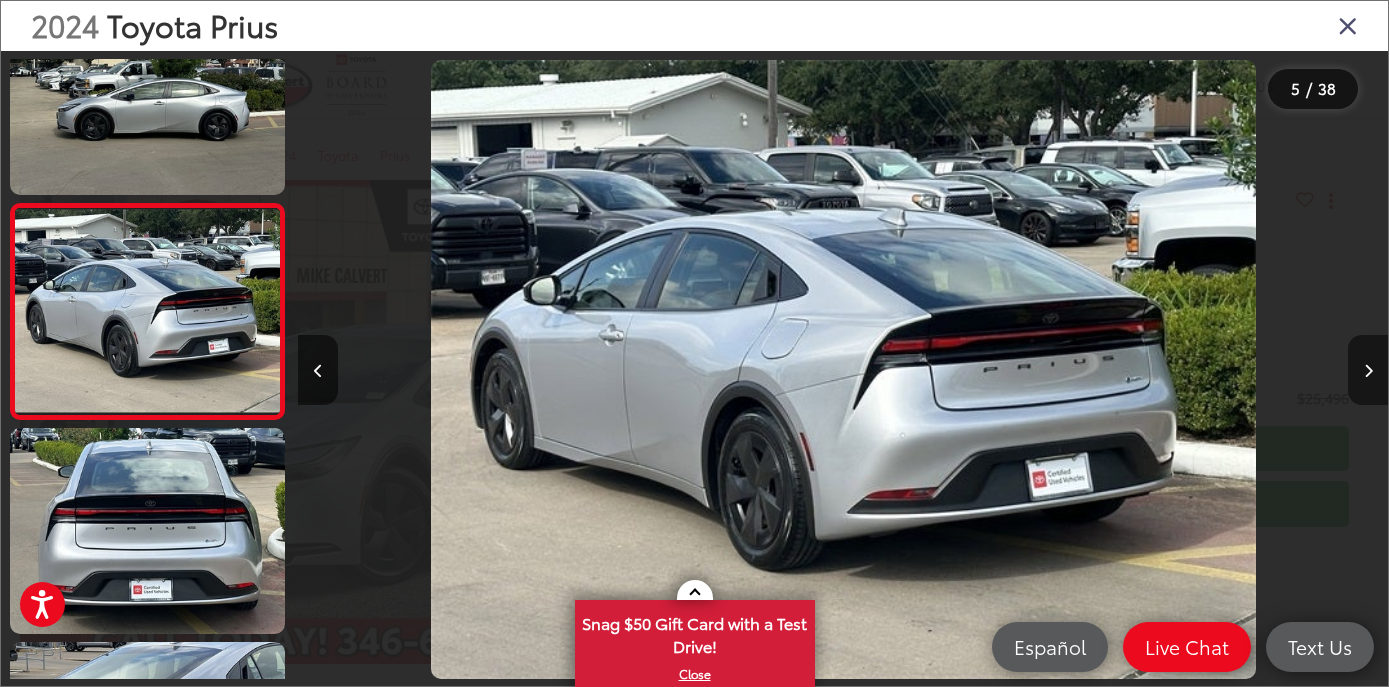 click at bounding box center [1368, 371] 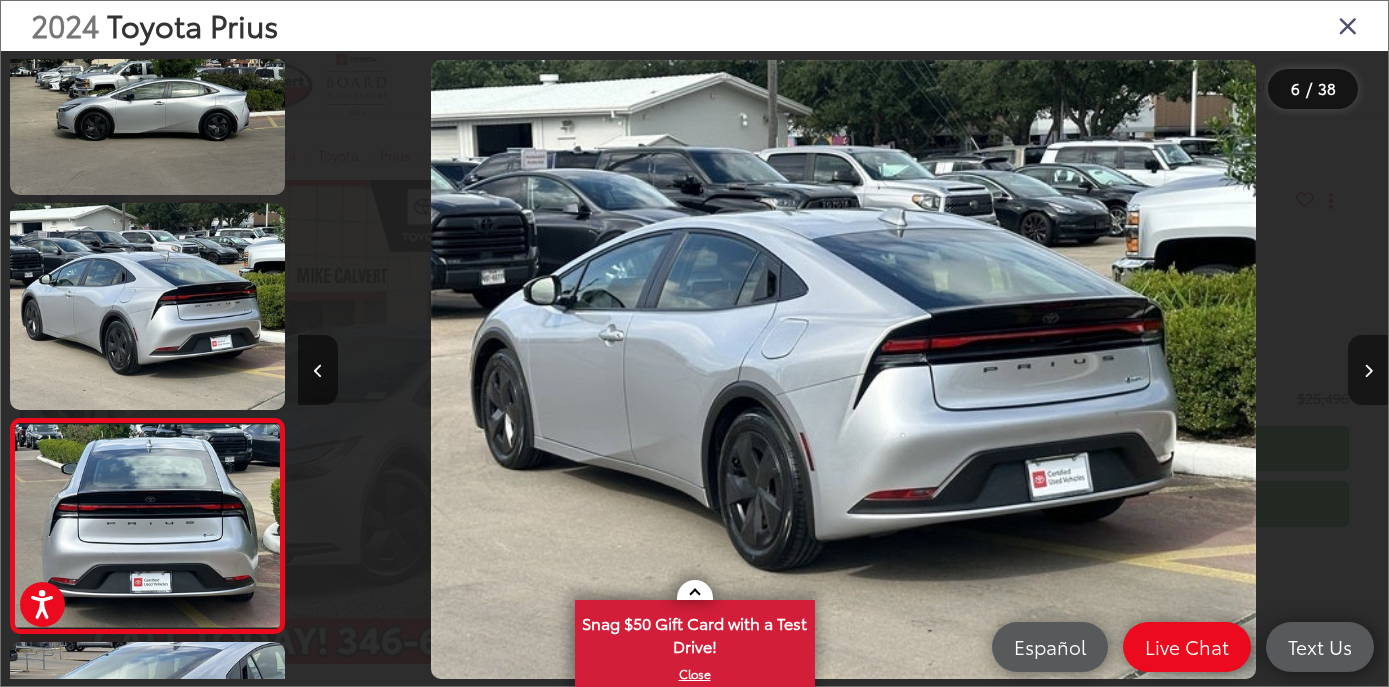 scroll, scrollTop: 0, scrollLeft: 4419, axis: horizontal 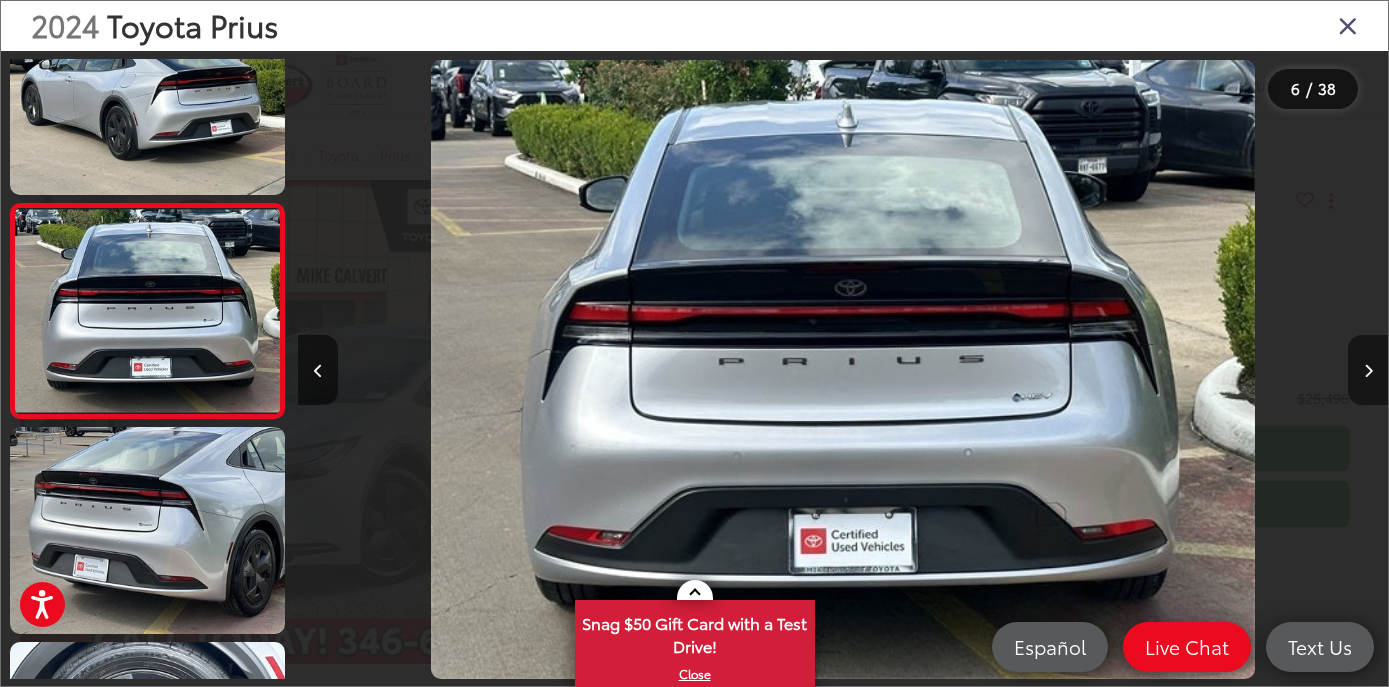 click at bounding box center (1368, 371) 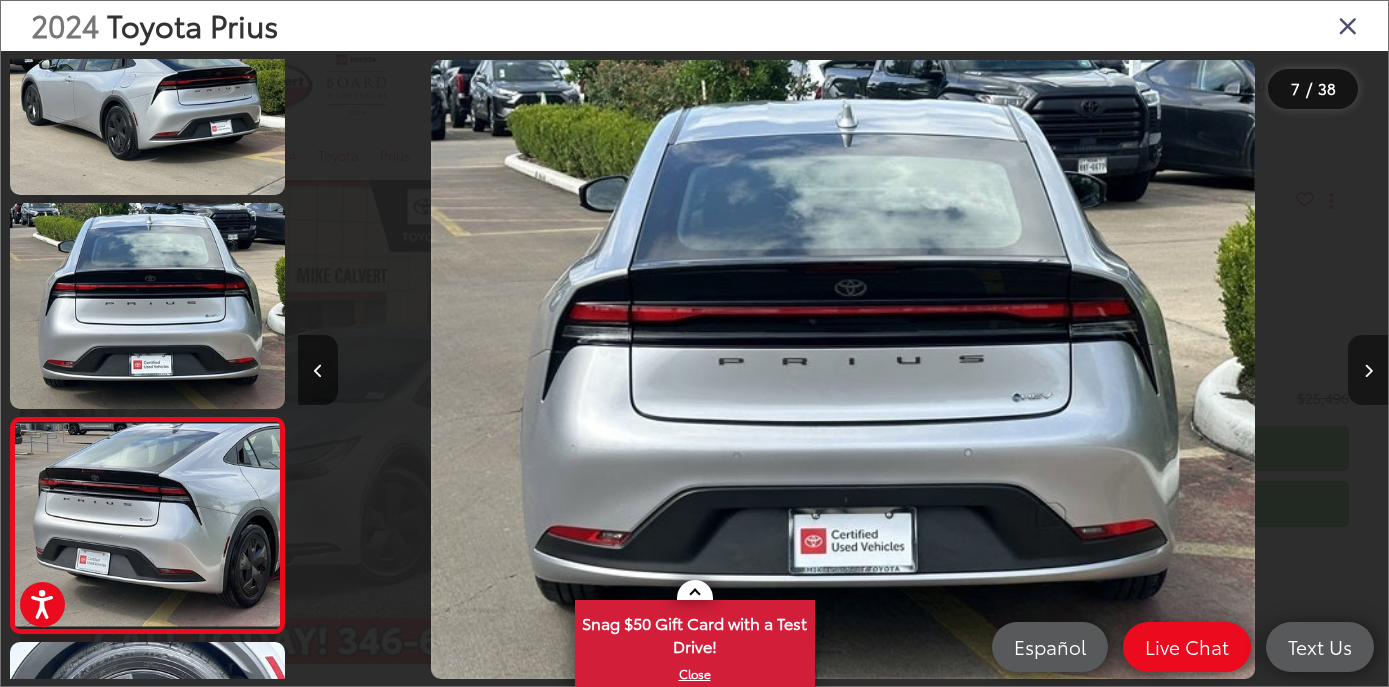 scroll, scrollTop: 0, scrollLeft: 5634, axis: horizontal 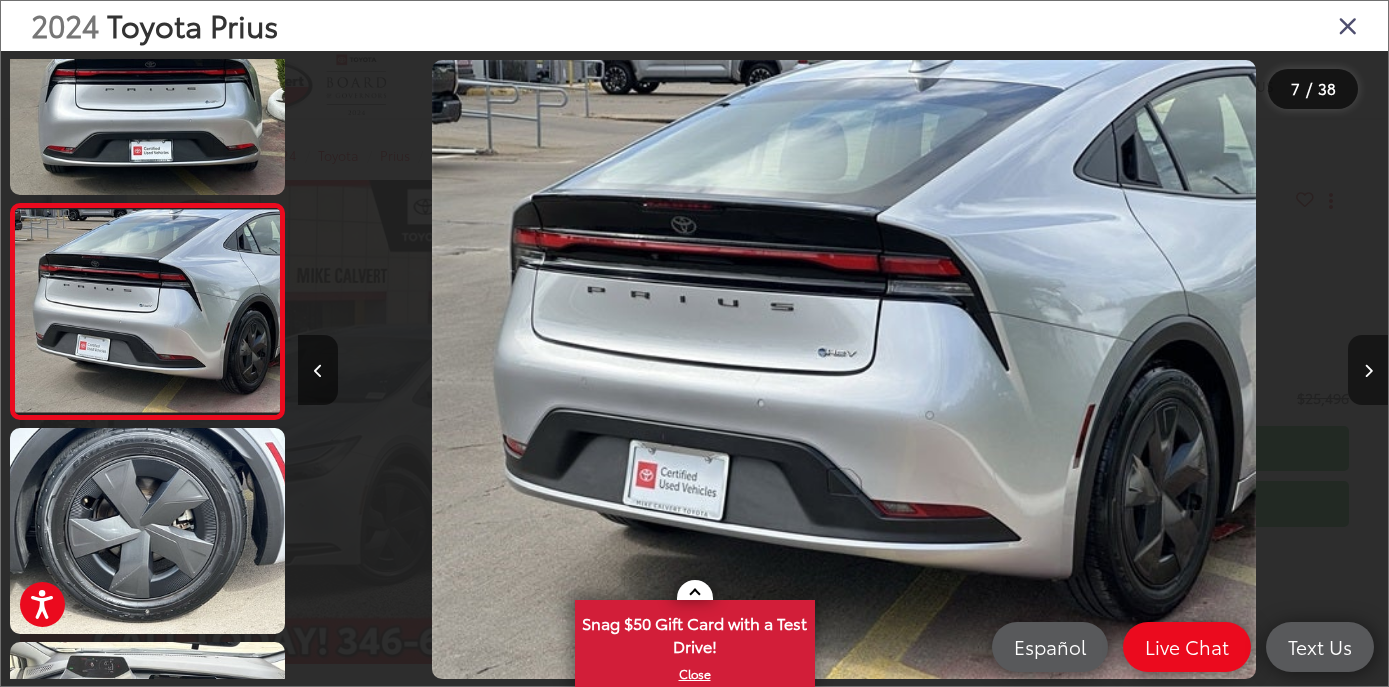 click at bounding box center [1368, 371] 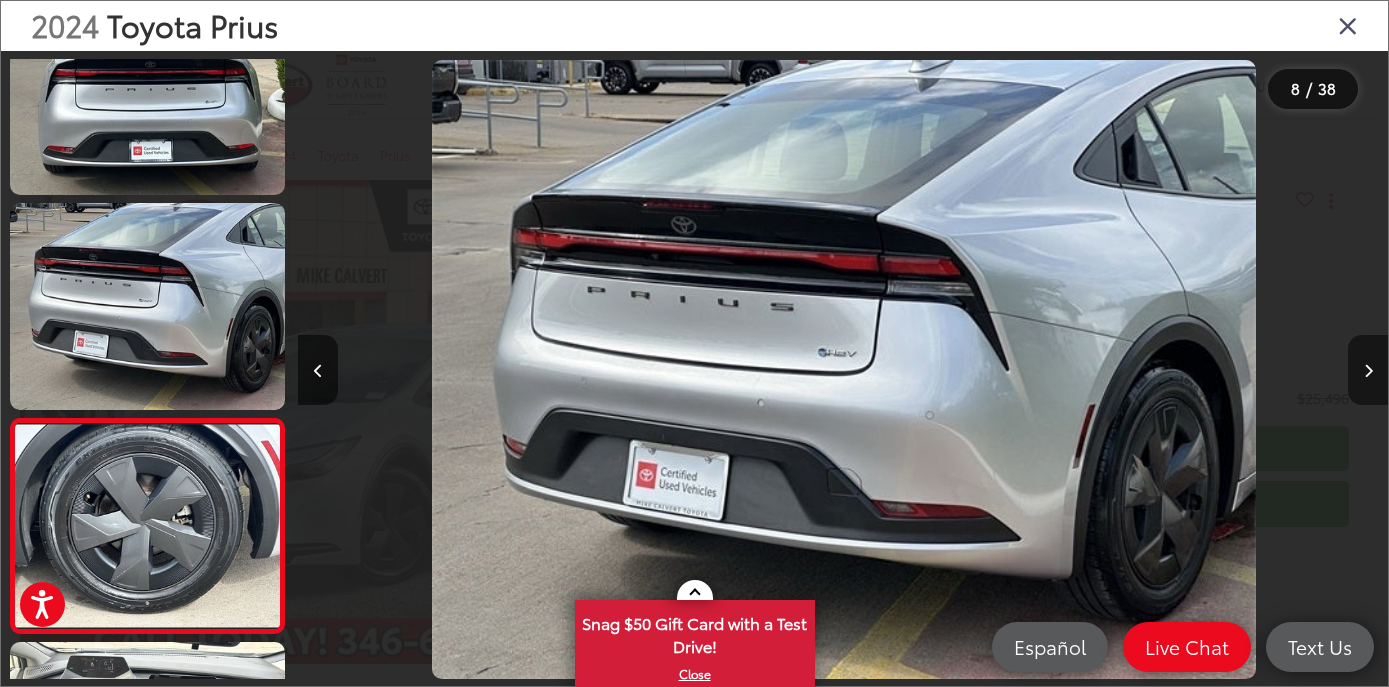 scroll, scrollTop: 0, scrollLeft: 6789, axis: horizontal 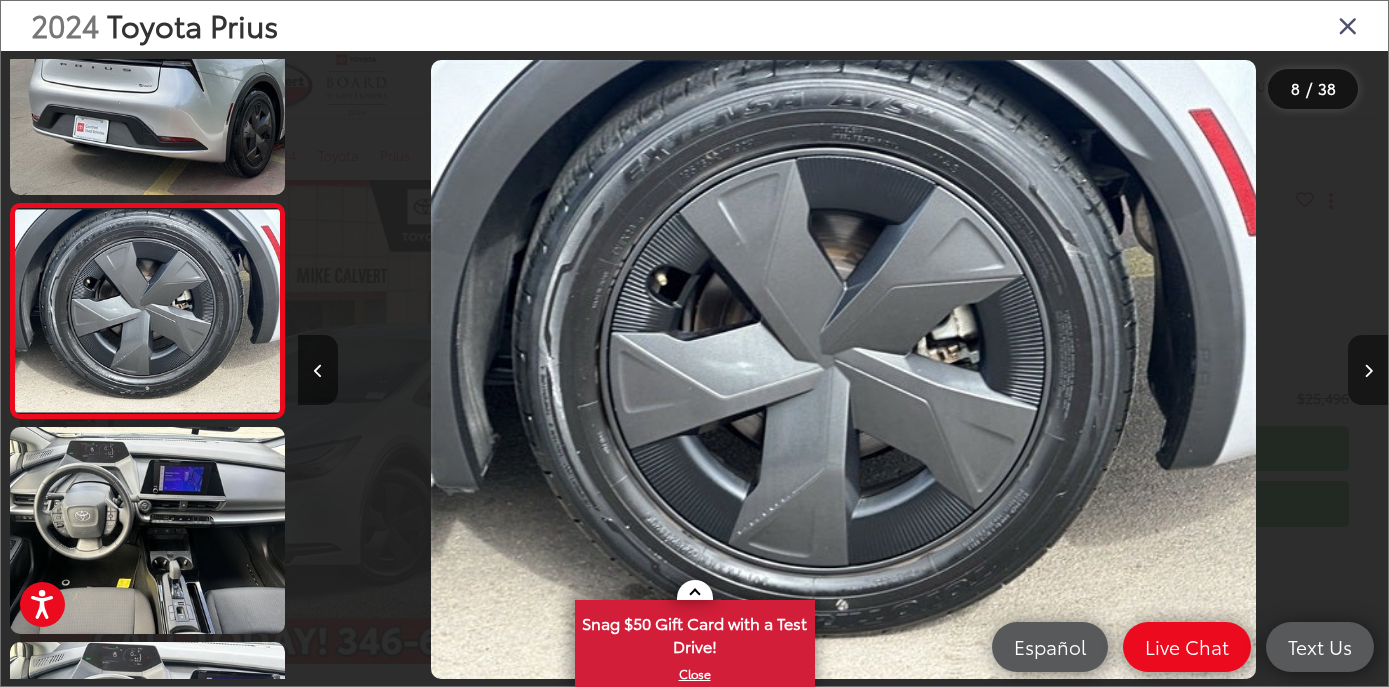 click at bounding box center (1368, 371) 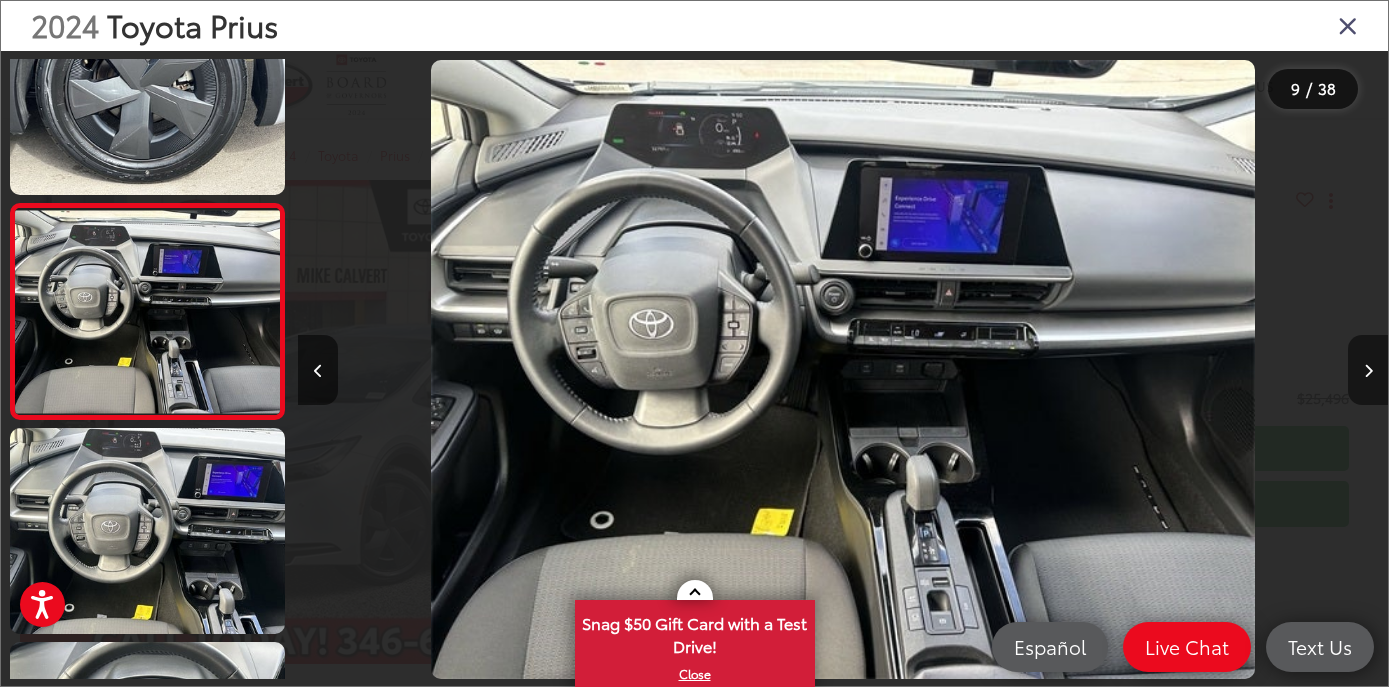 click at bounding box center [1368, 371] 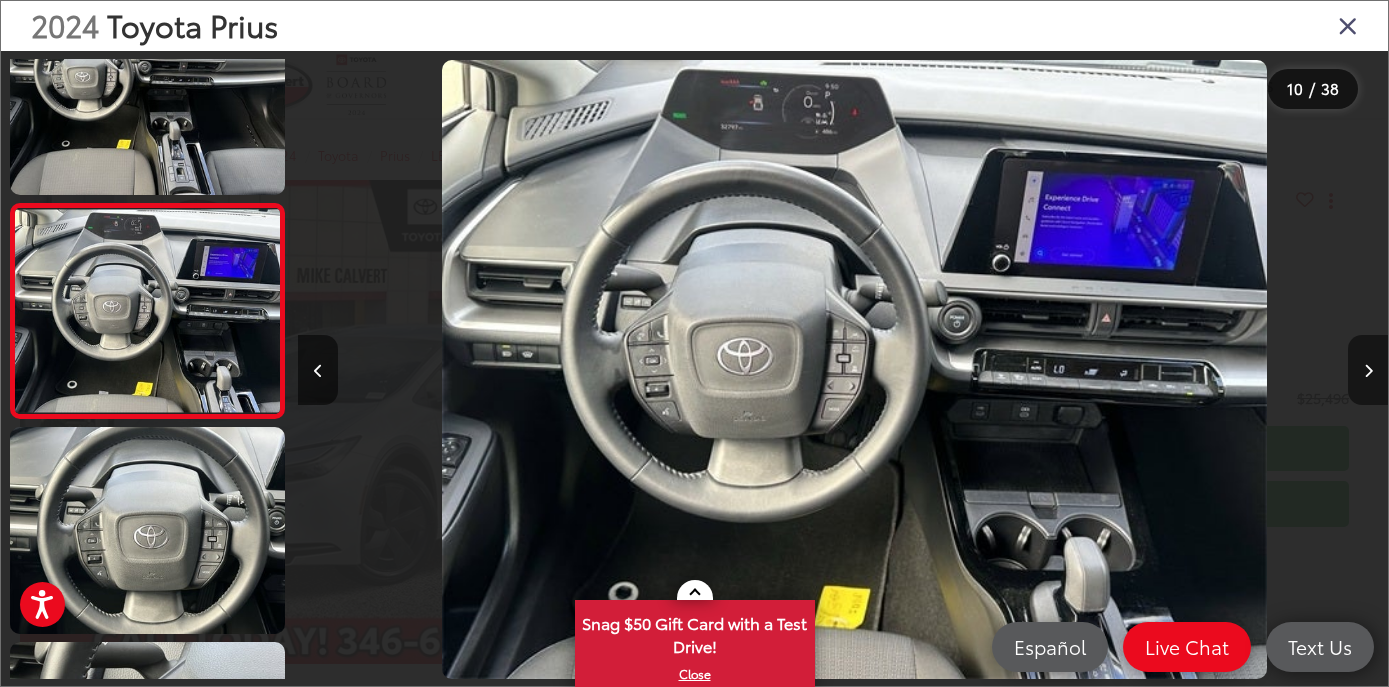 click at bounding box center (1368, 371) 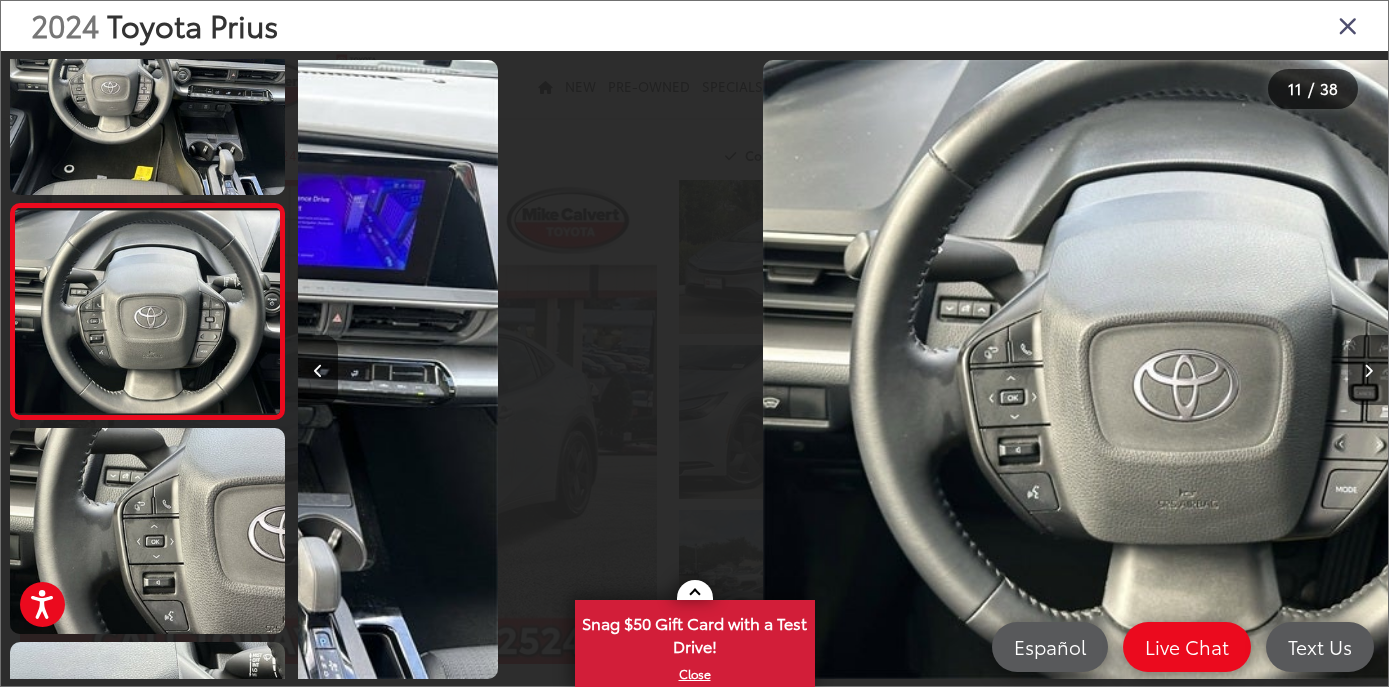 click at bounding box center [1368, 371] 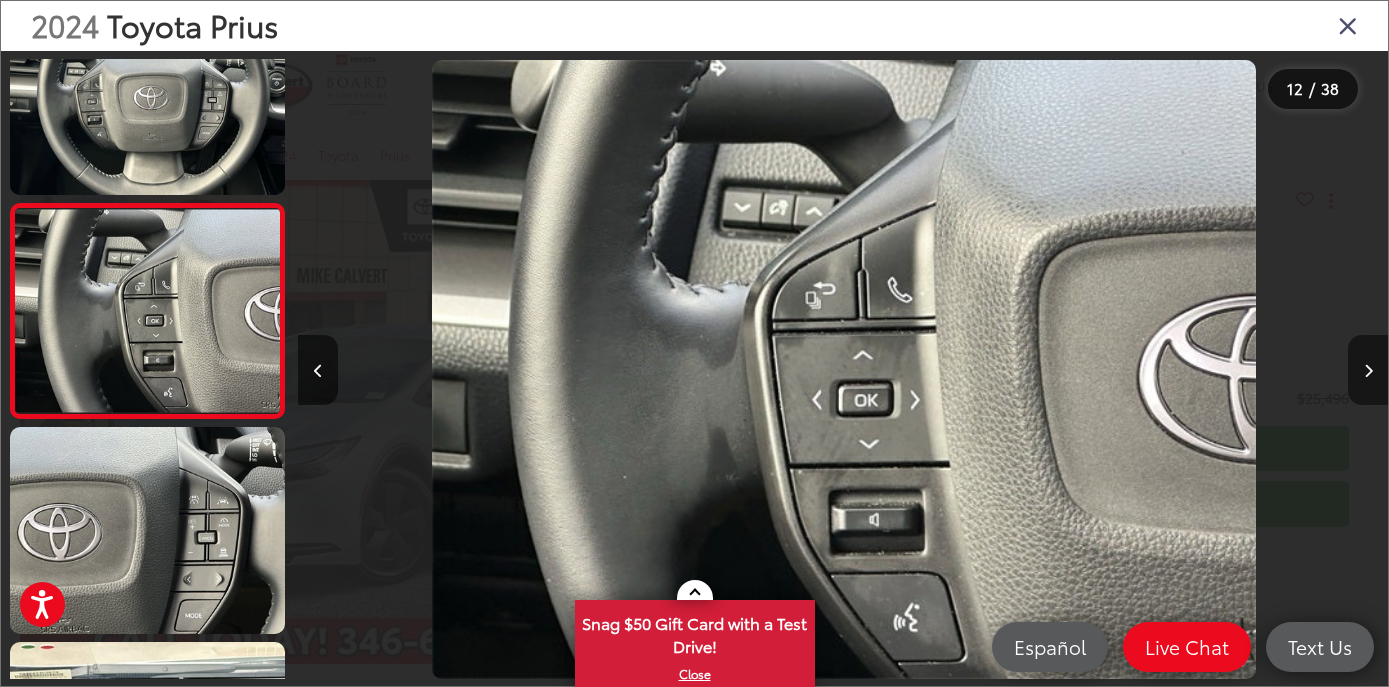click at bounding box center [1368, 370] 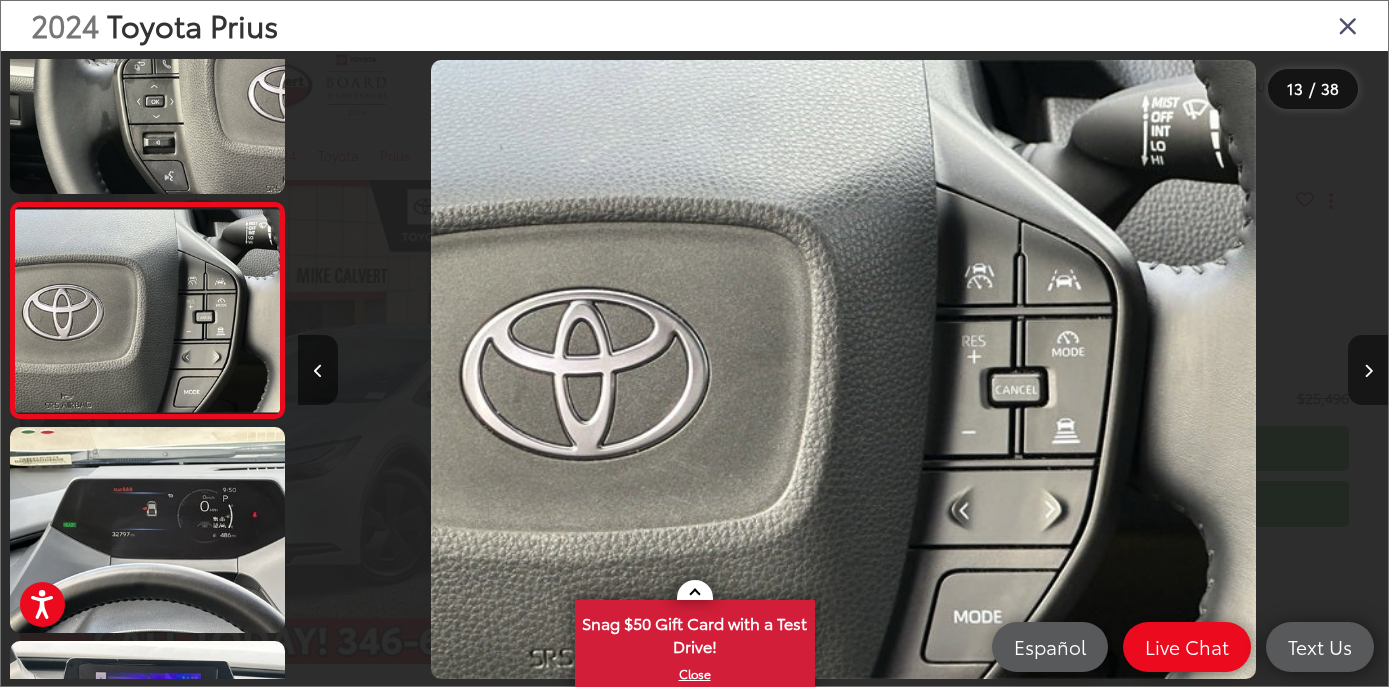 click at bounding box center [1368, 370] 